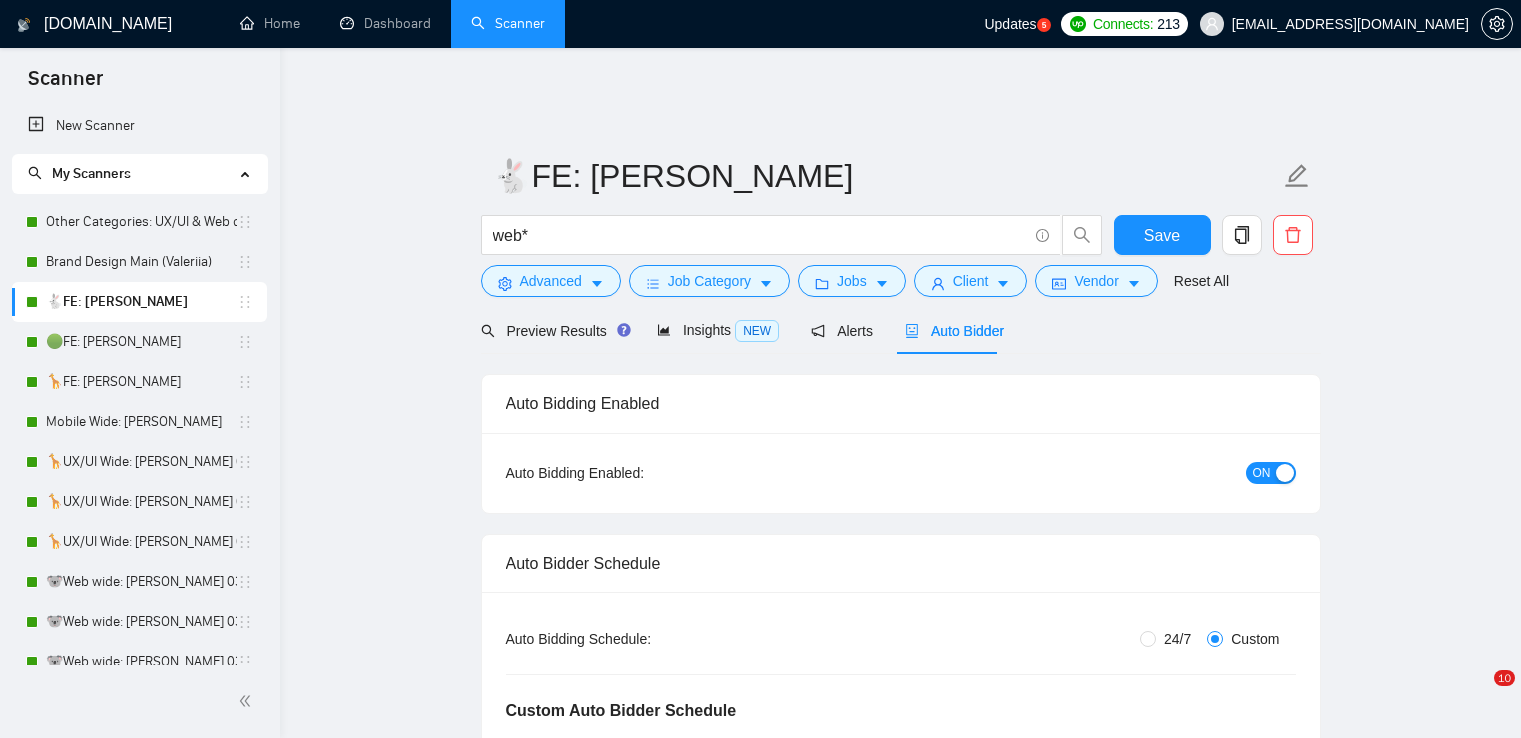 scroll, scrollTop: 0, scrollLeft: 0, axis: both 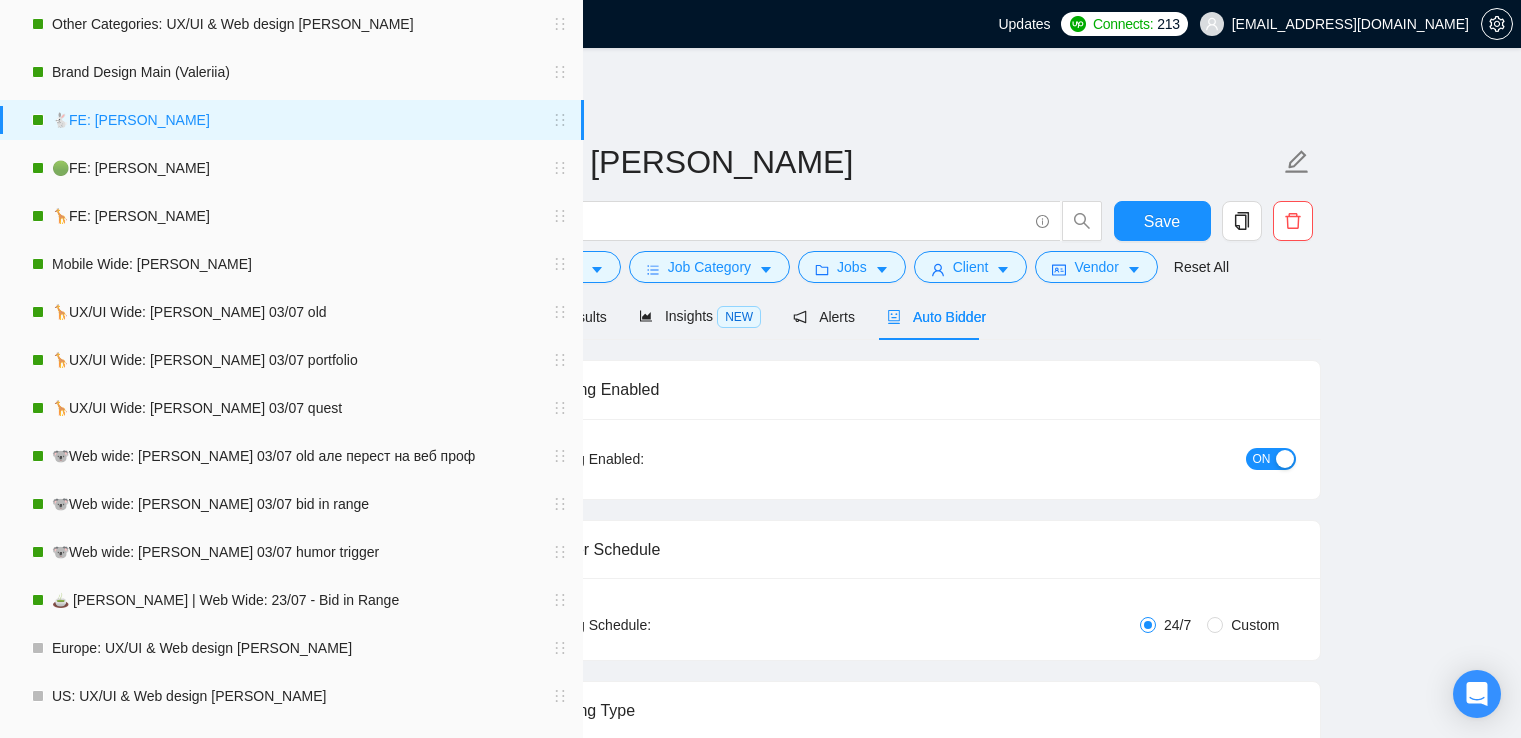 radio on "false" 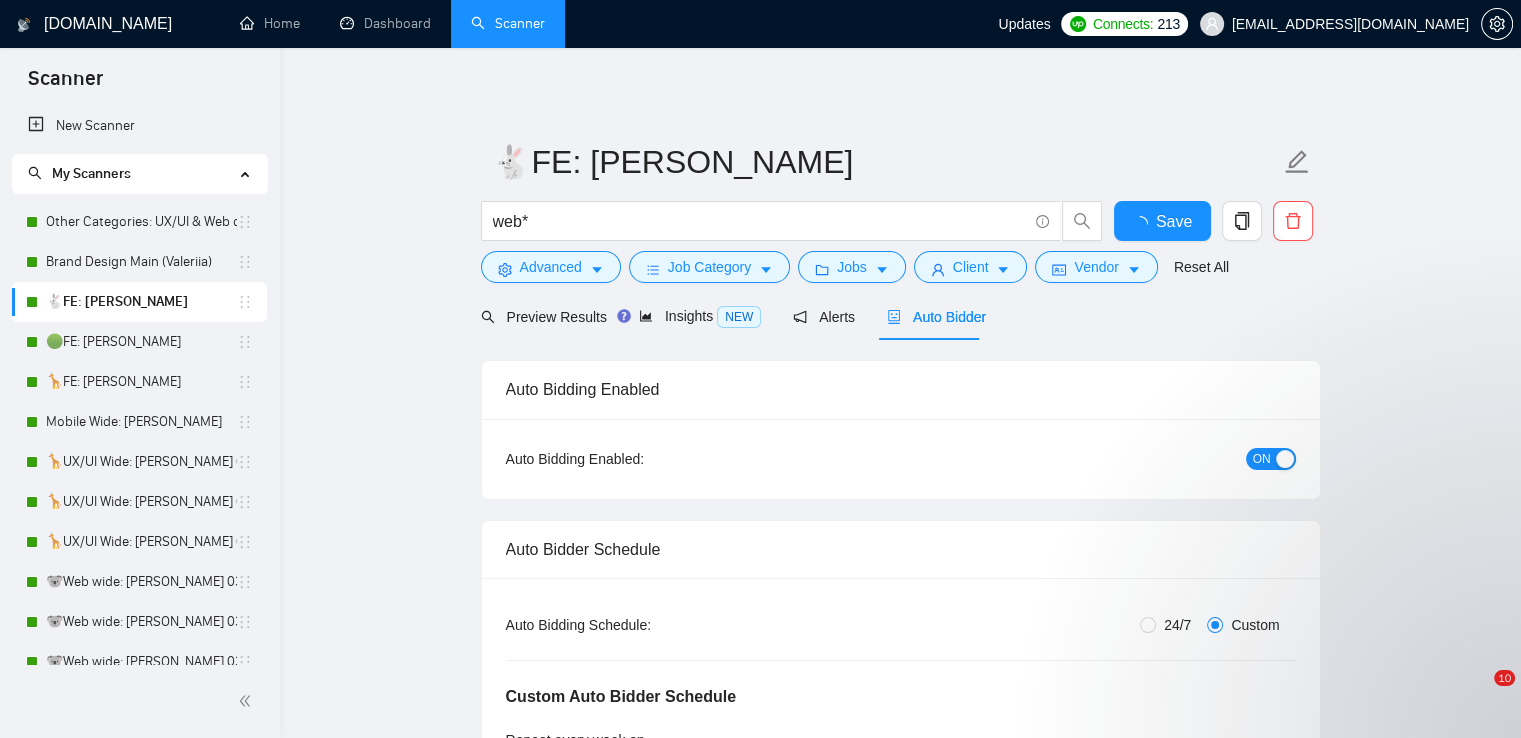 type 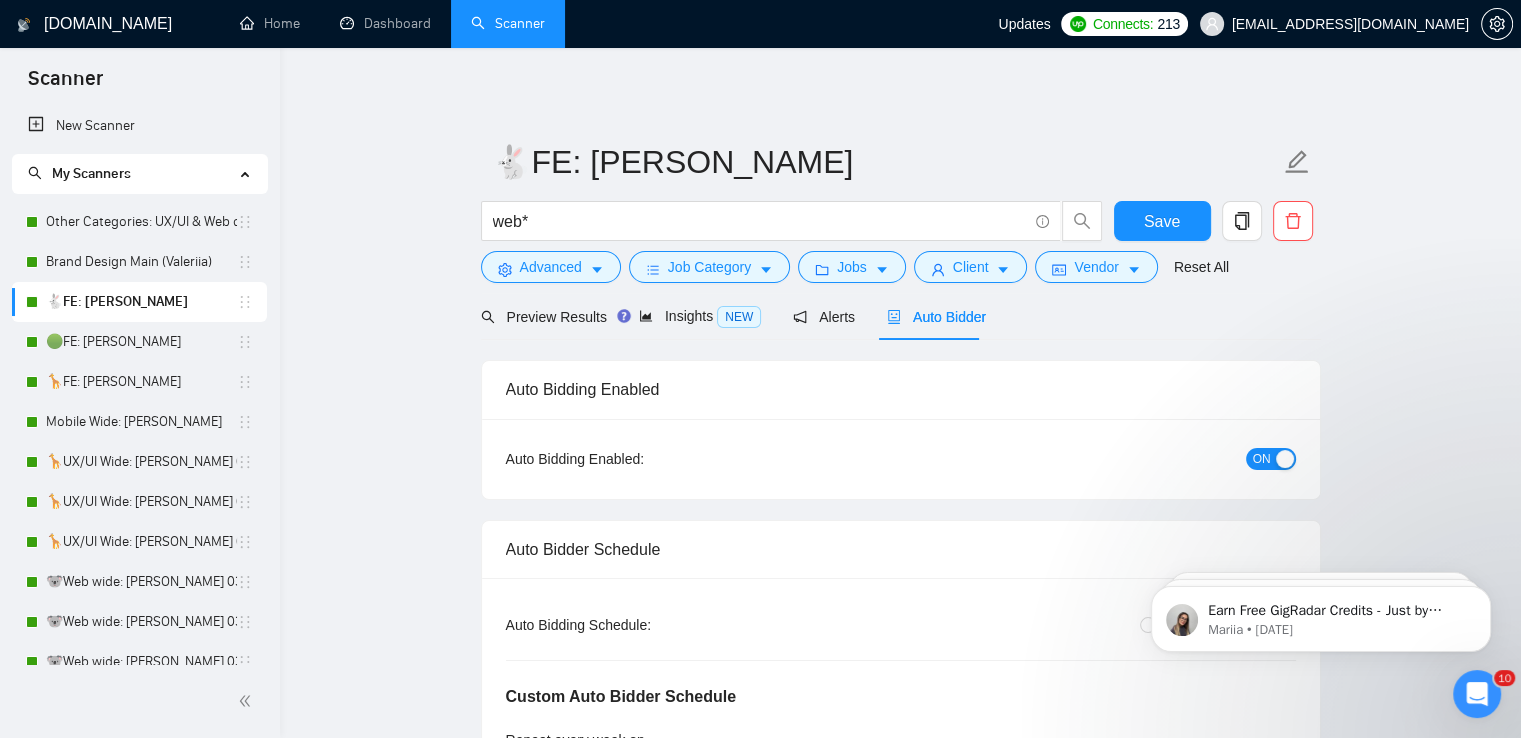 scroll, scrollTop: 0, scrollLeft: 0, axis: both 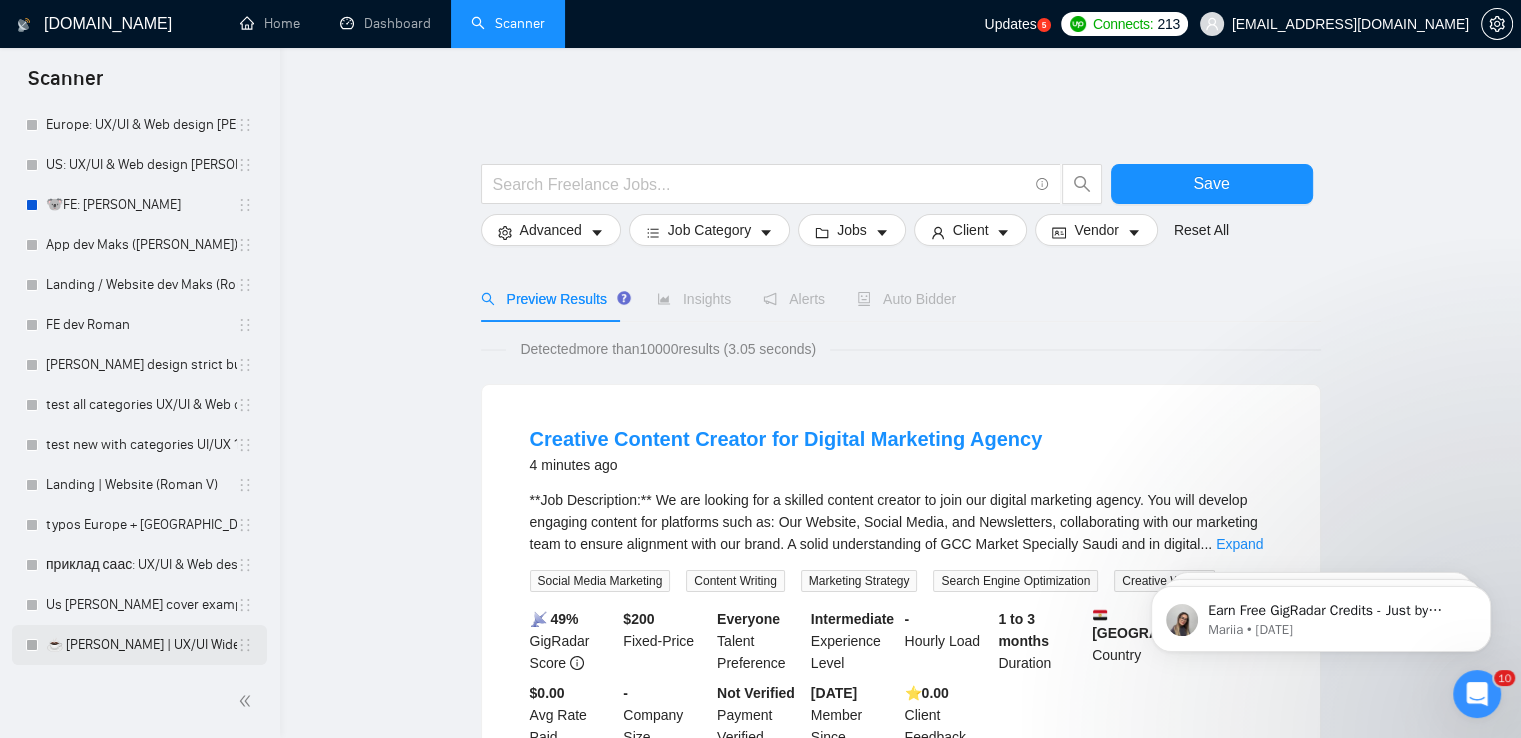 click on "☕ [PERSON_NAME] | UX/UI Wide: 23/07 - Bid in Range" at bounding box center [141, 645] 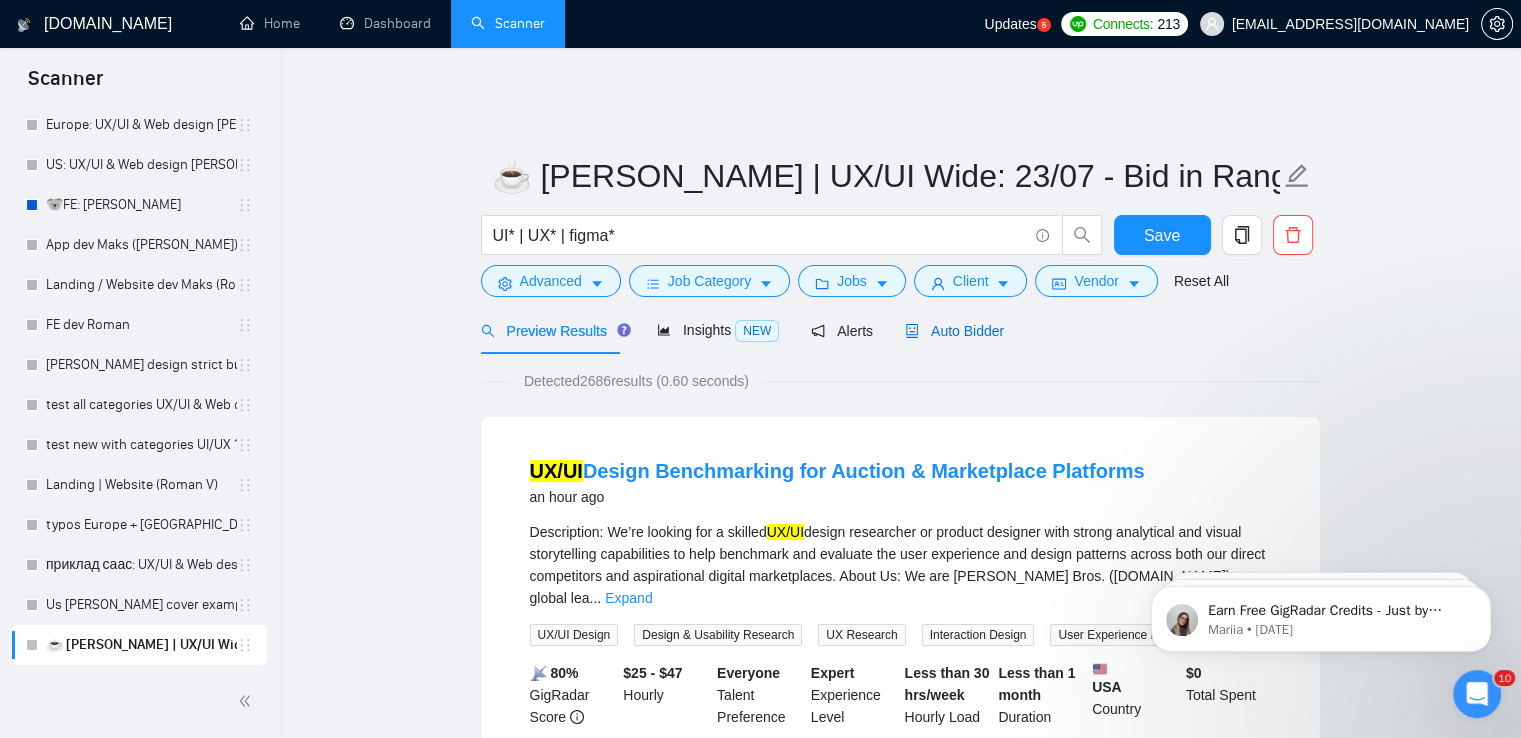 click on "Auto Bidder" at bounding box center (954, 331) 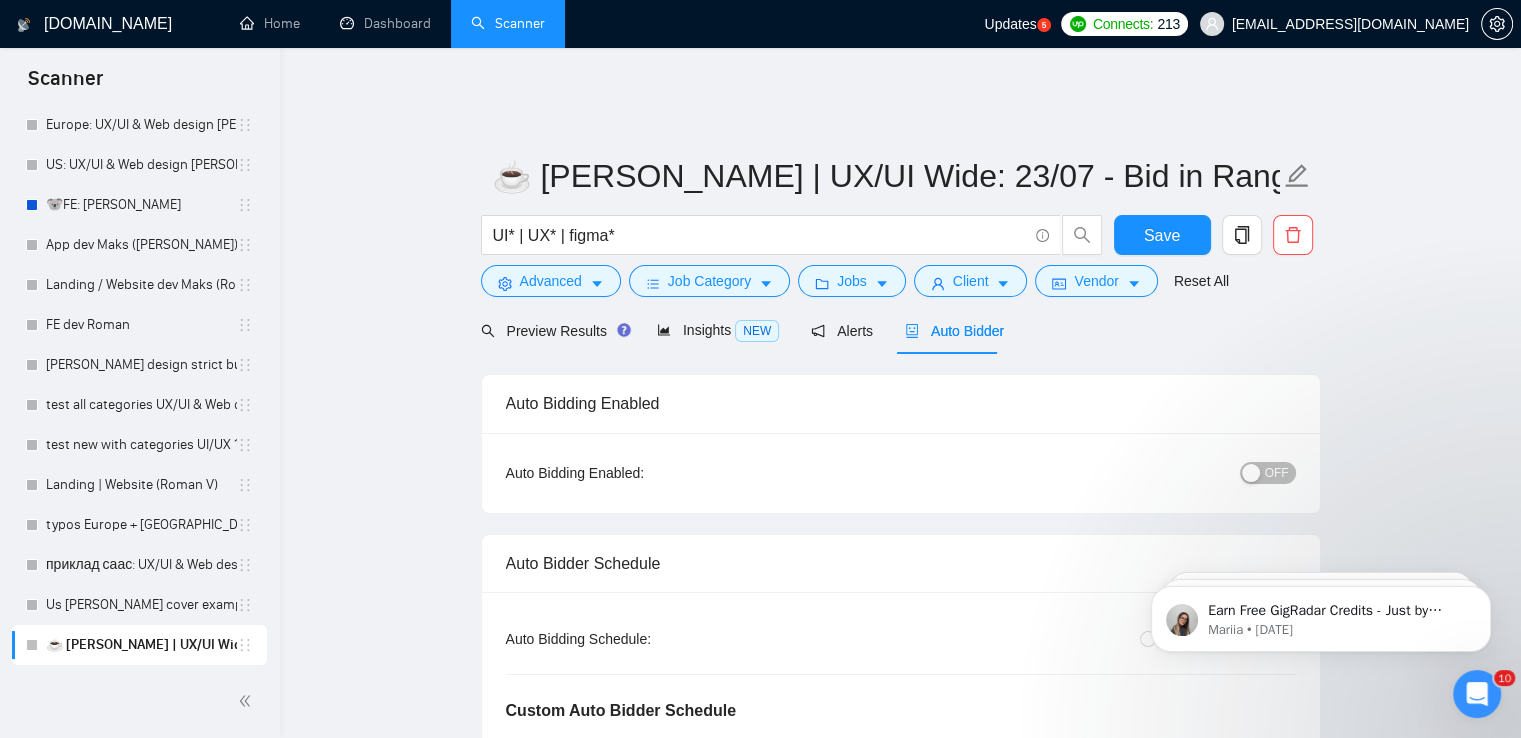 type 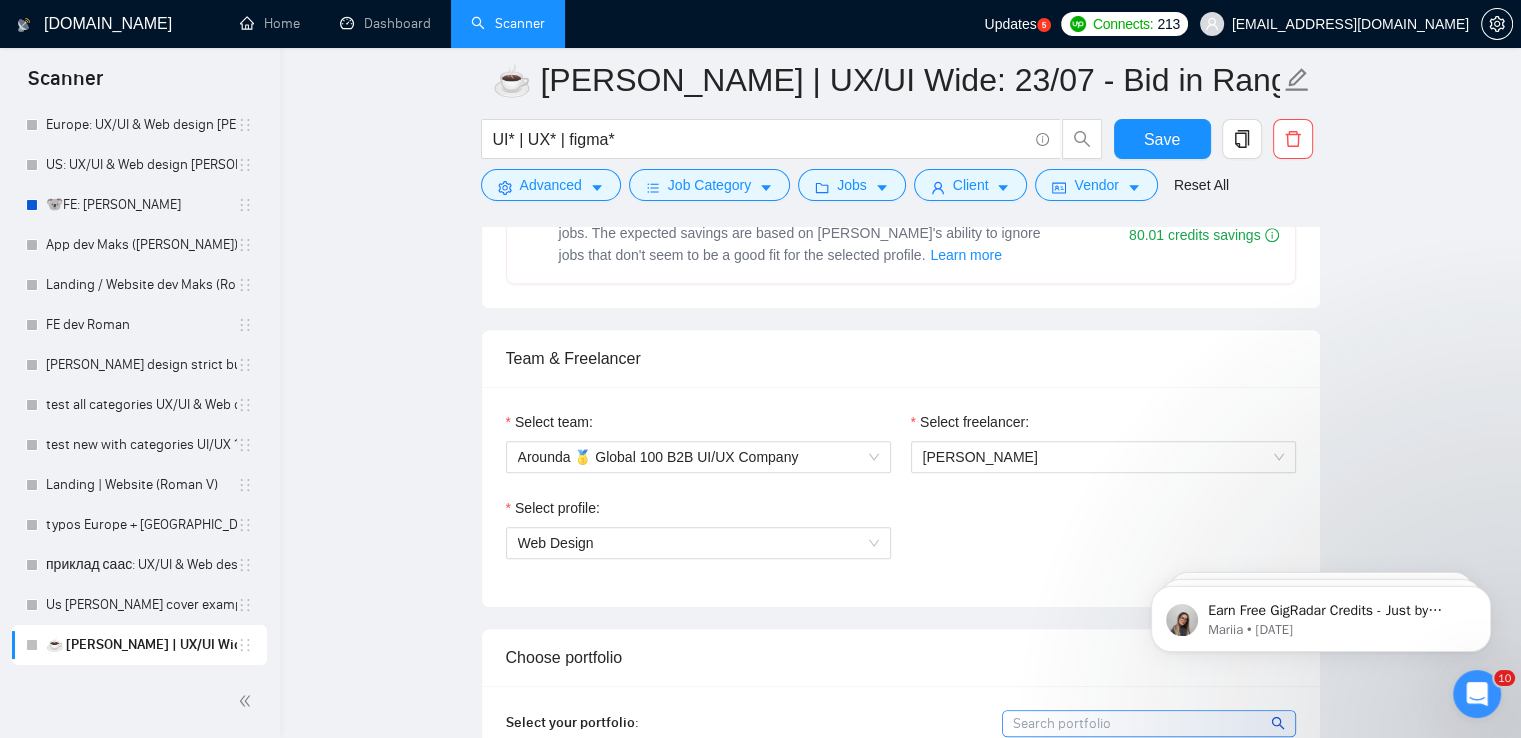scroll, scrollTop: 1300, scrollLeft: 0, axis: vertical 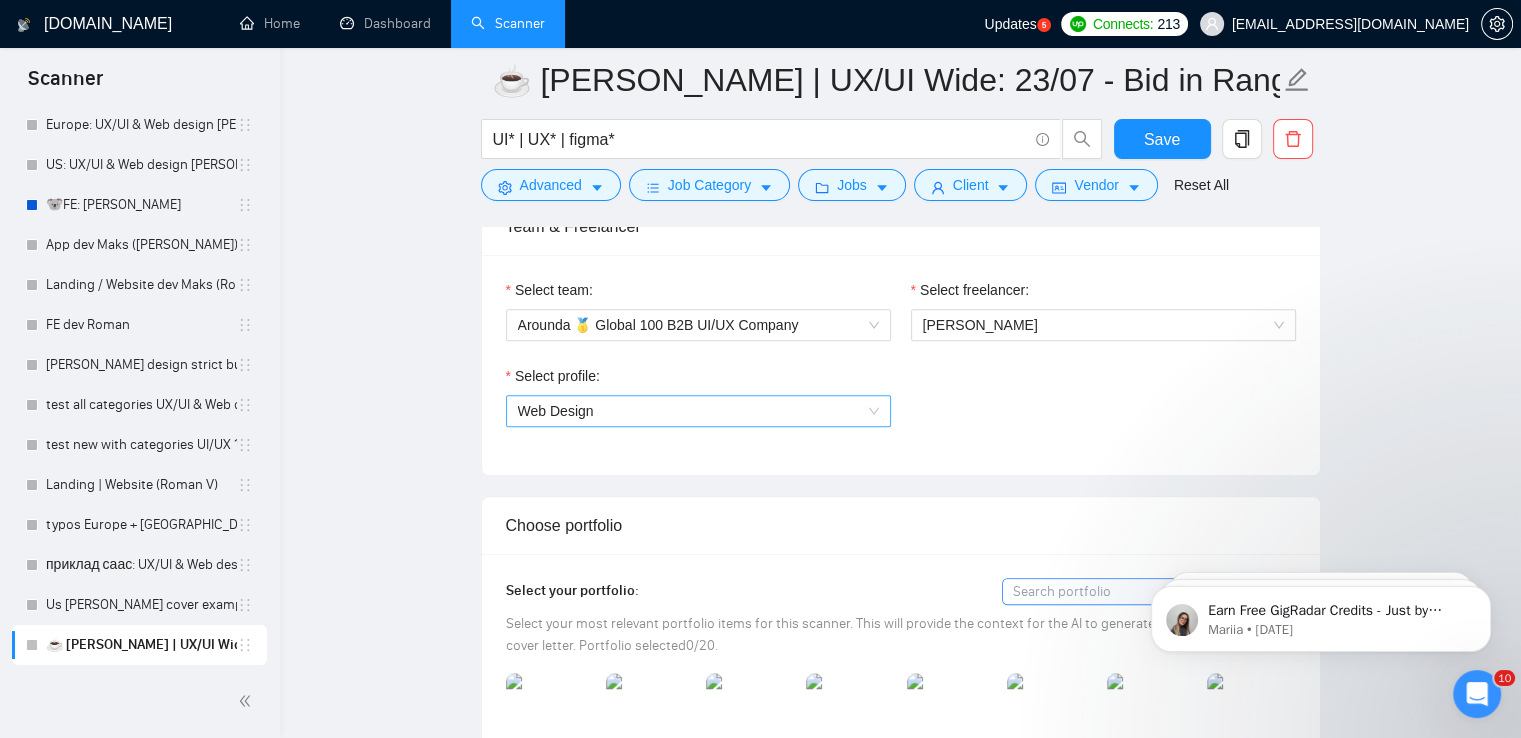 click on "Web Design" at bounding box center (698, 411) 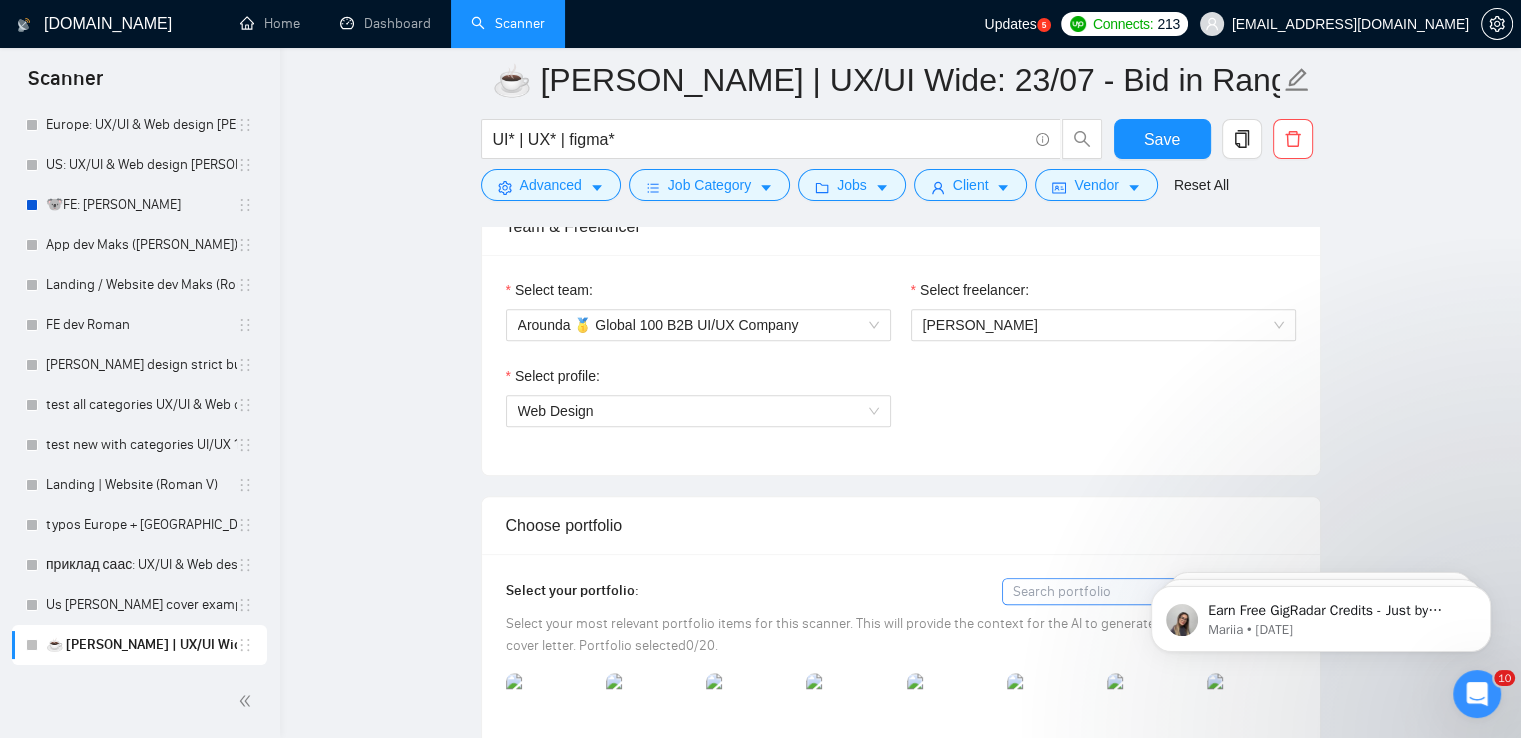 click on "Select profile:" at bounding box center [698, 380] 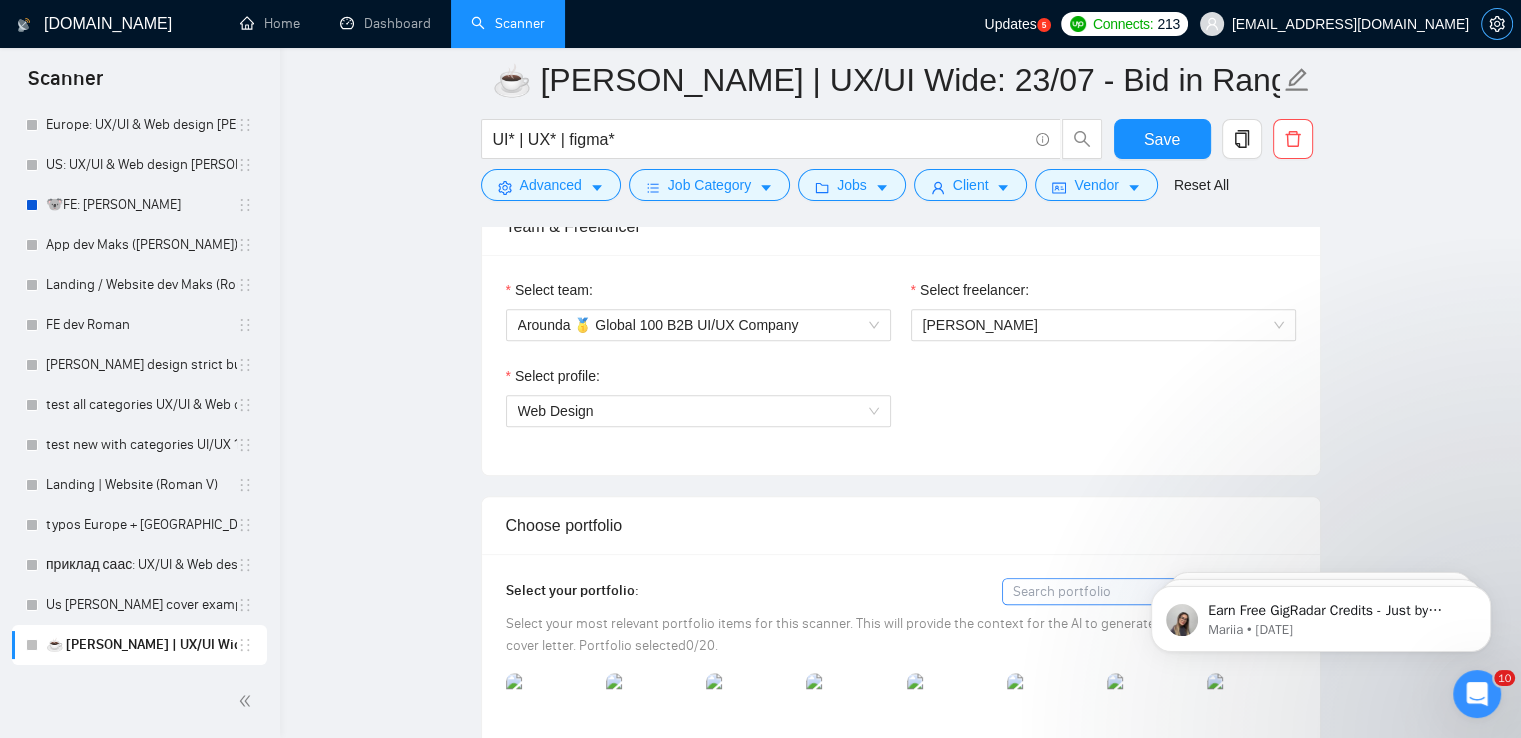 click 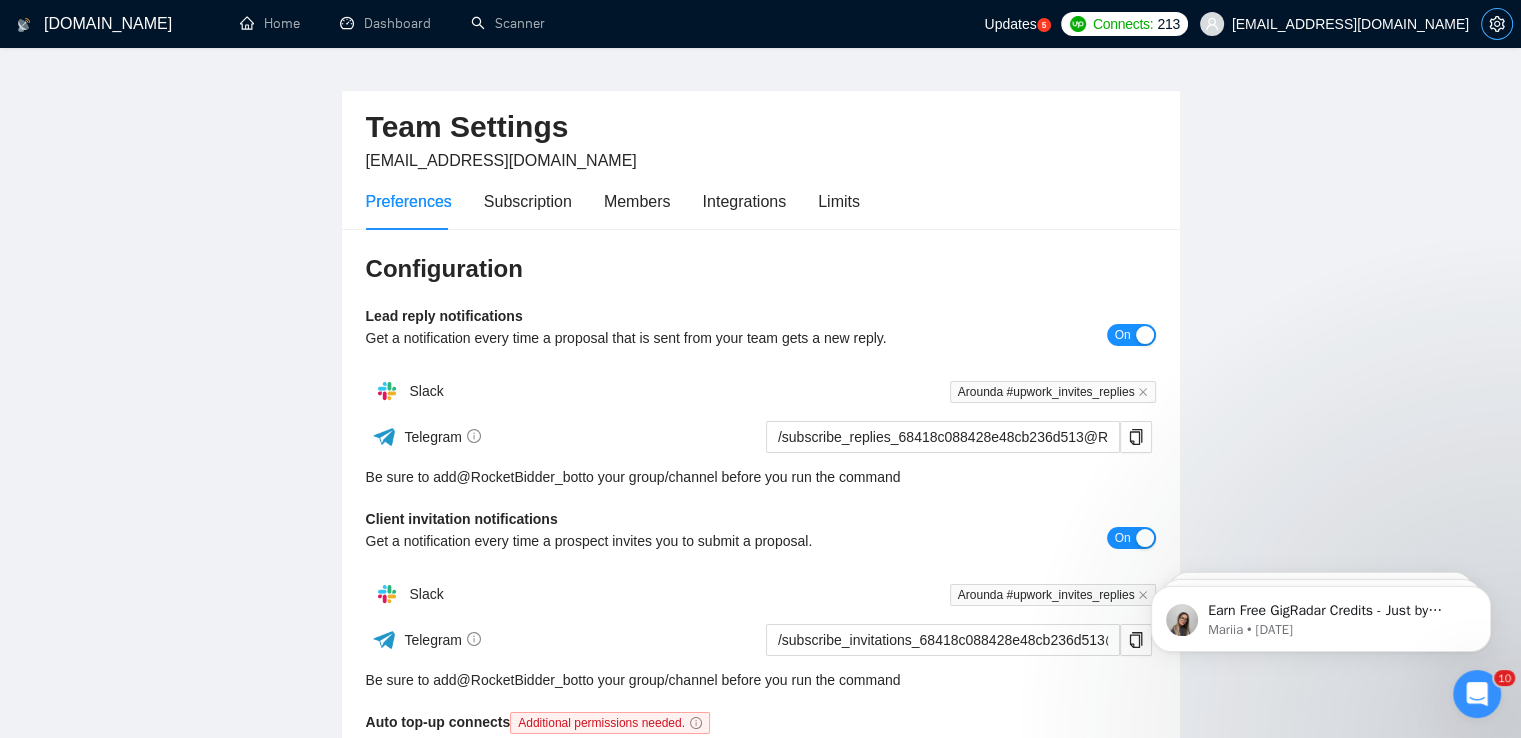 scroll, scrollTop: 0, scrollLeft: 0, axis: both 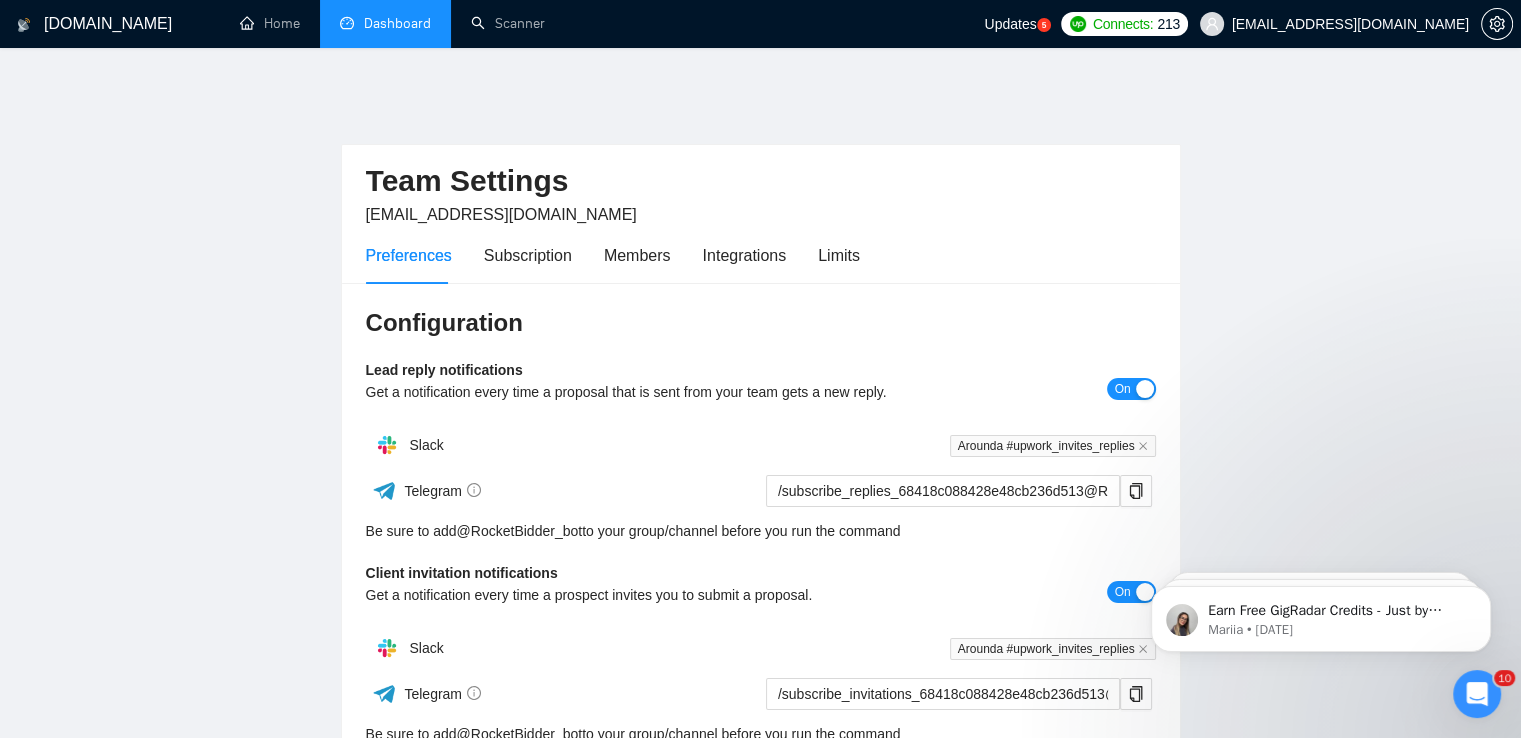 click on "Dashboard" at bounding box center [385, 23] 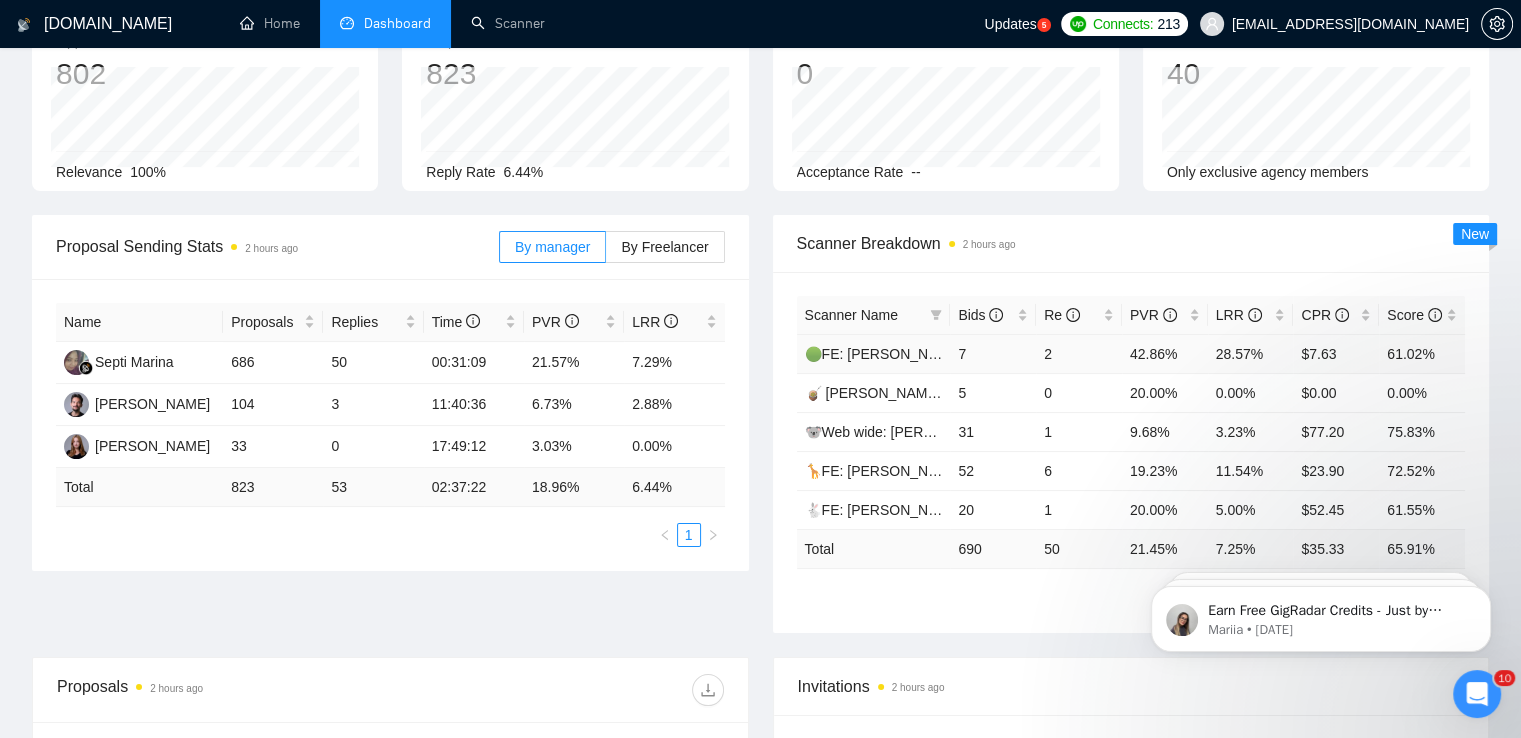 scroll, scrollTop: 200, scrollLeft: 0, axis: vertical 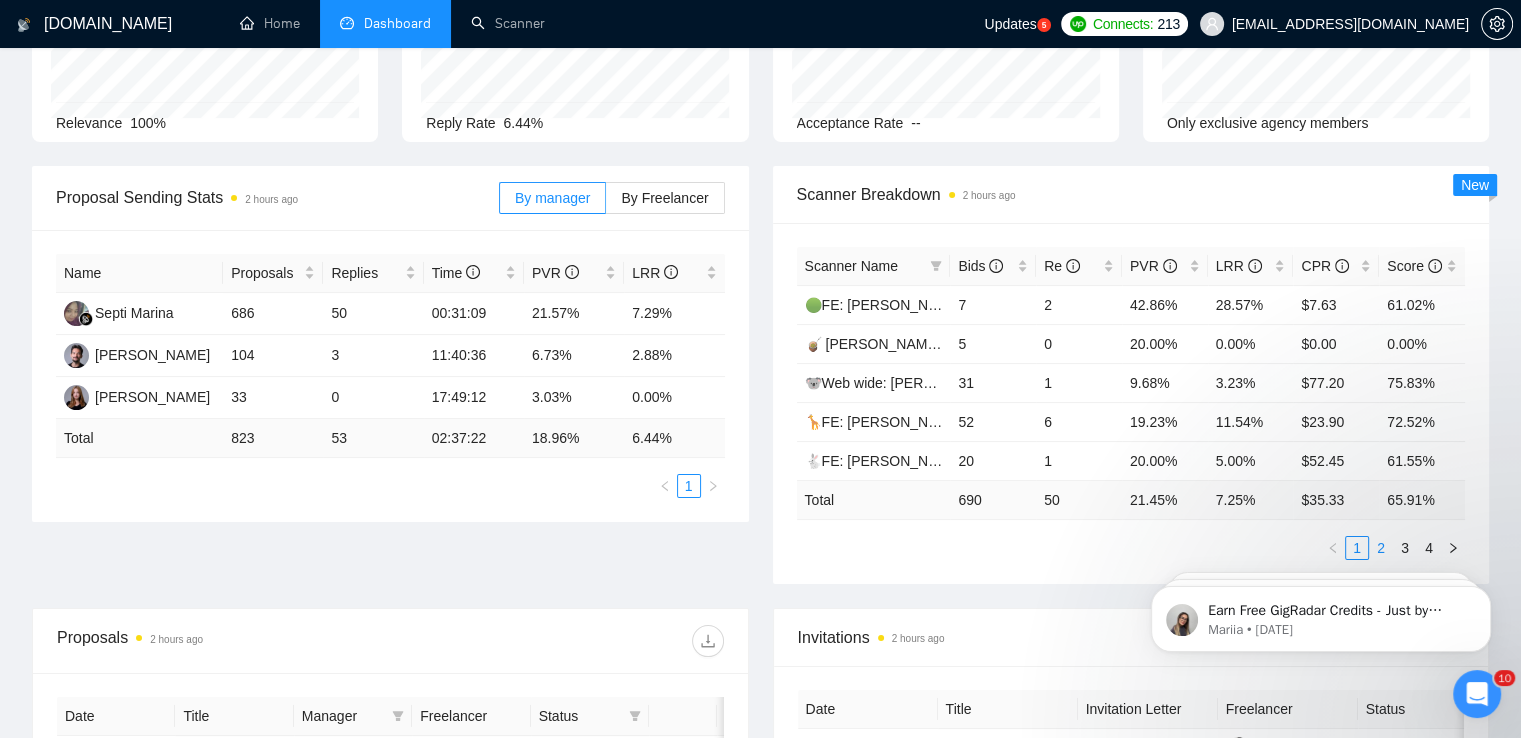 click on "2" at bounding box center [1381, 548] 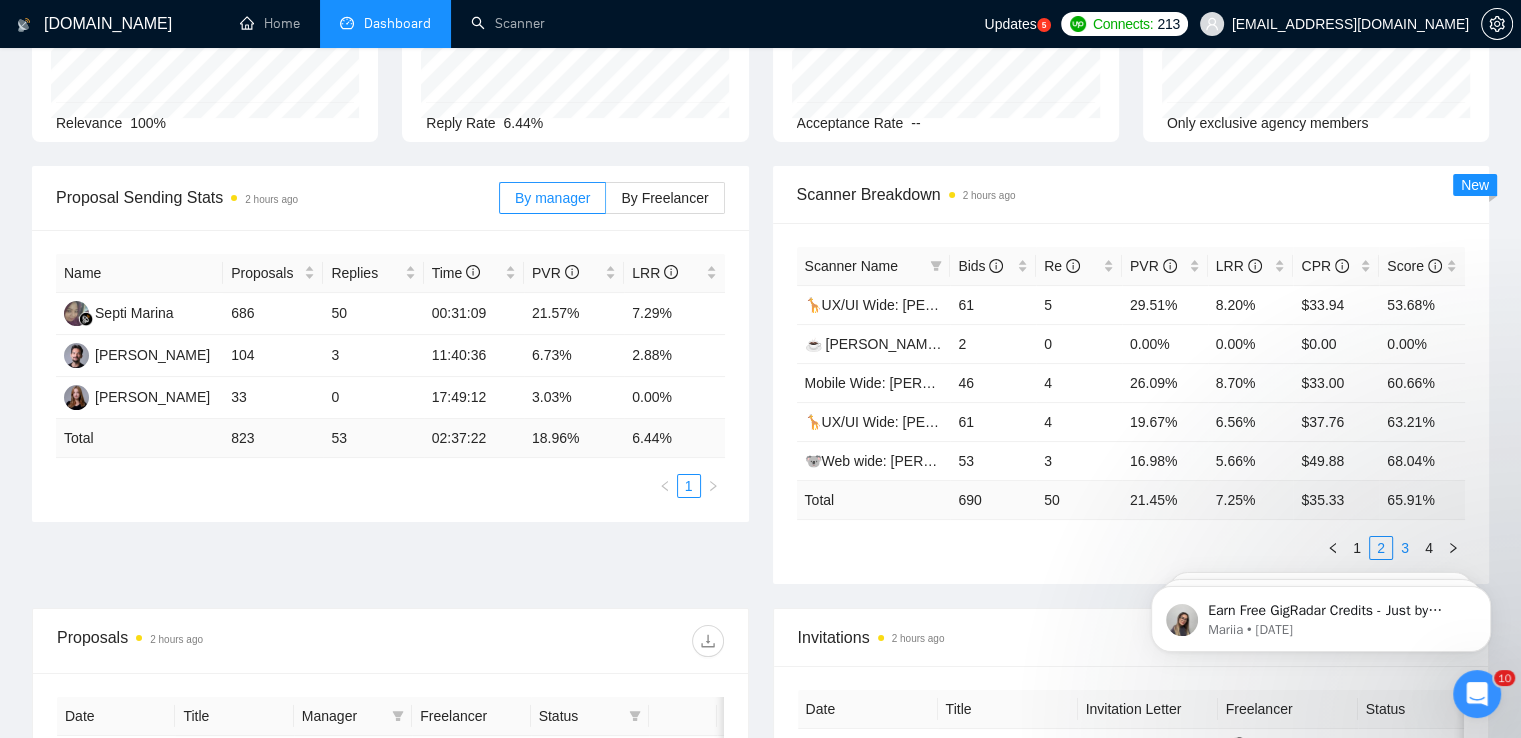 click on "3" at bounding box center (1405, 548) 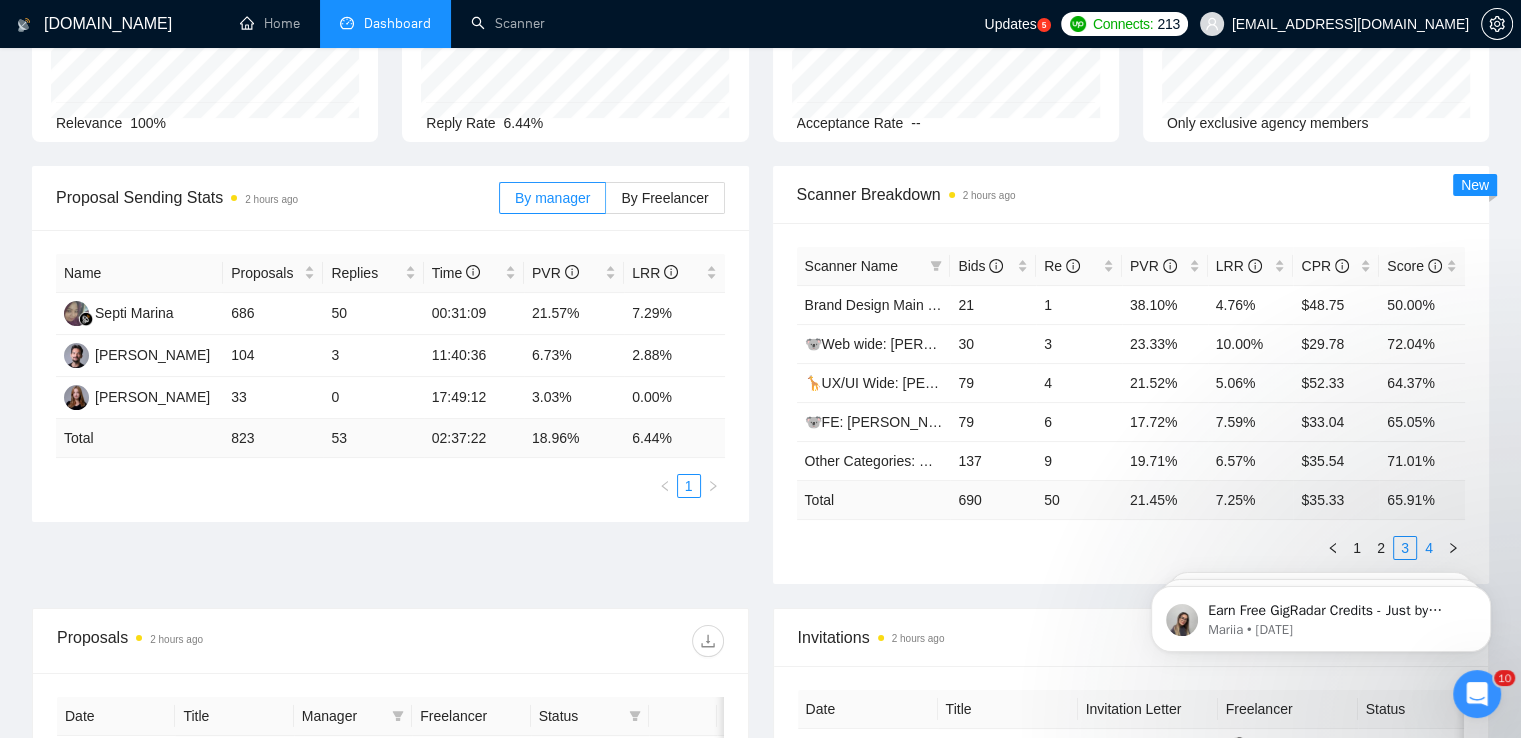 click on "4" at bounding box center [1429, 548] 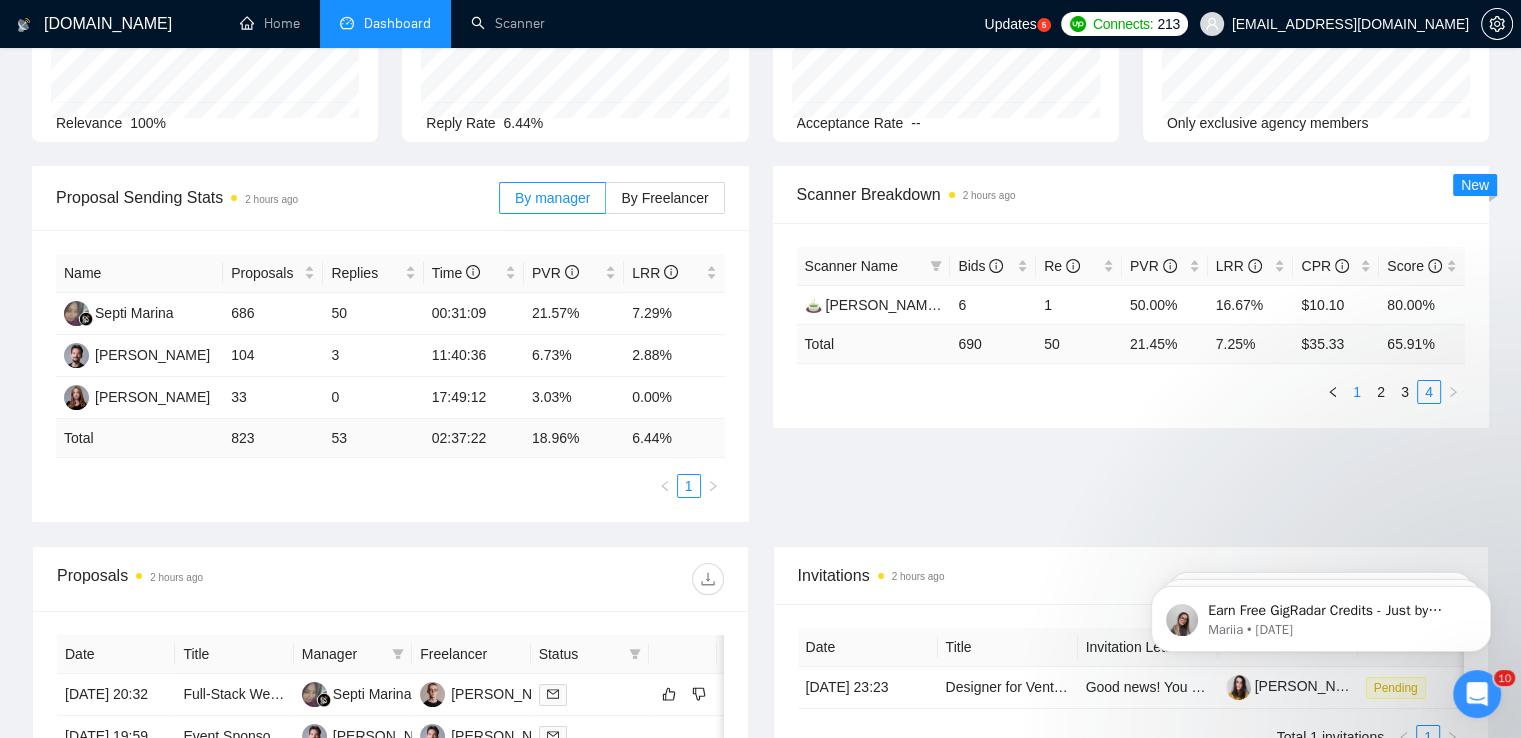 click on "1" at bounding box center (1357, 392) 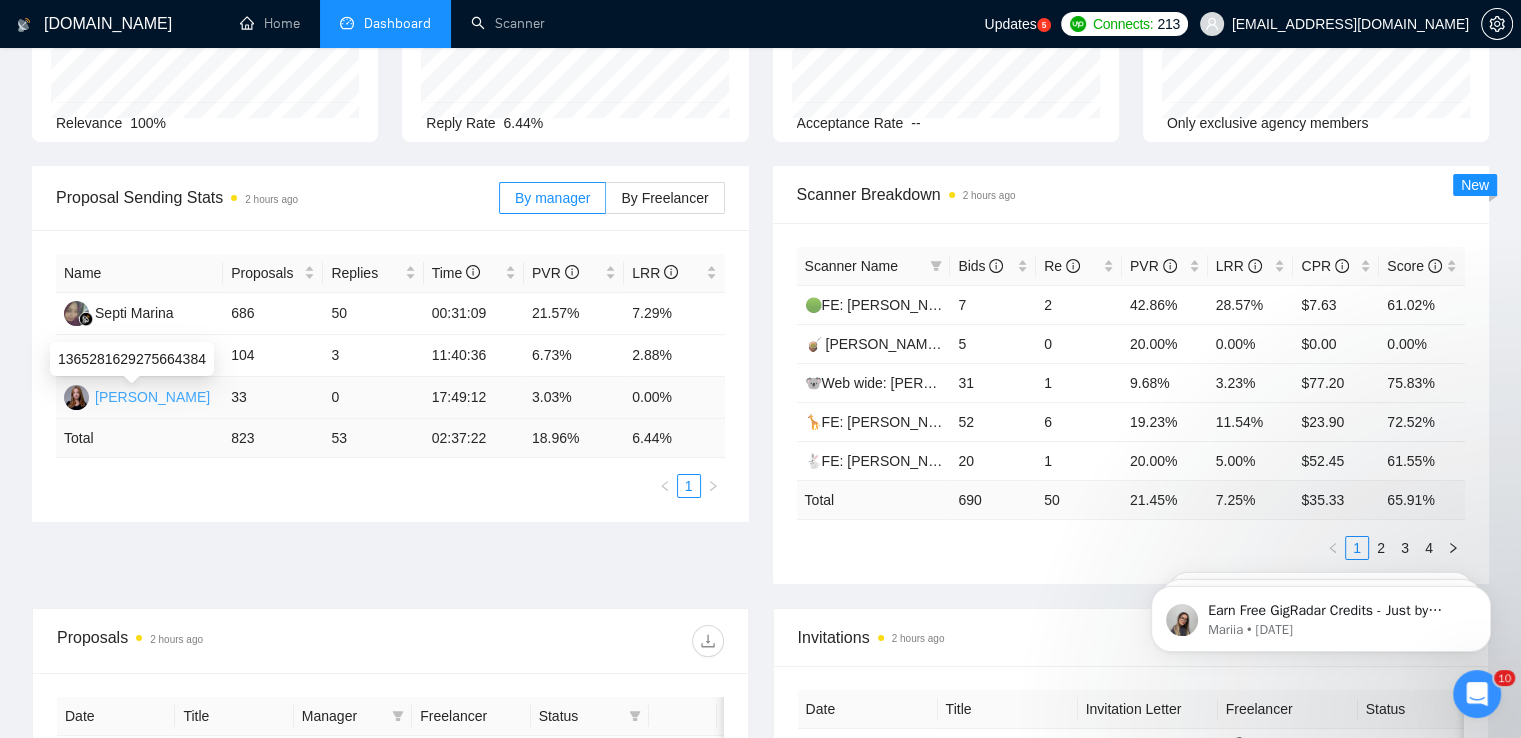 click on "[PERSON_NAME]" at bounding box center (152, 397) 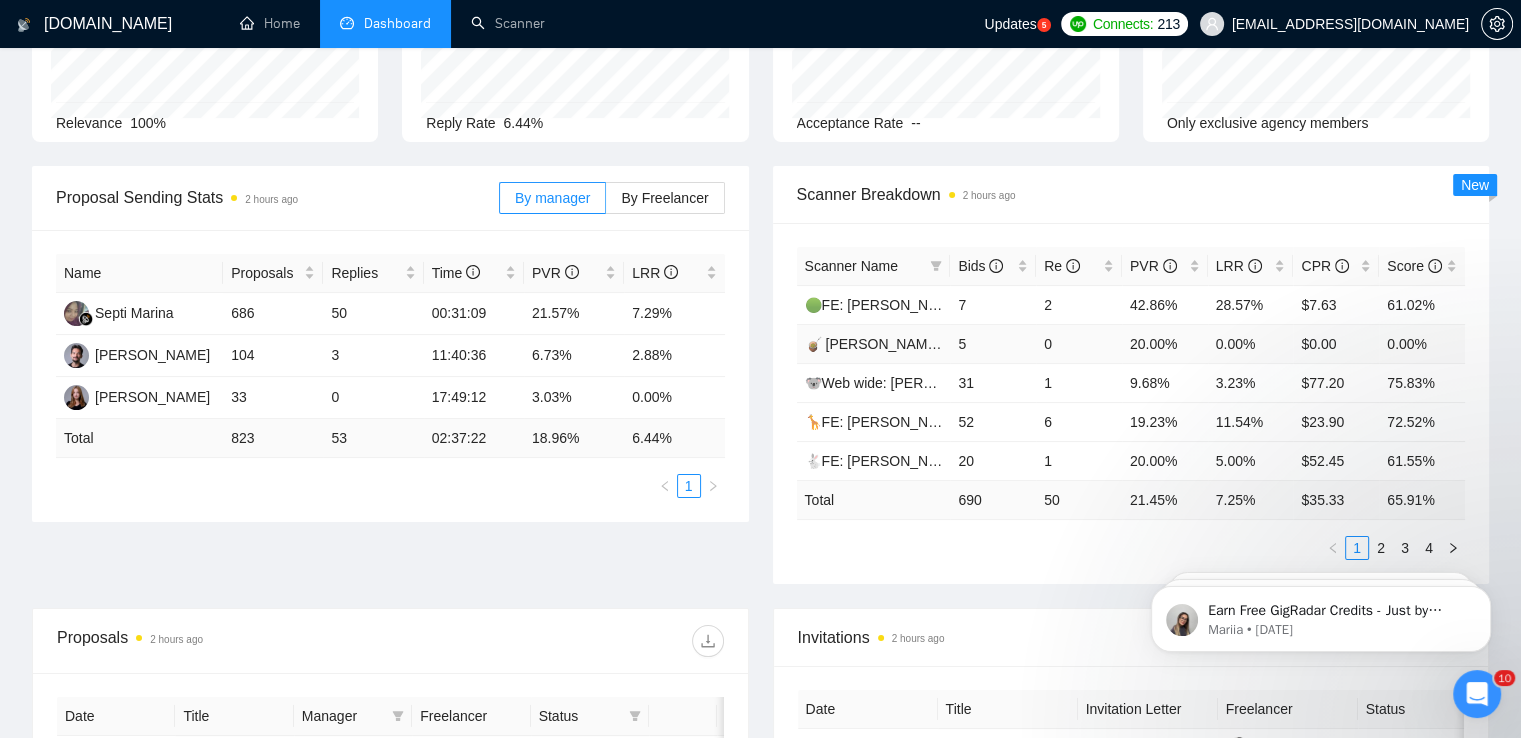 scroll, scrollTop: 0, scrollLeft: 0, axis: both 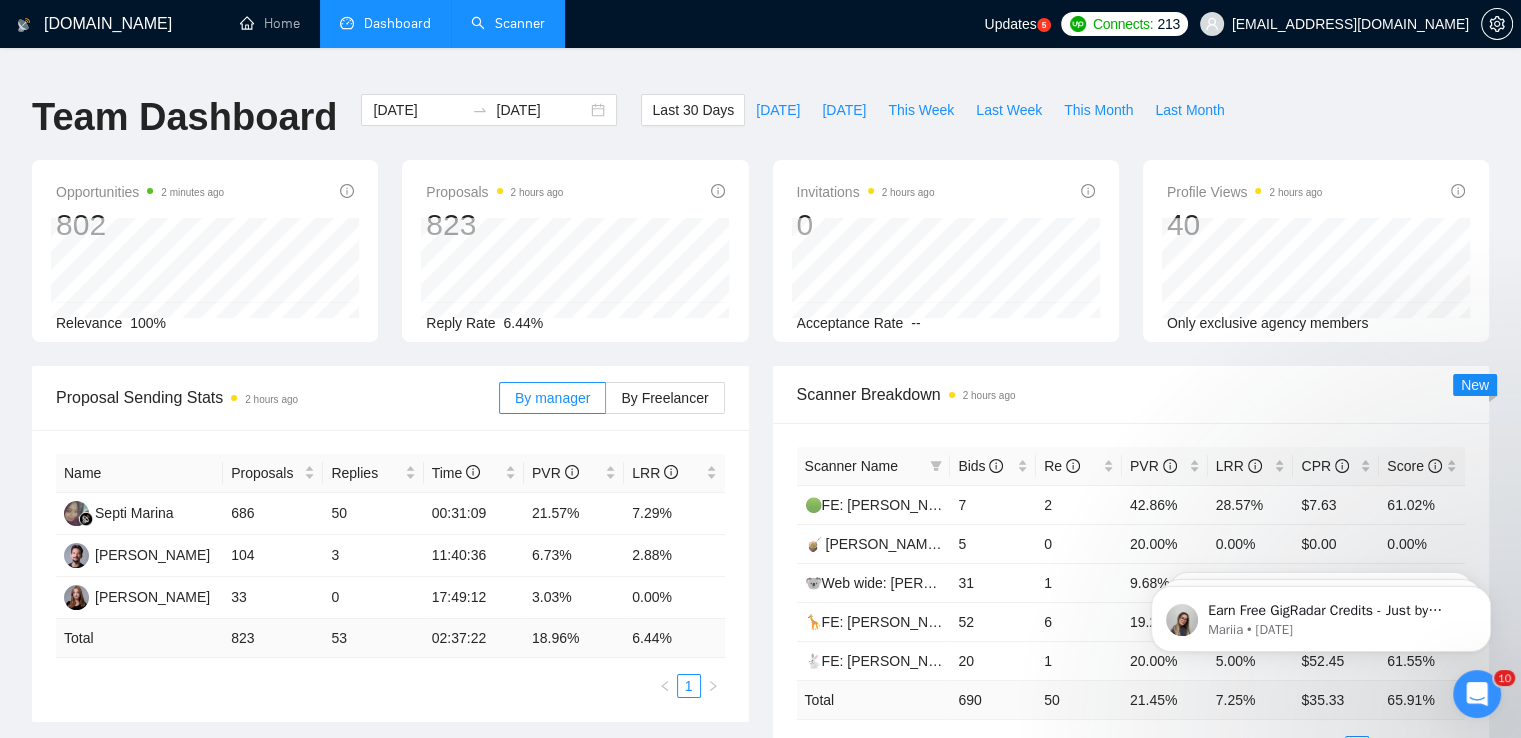 click on "Scanner" at bounding box center [508, 23] 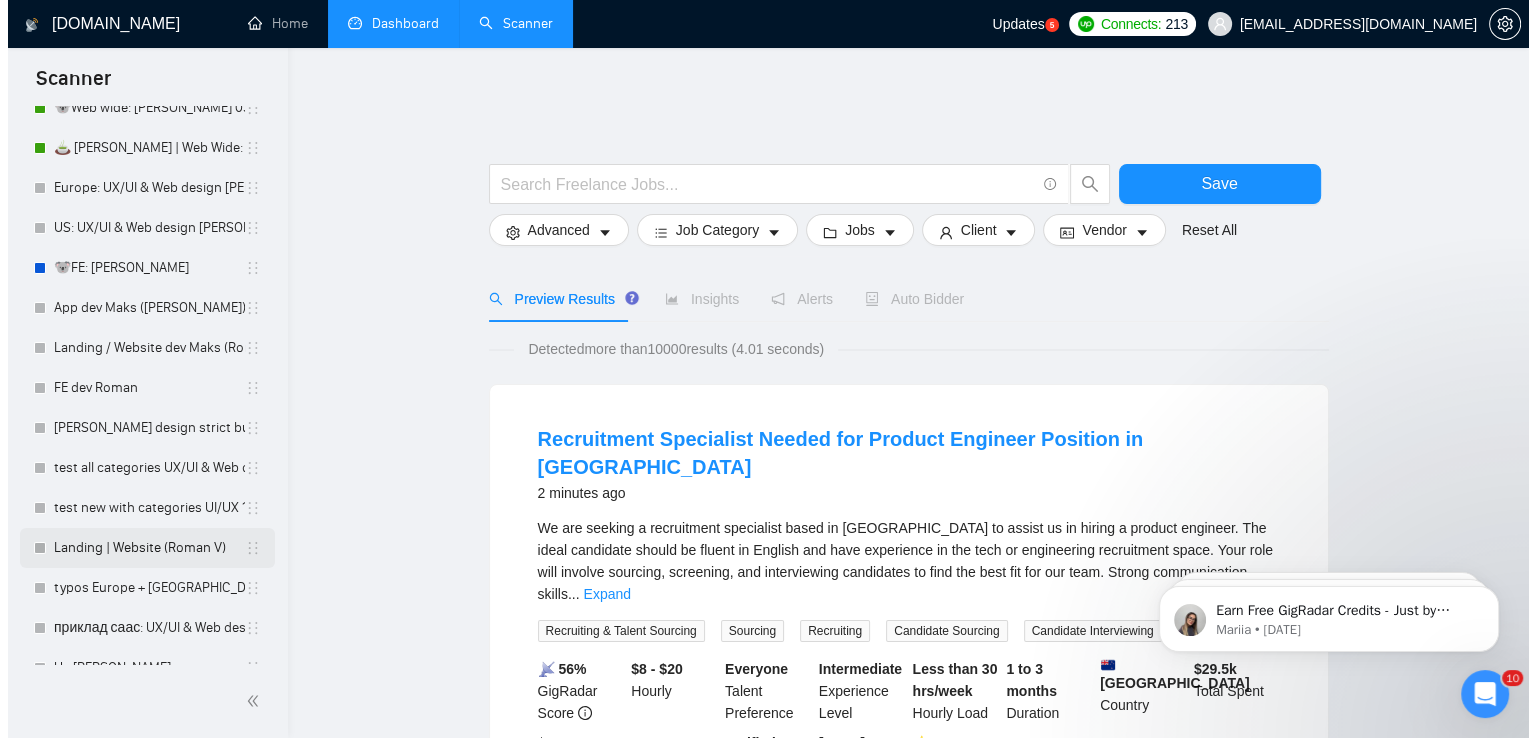 scroll, scrollTop: 617, scrollLeft: 0, axis: vertical 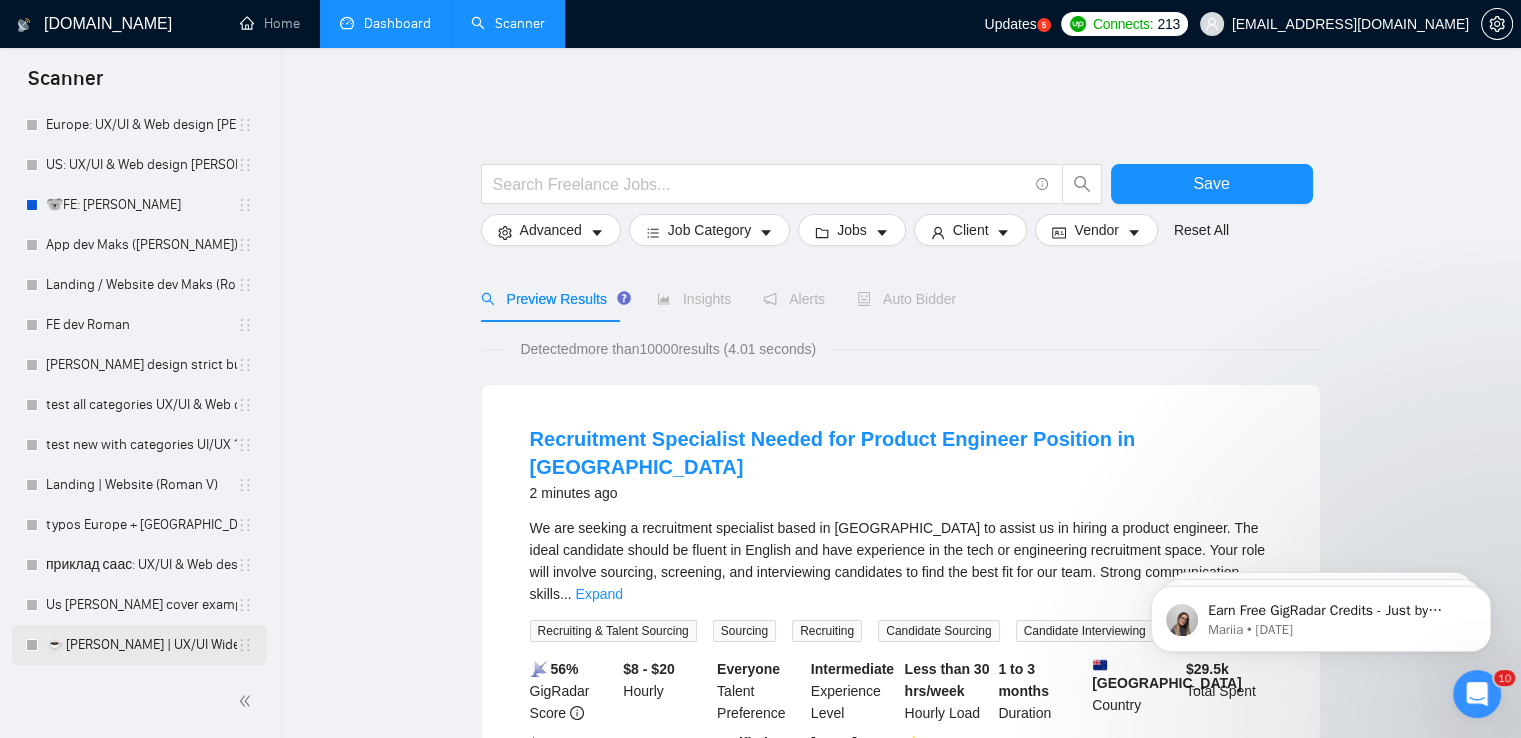 click on "☕ [PERSON_NAME] | UX/UI Wide: 23/07 - Bid in Range" at bounding box center [141, 645] 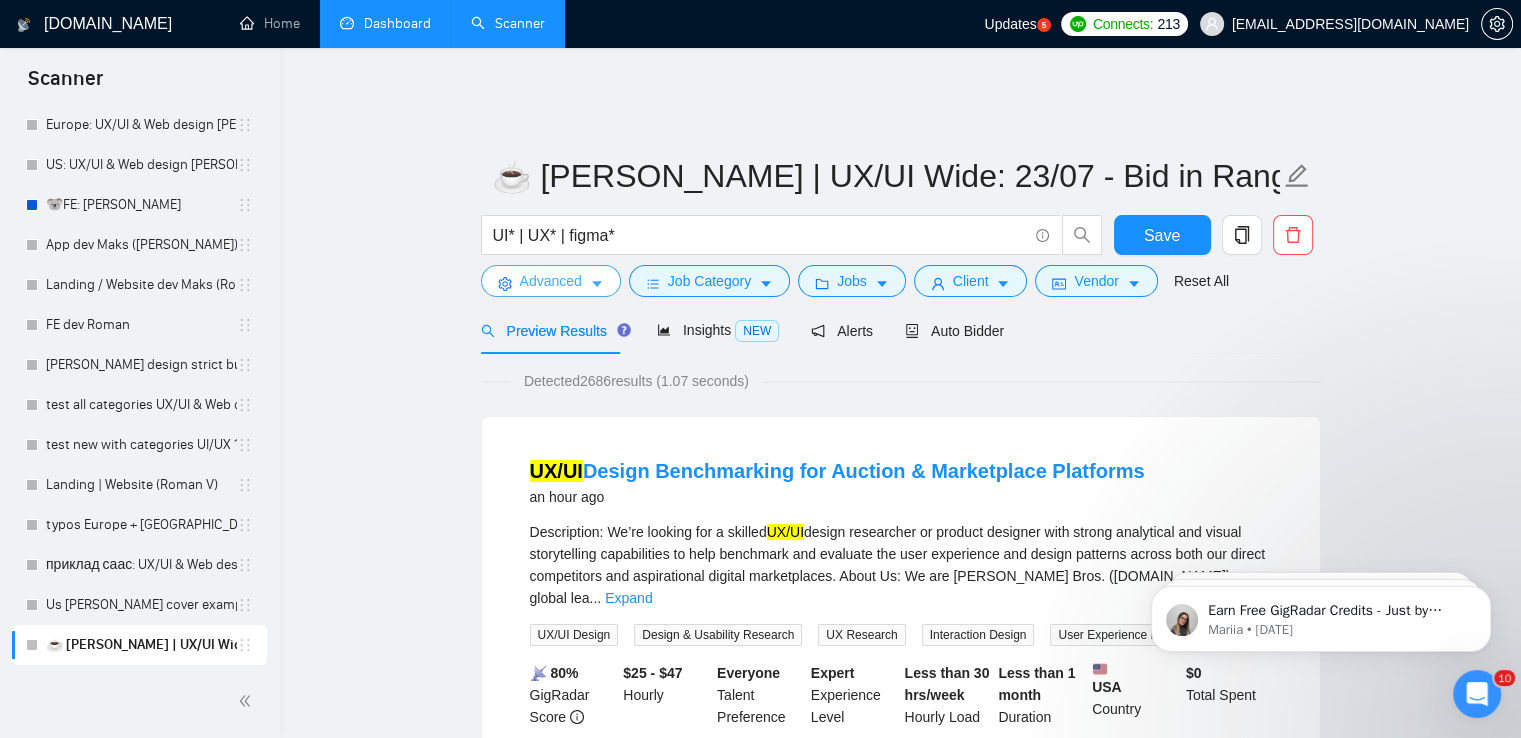 click on "Advanced" at bounding box center [551, 281] 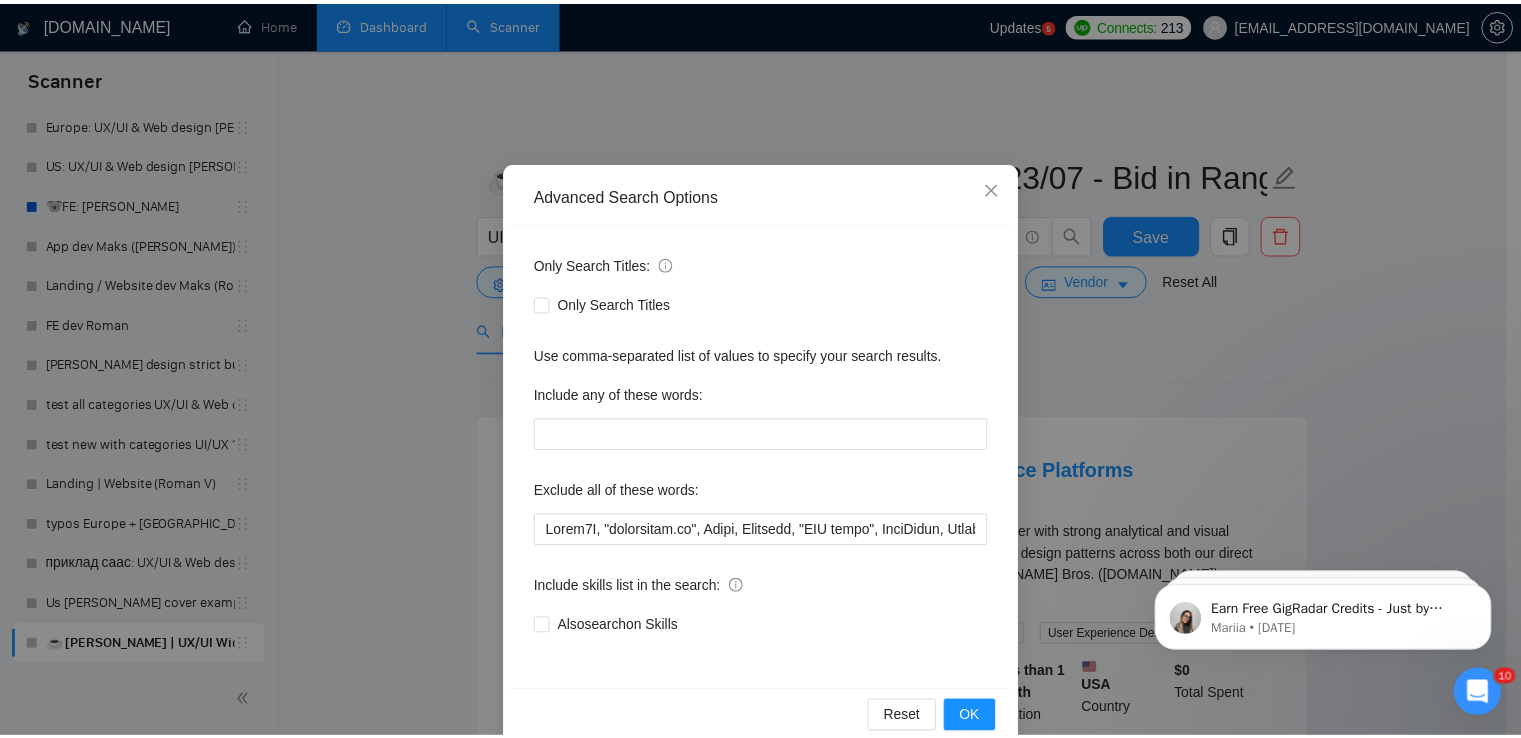 scroll, scrollTop: 0, scrollLeft: 0, axis: both 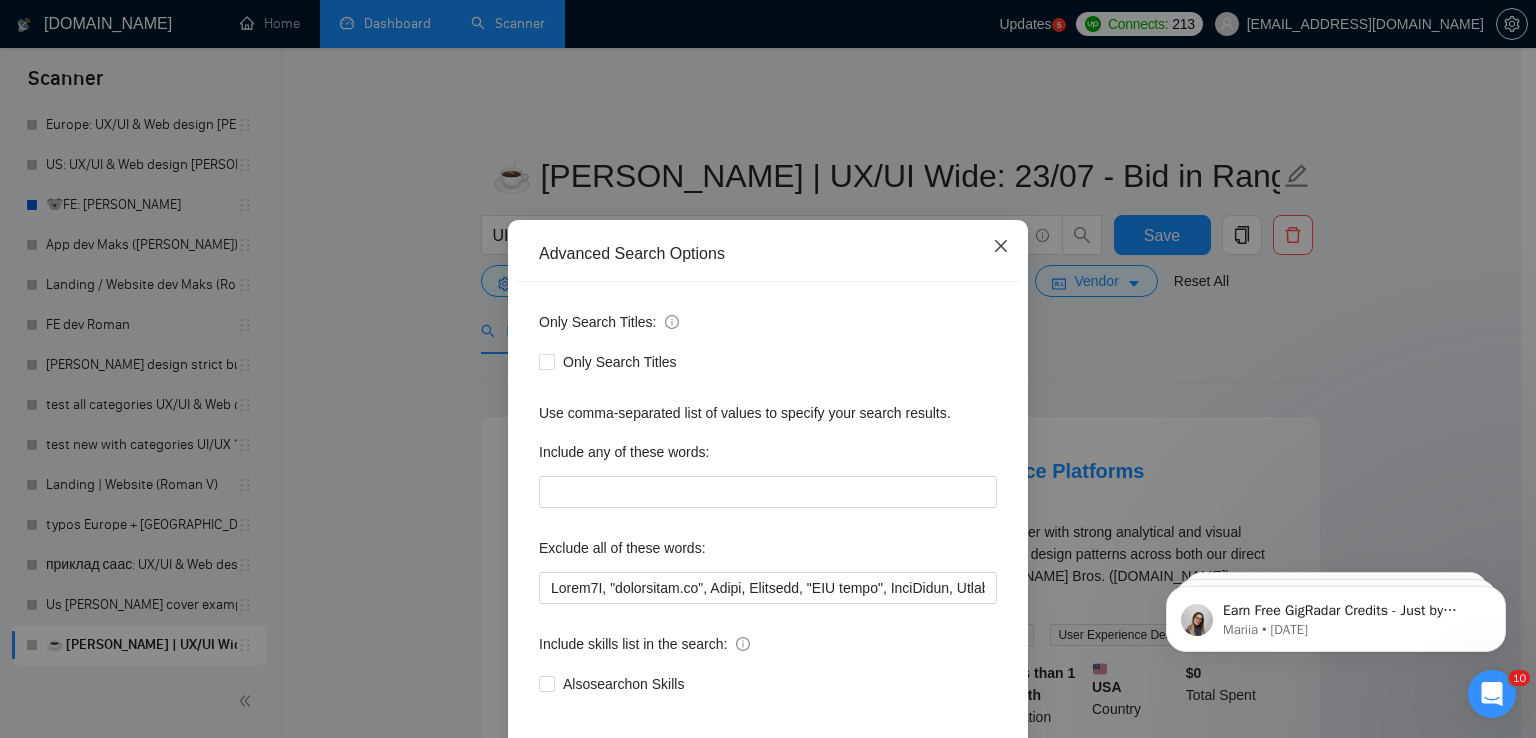 click 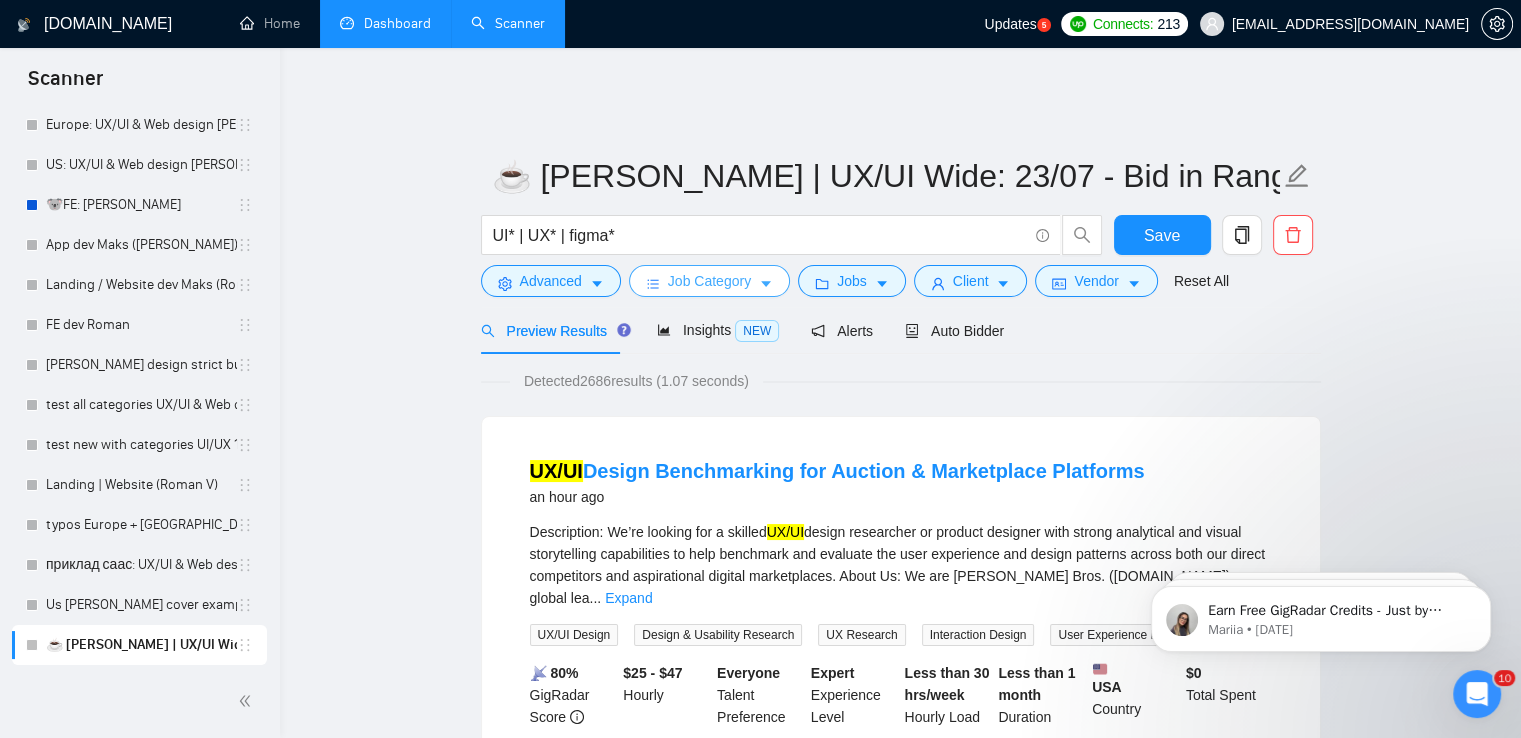click on "Job Category" at bounding box center [709, 281] 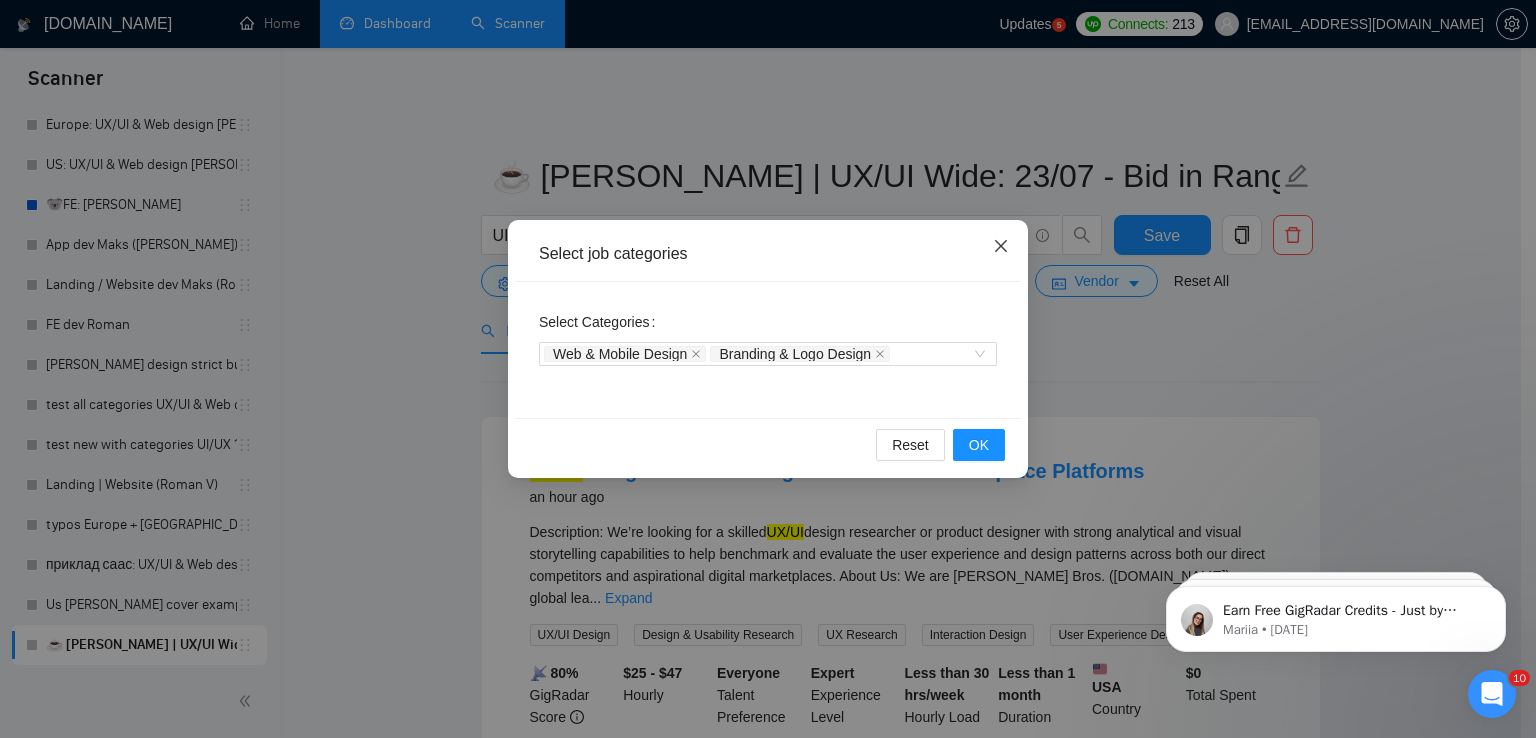 click 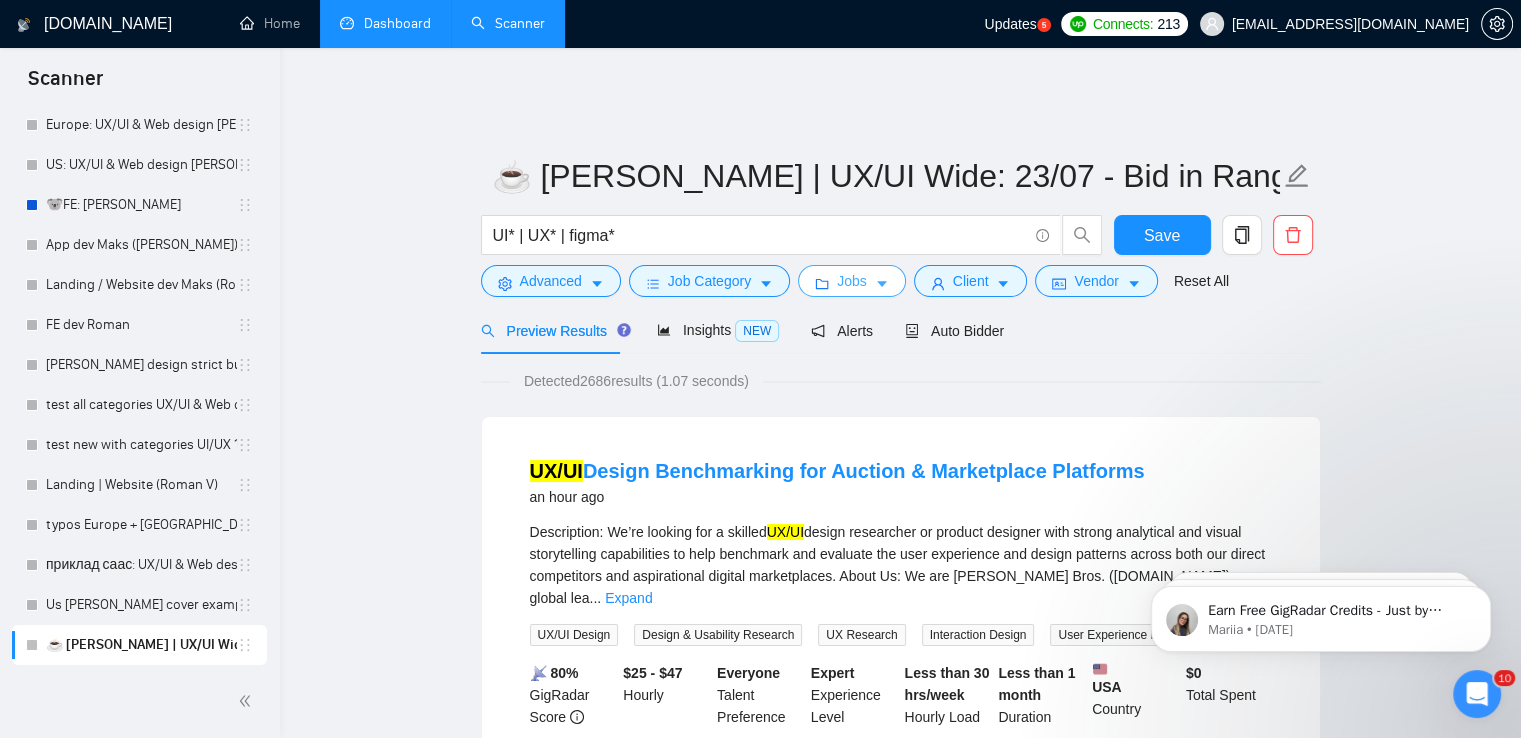 click 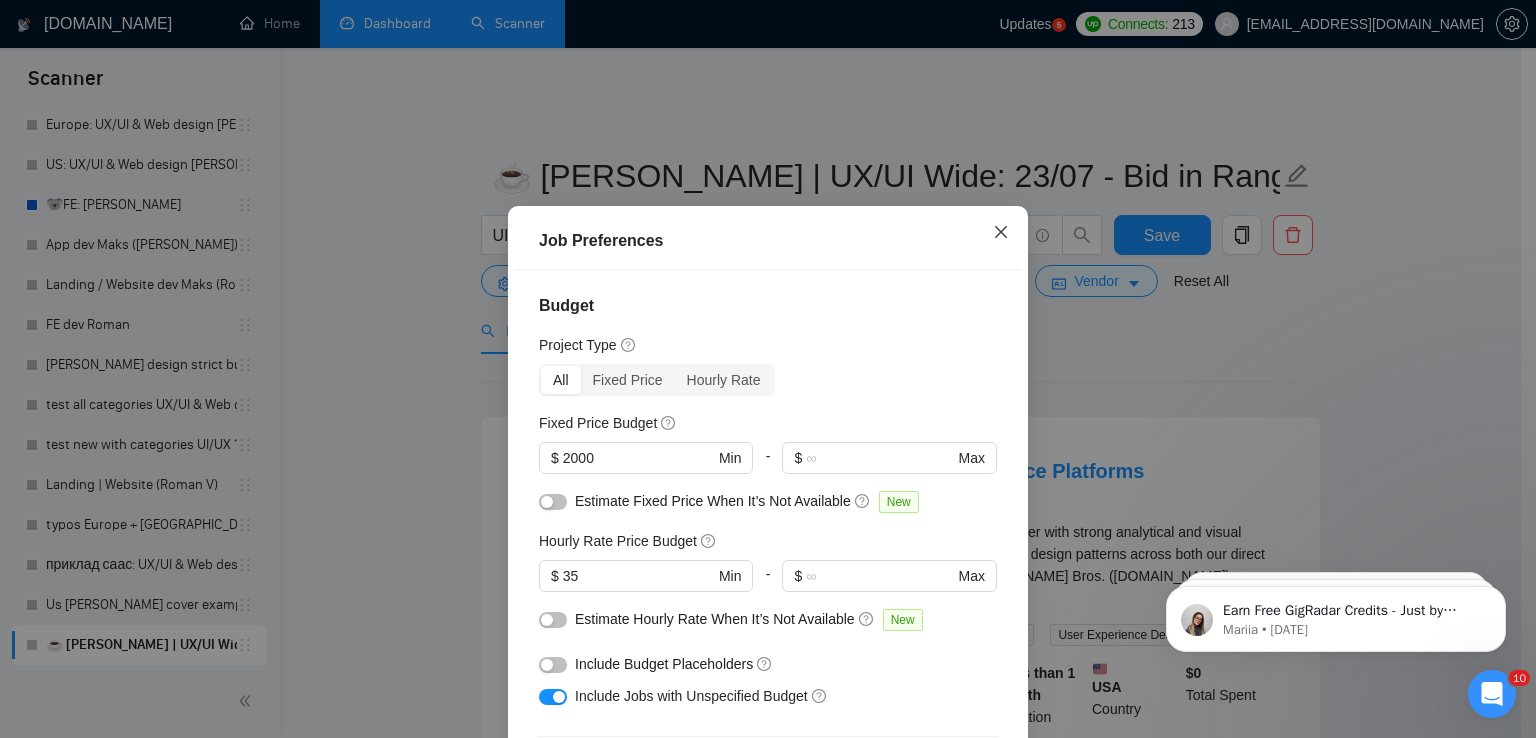 click 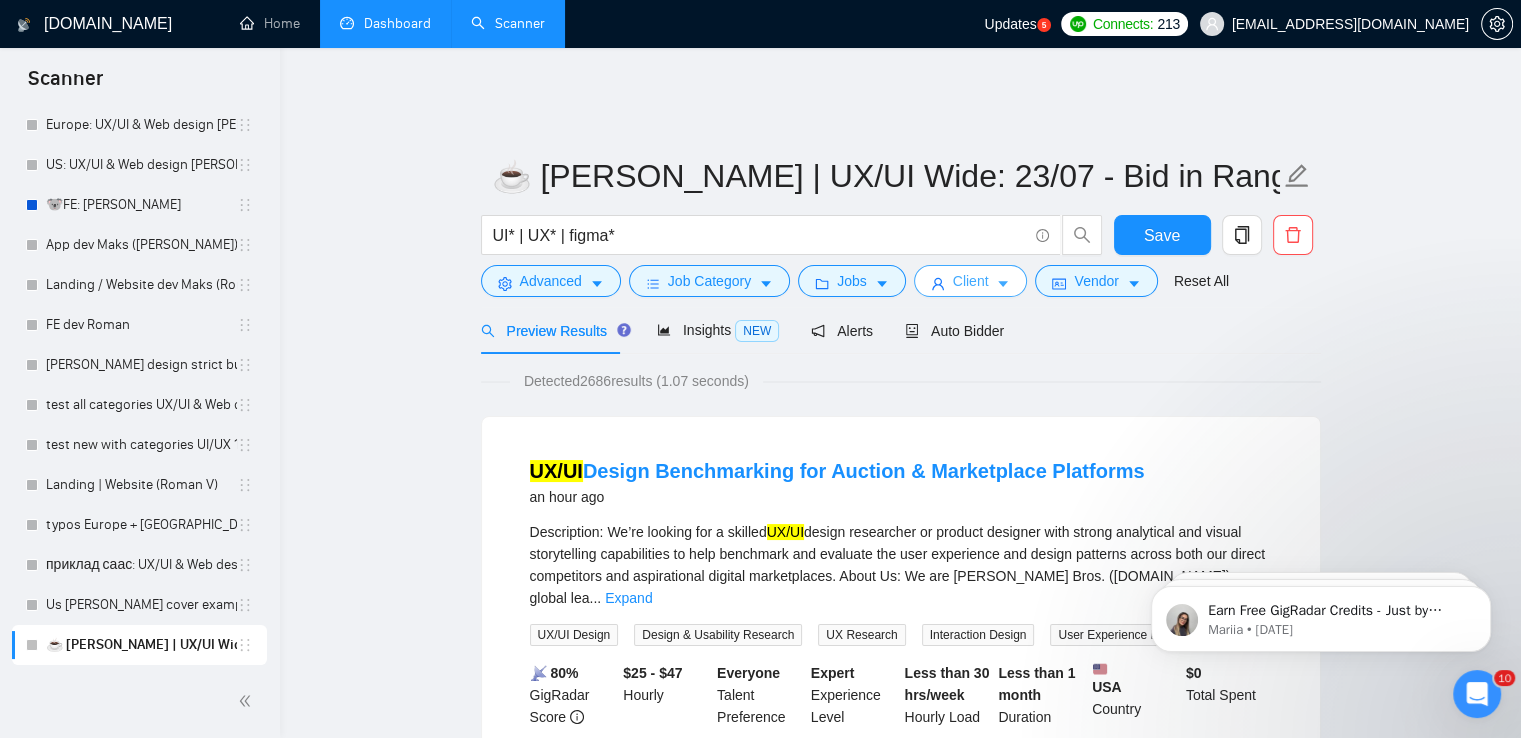 click 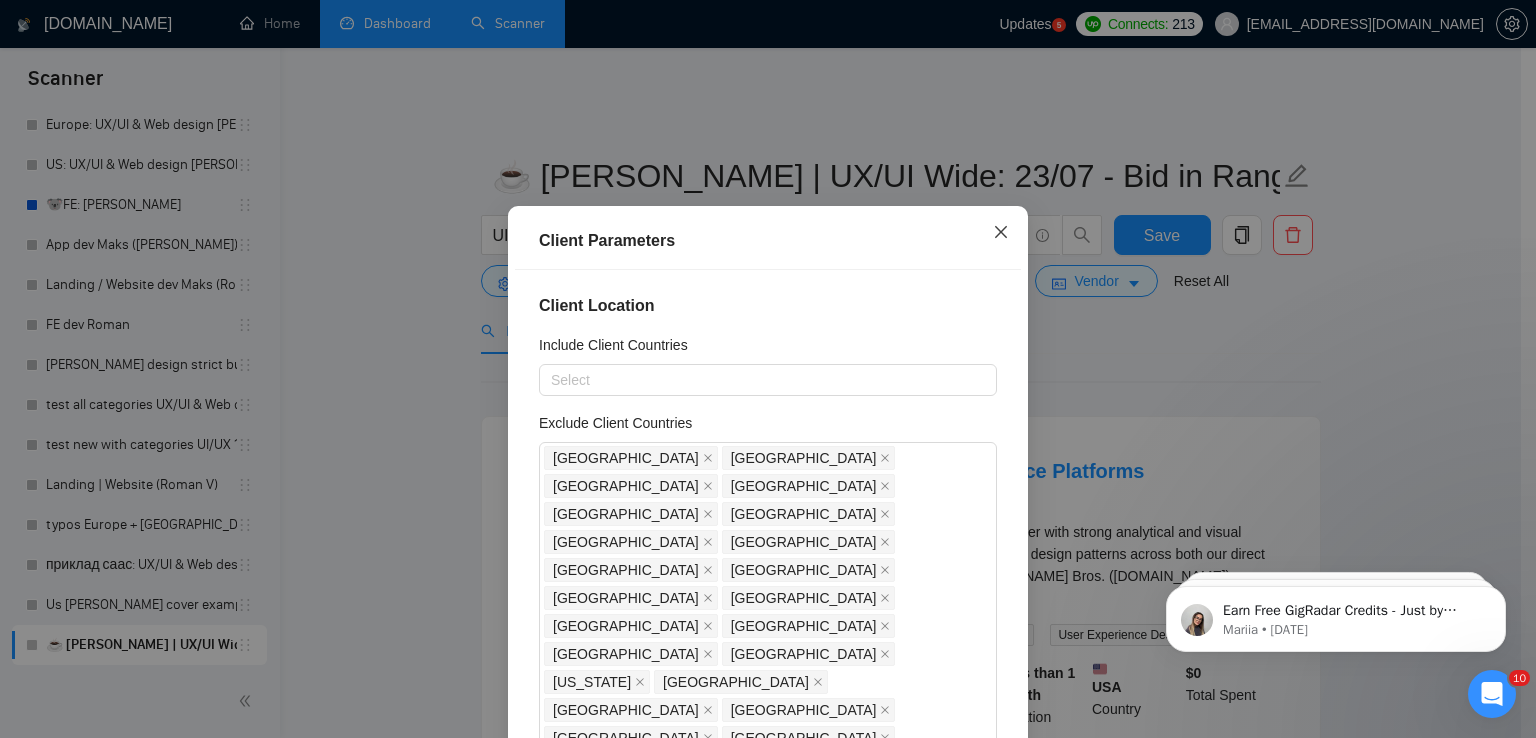 click 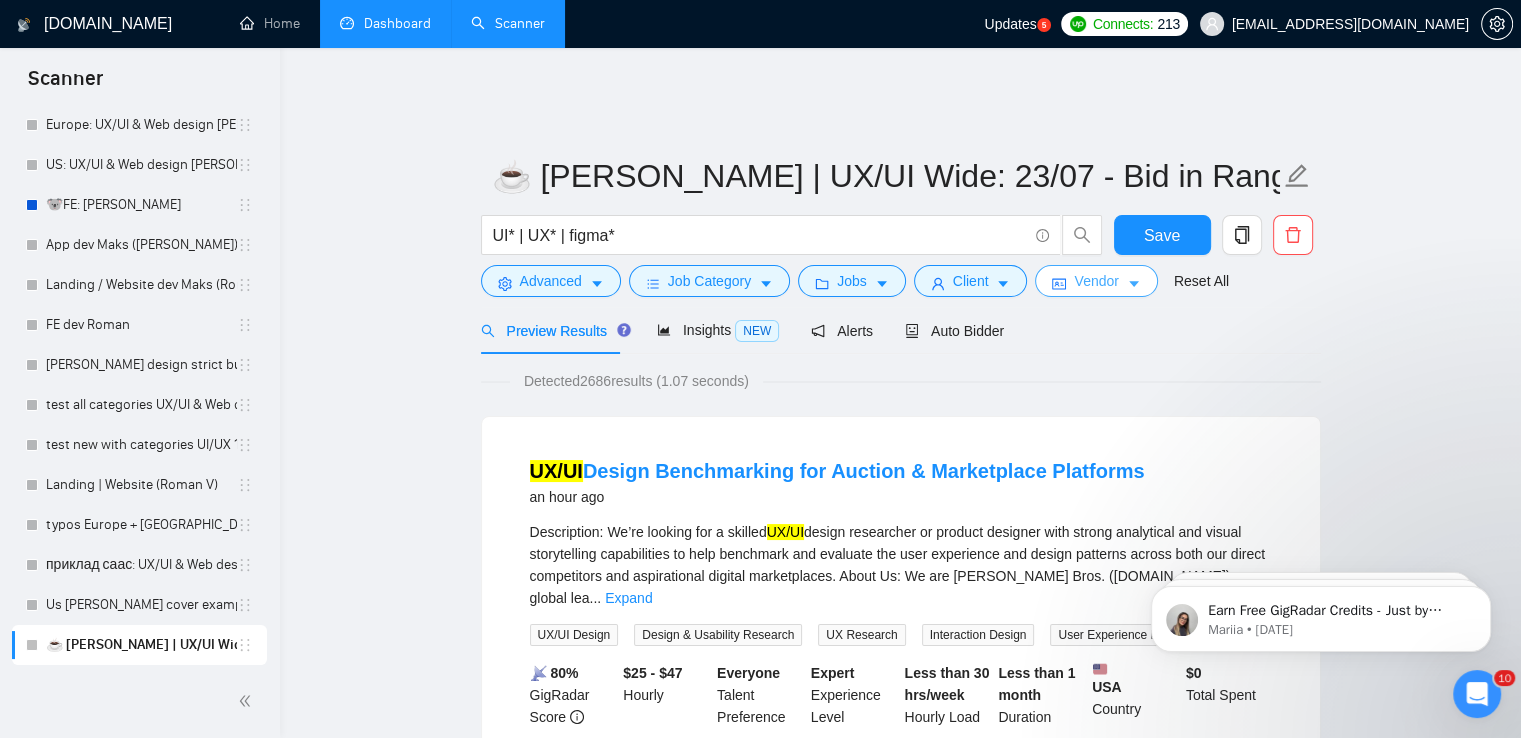 click on "Vendor" at bounding box center (1096, 281) 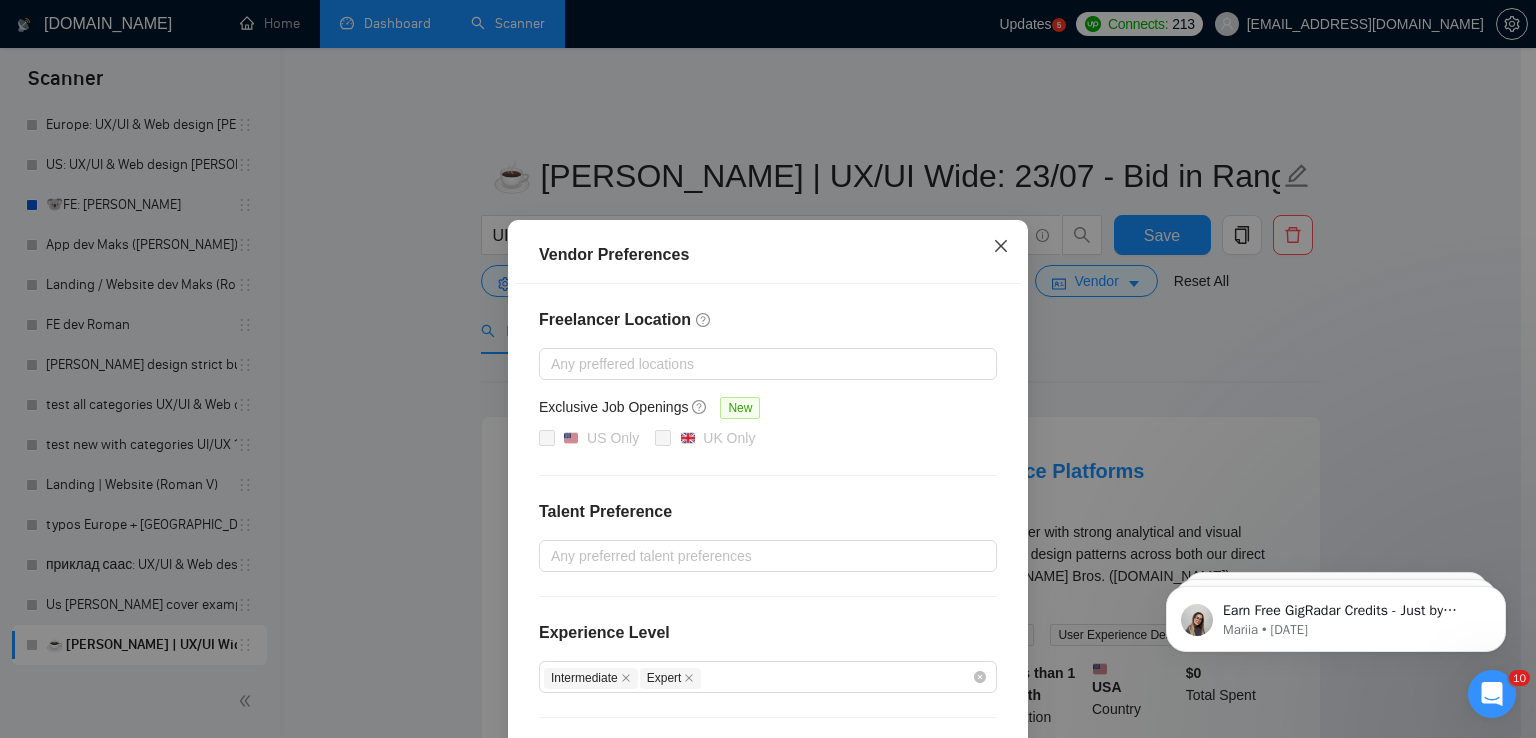 click 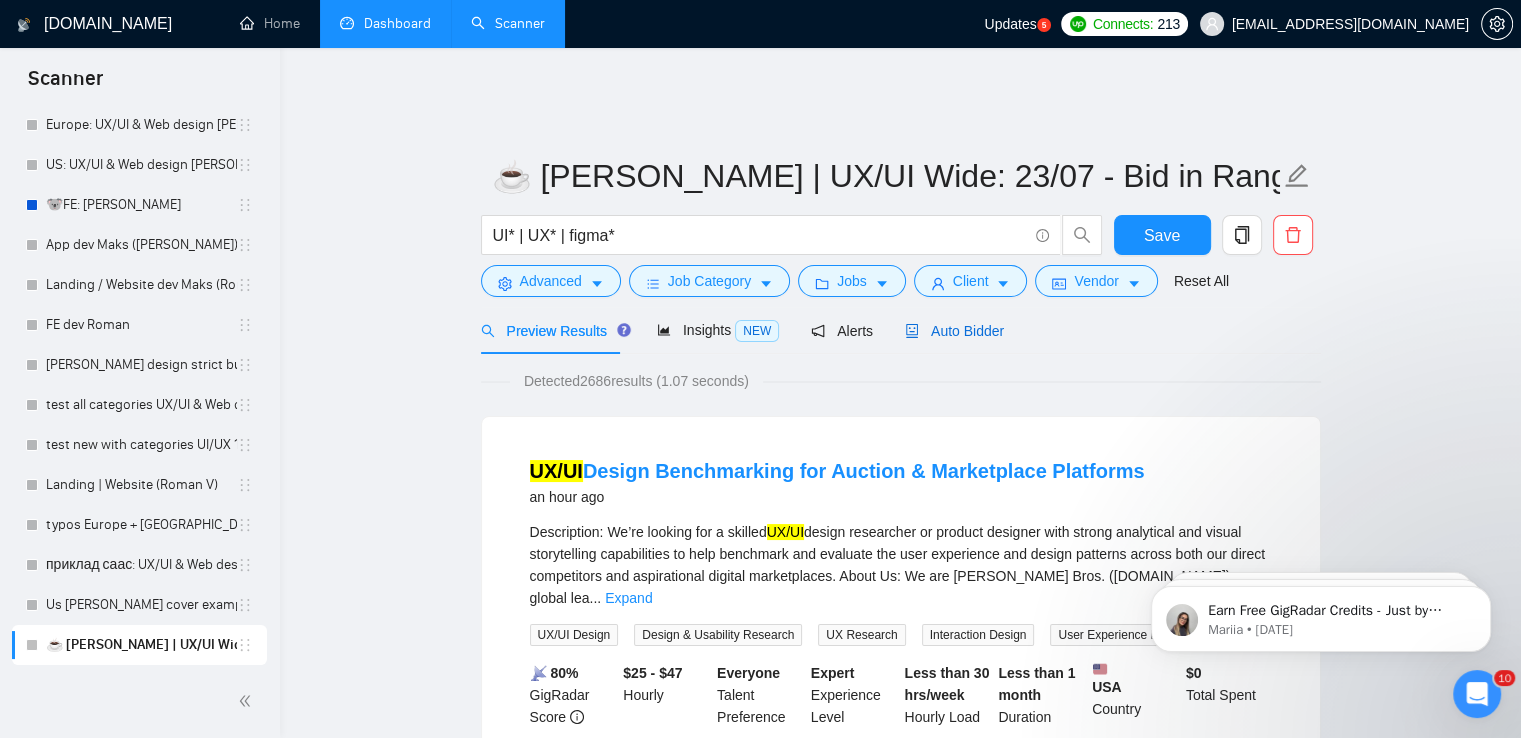 click on "Auto Bidder" at bounding box center [954, 331] 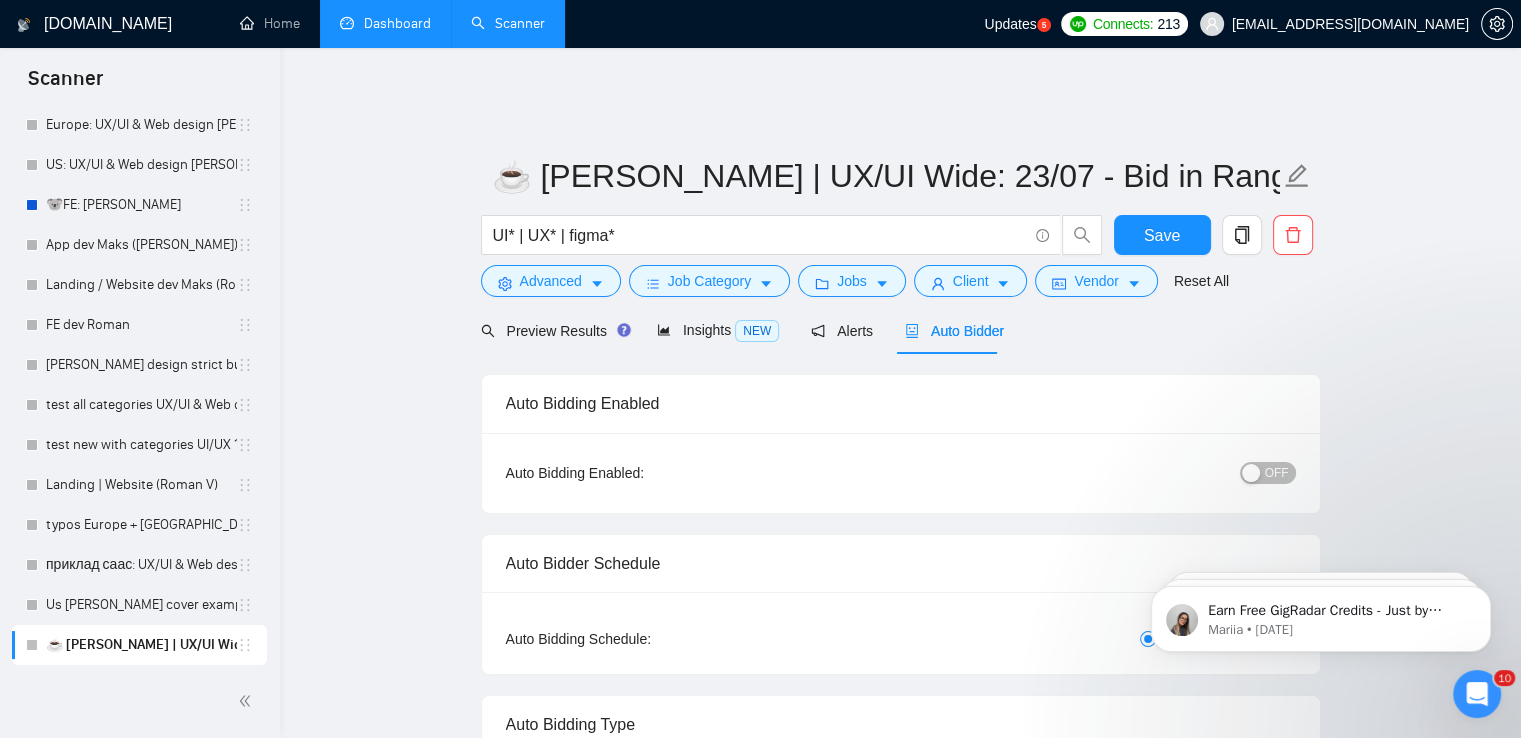 radio on "false" 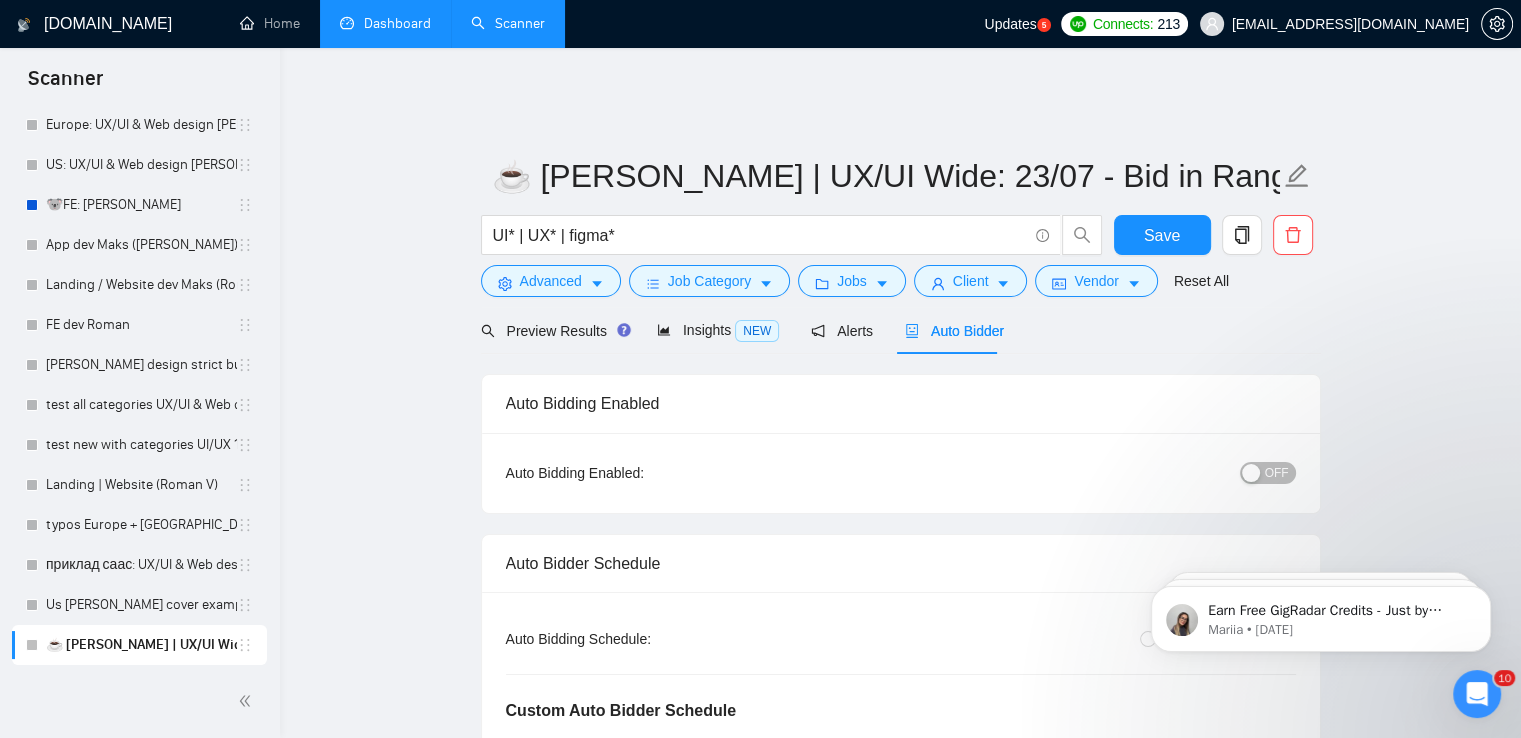 type 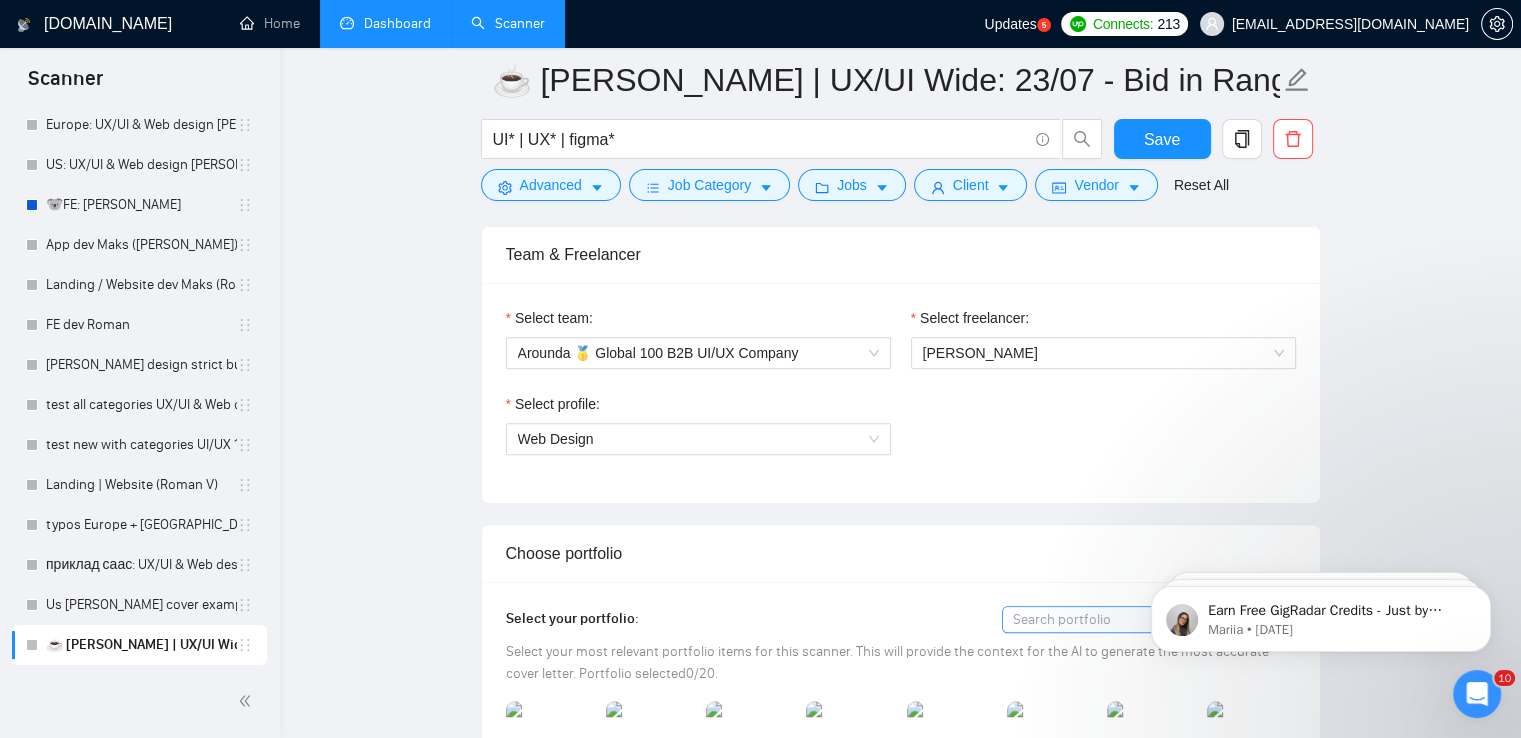 scroll, scrollTop: 1300, scrollLeft: 0, axis: vertical 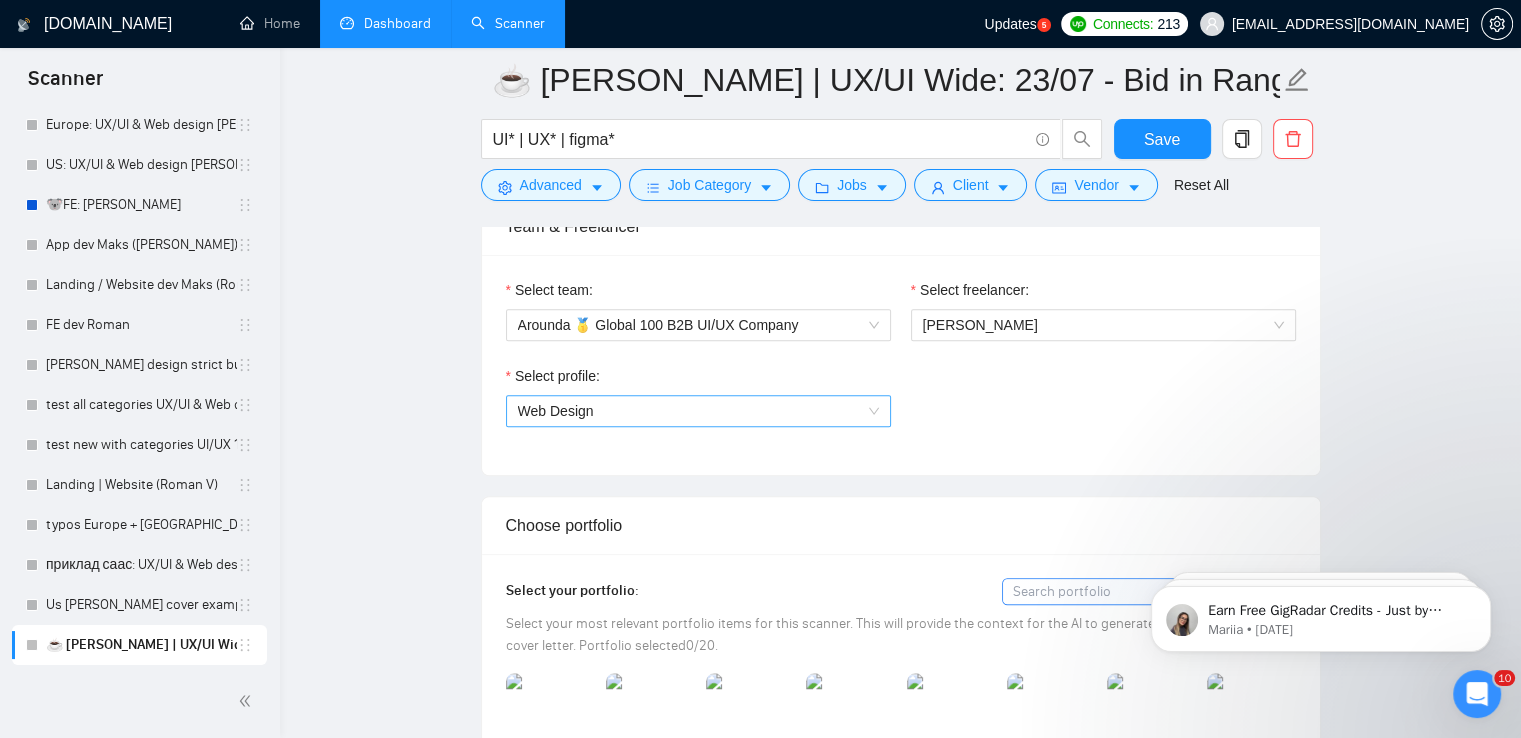 click on "Web Design" at bounding box center (698, 411) 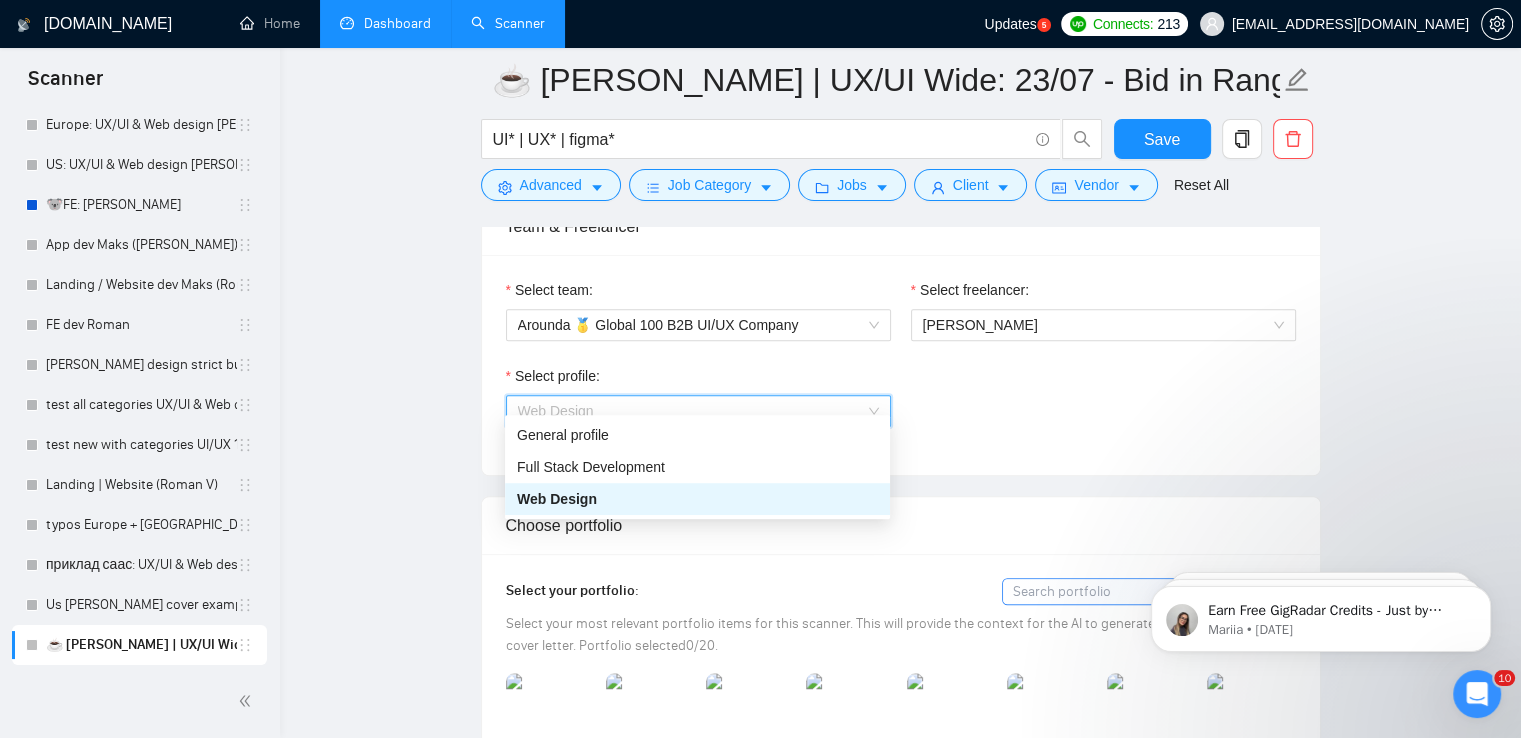click on "Web Design" at bounding box center [697, 499] 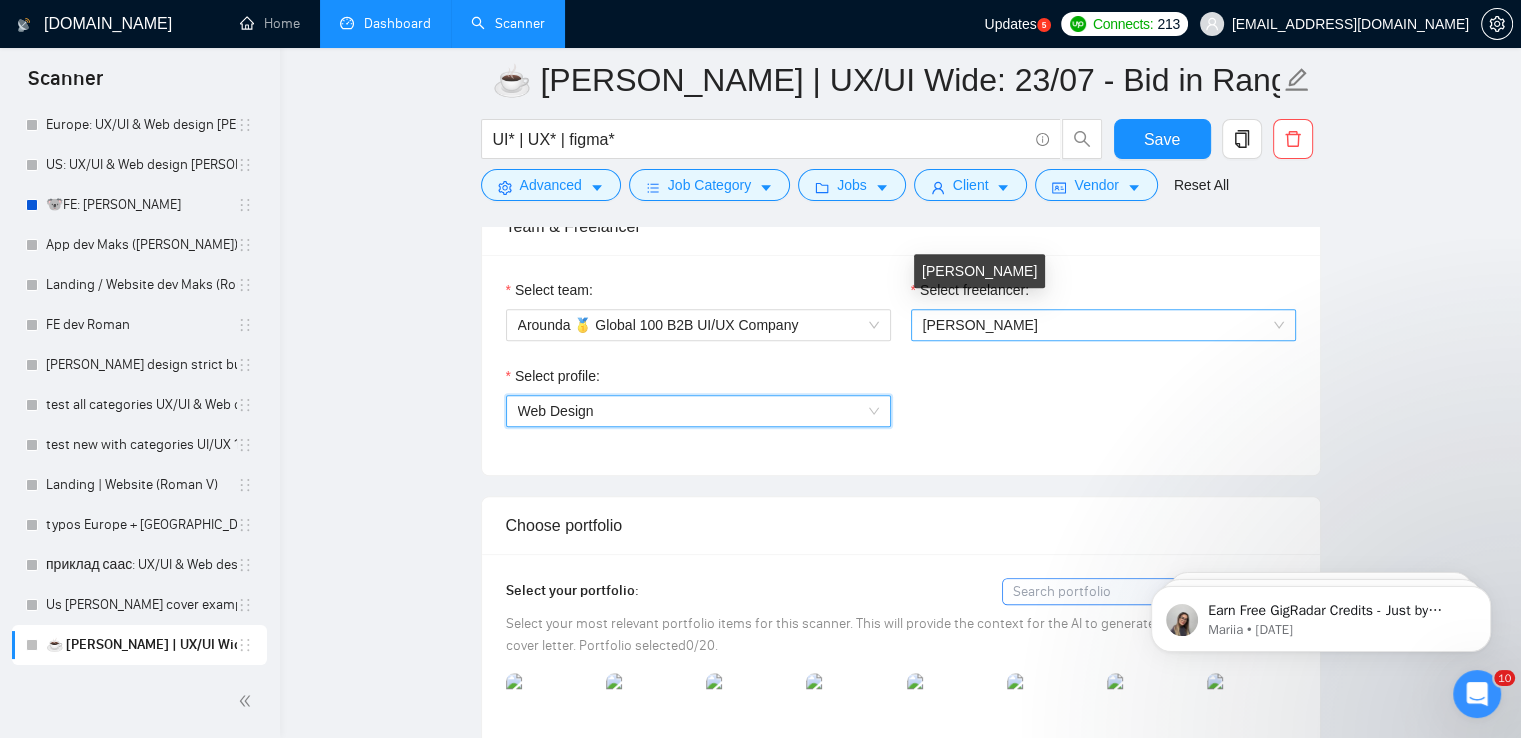 click on "[PERSON_NAME]" at bounding box center (980, 325) 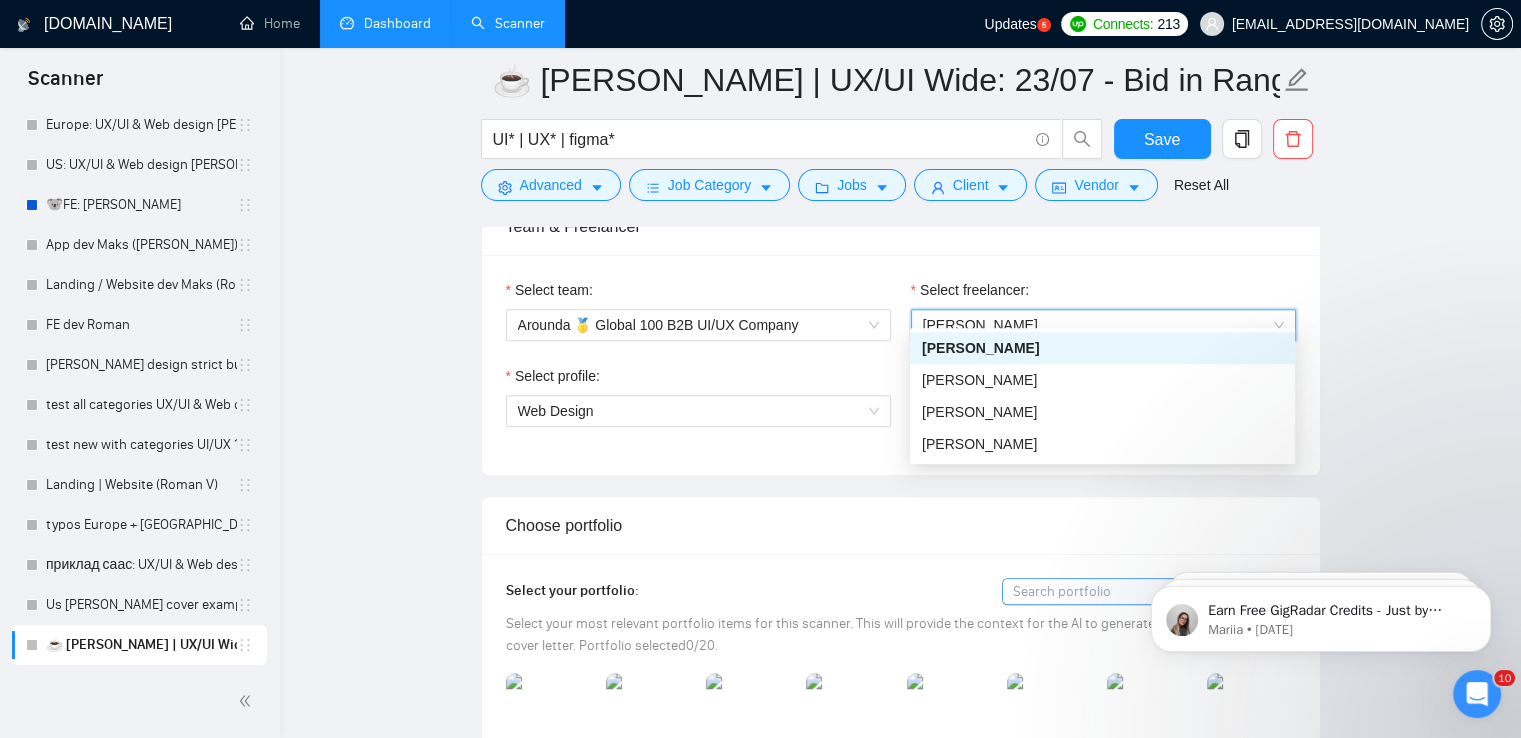 click on "Select freelancer:" at bounding box center [1103, 294] 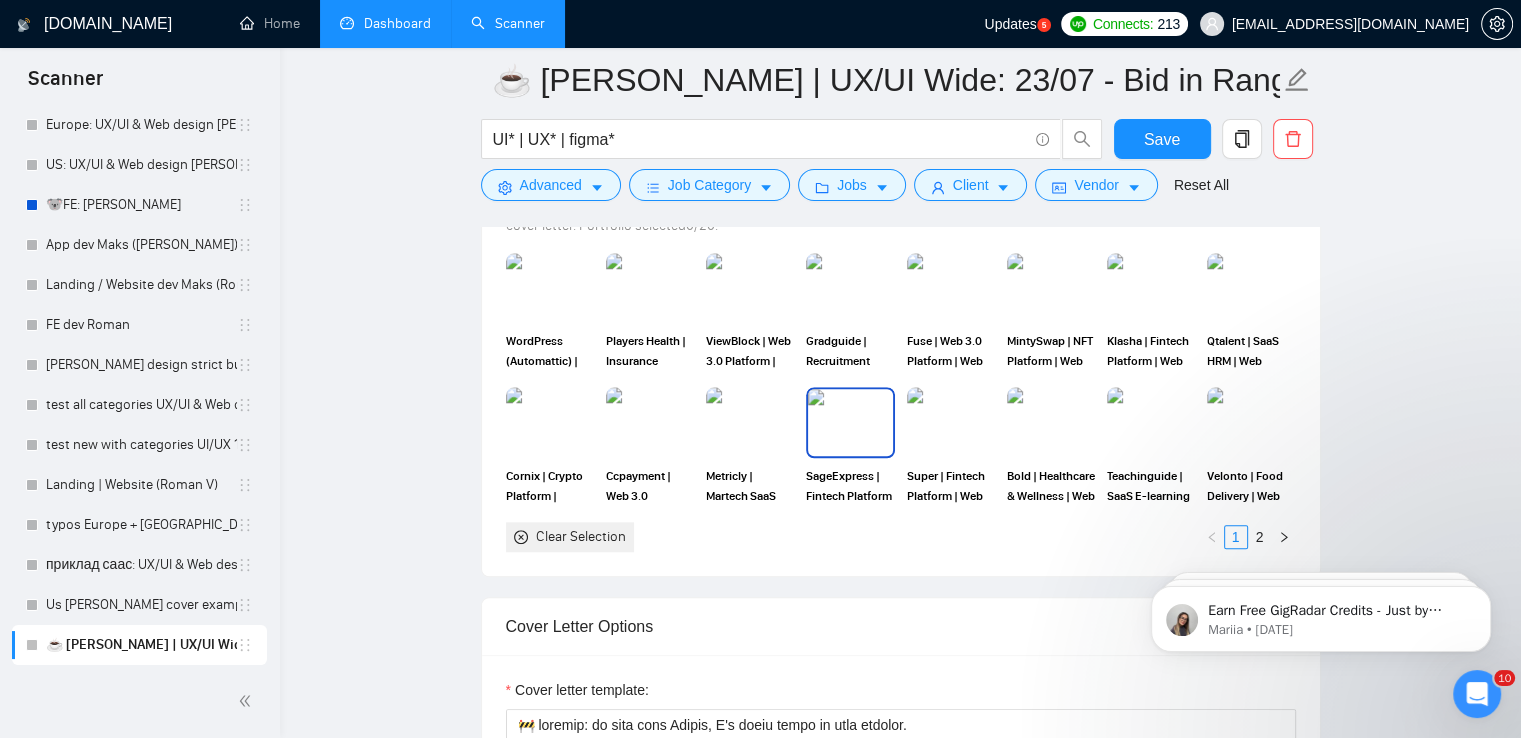 scroll, scrollTop: 1600, scrollLeft: 0, axis: vertical 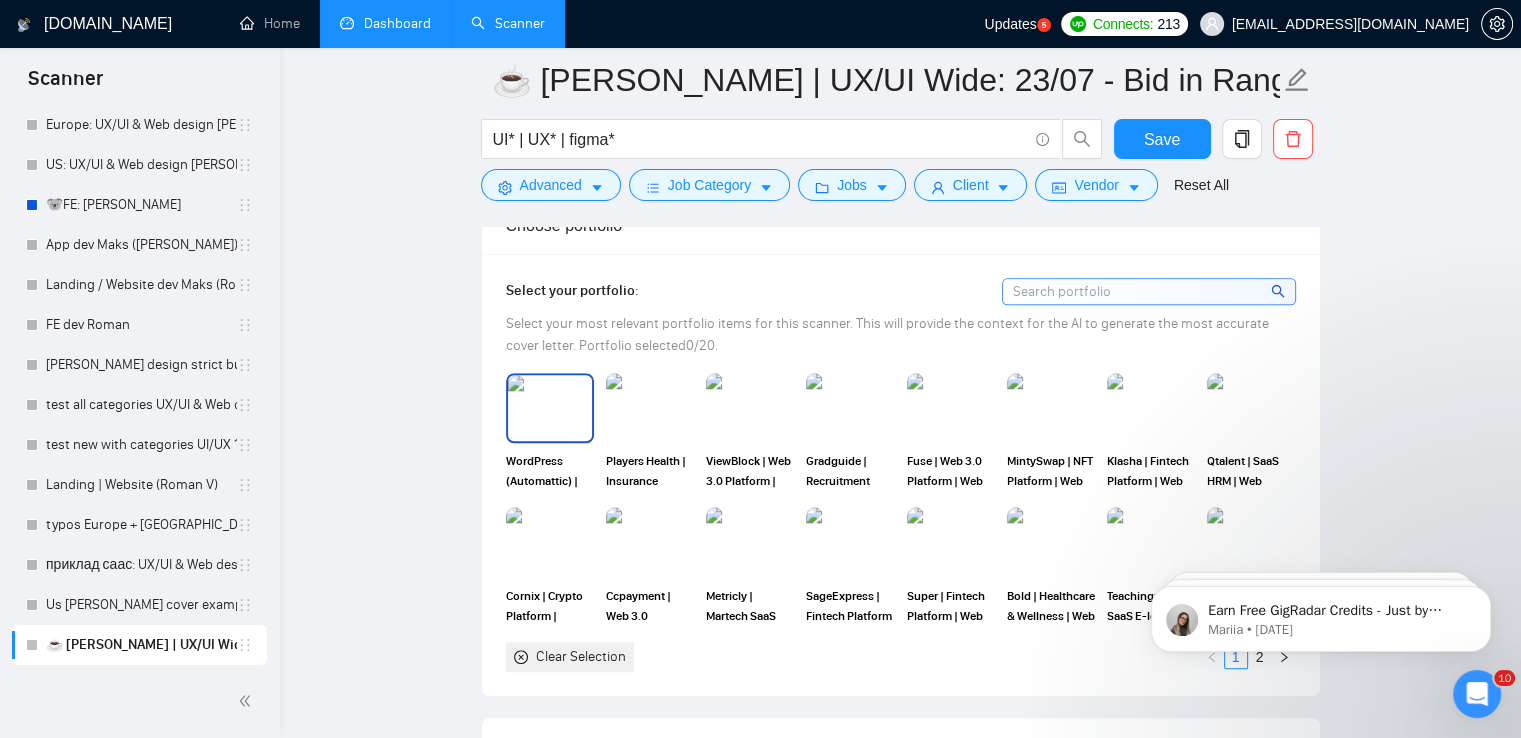 click at bounding box center (550, 408) 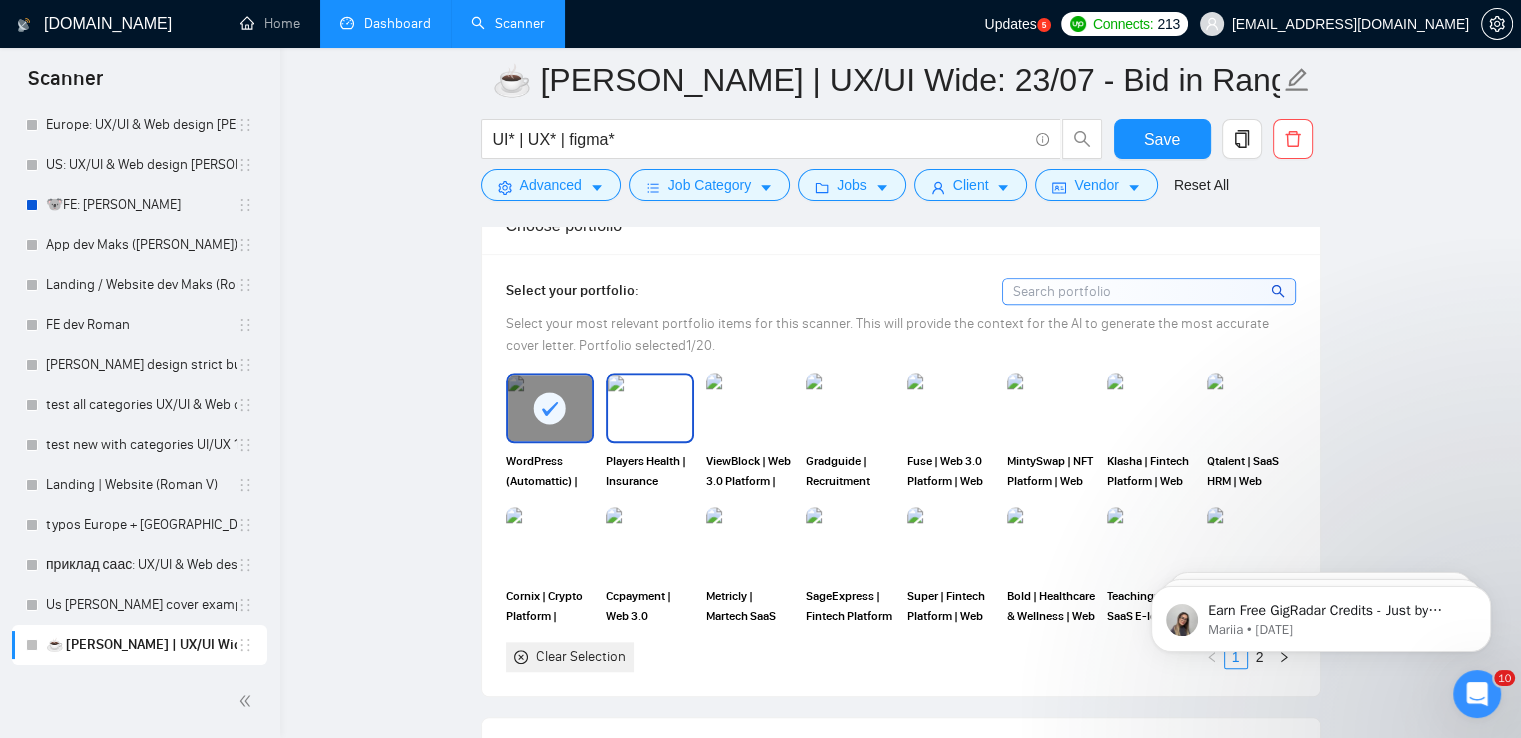 click at bounding box center [650, 408] 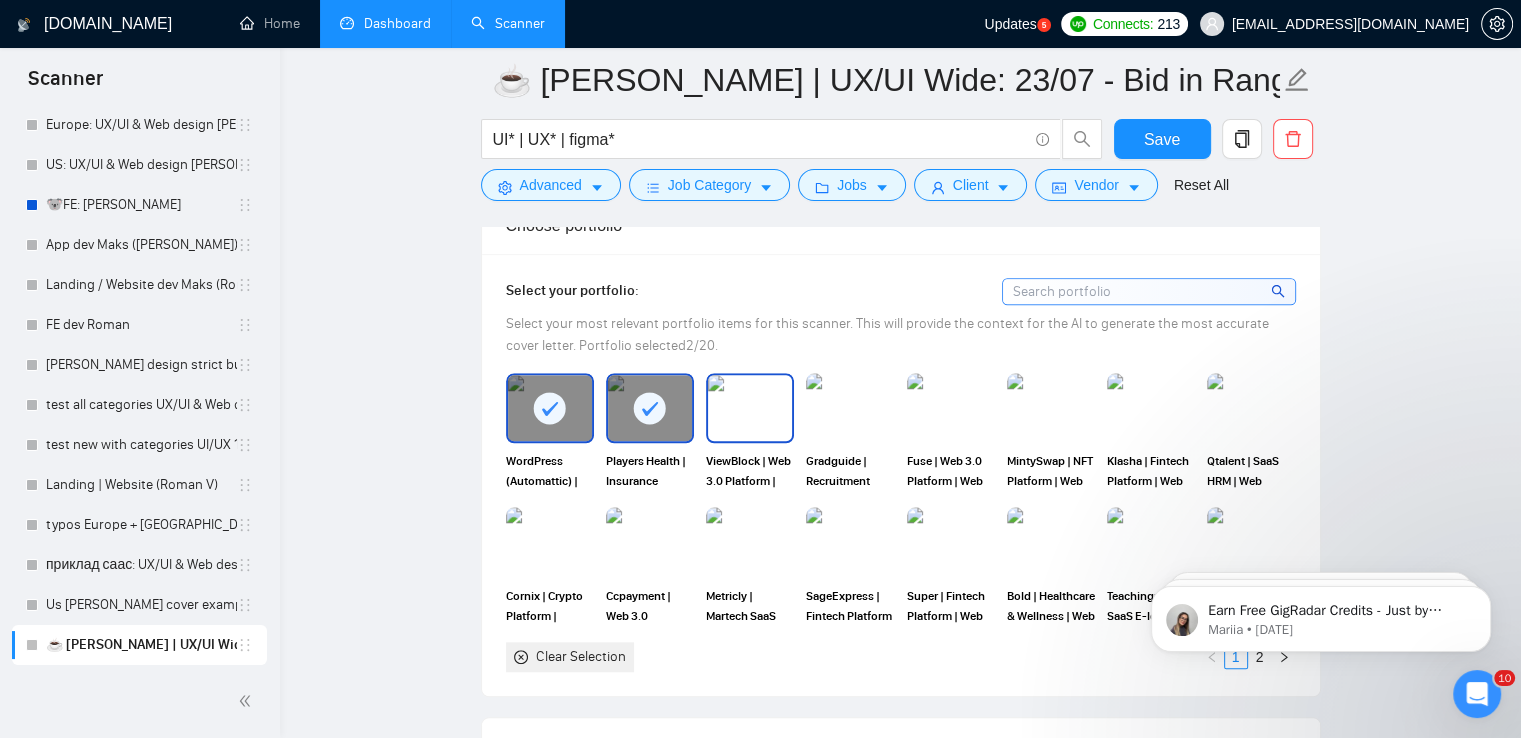 click at bounding box center (750, 408) 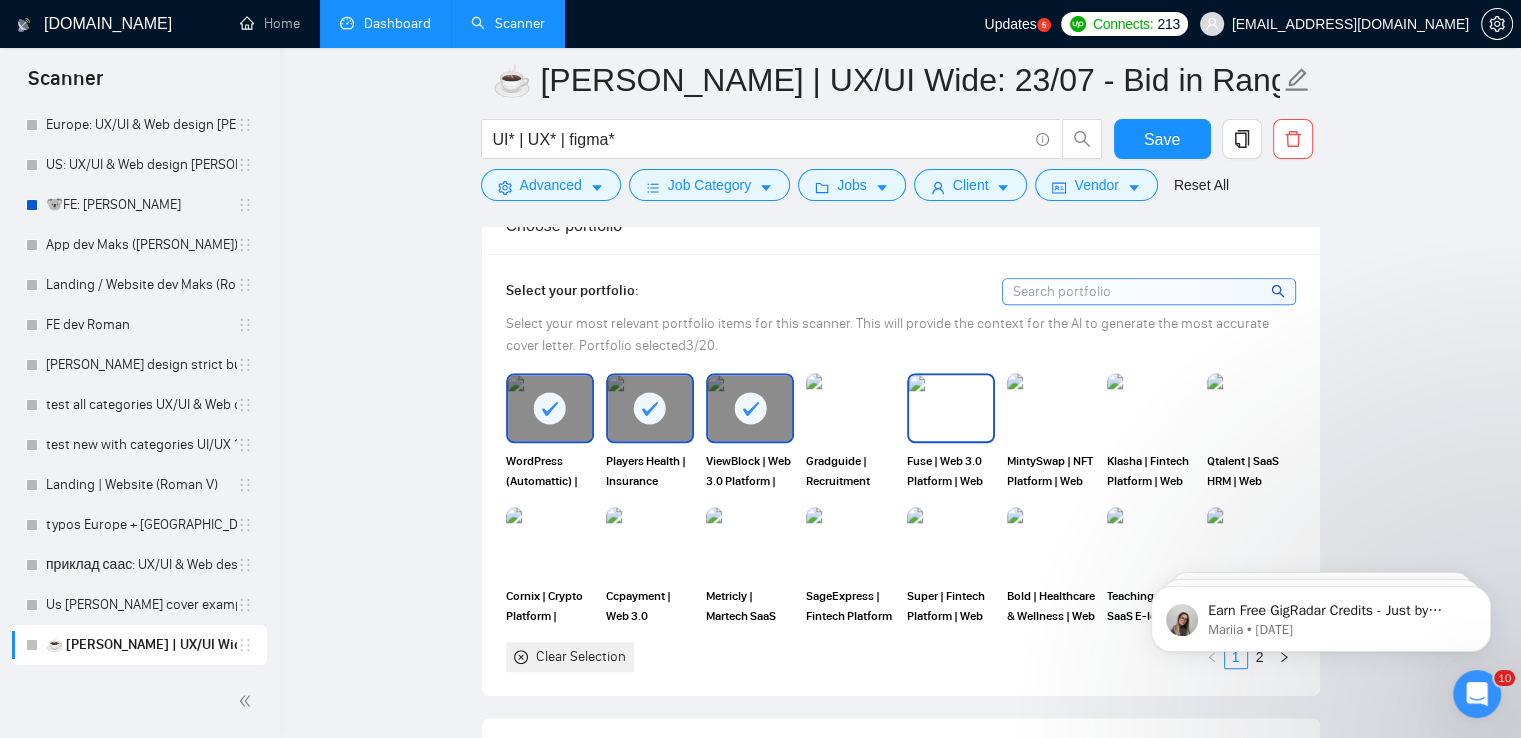 click at bounding box center (951, 408) 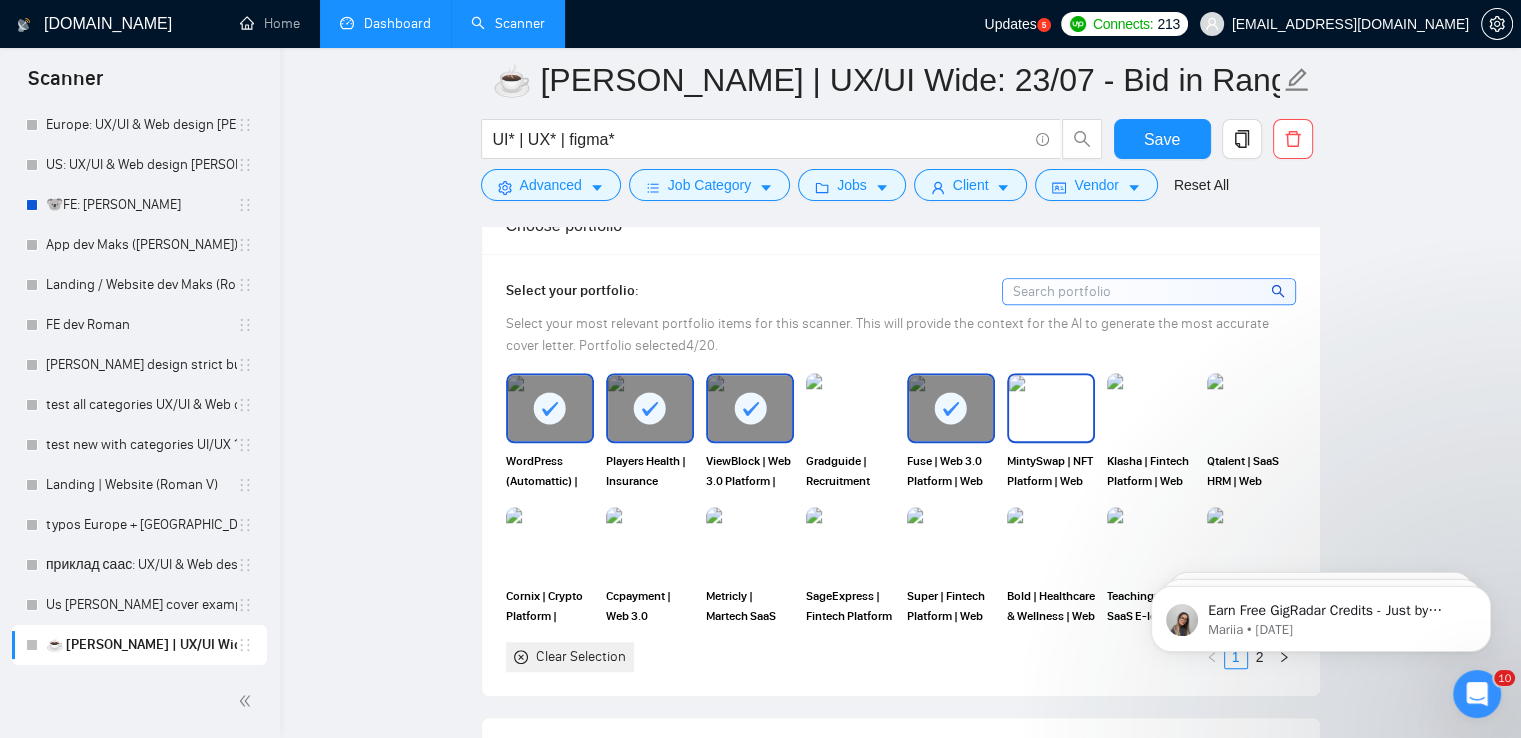 click at bounding box center (1151, 408) 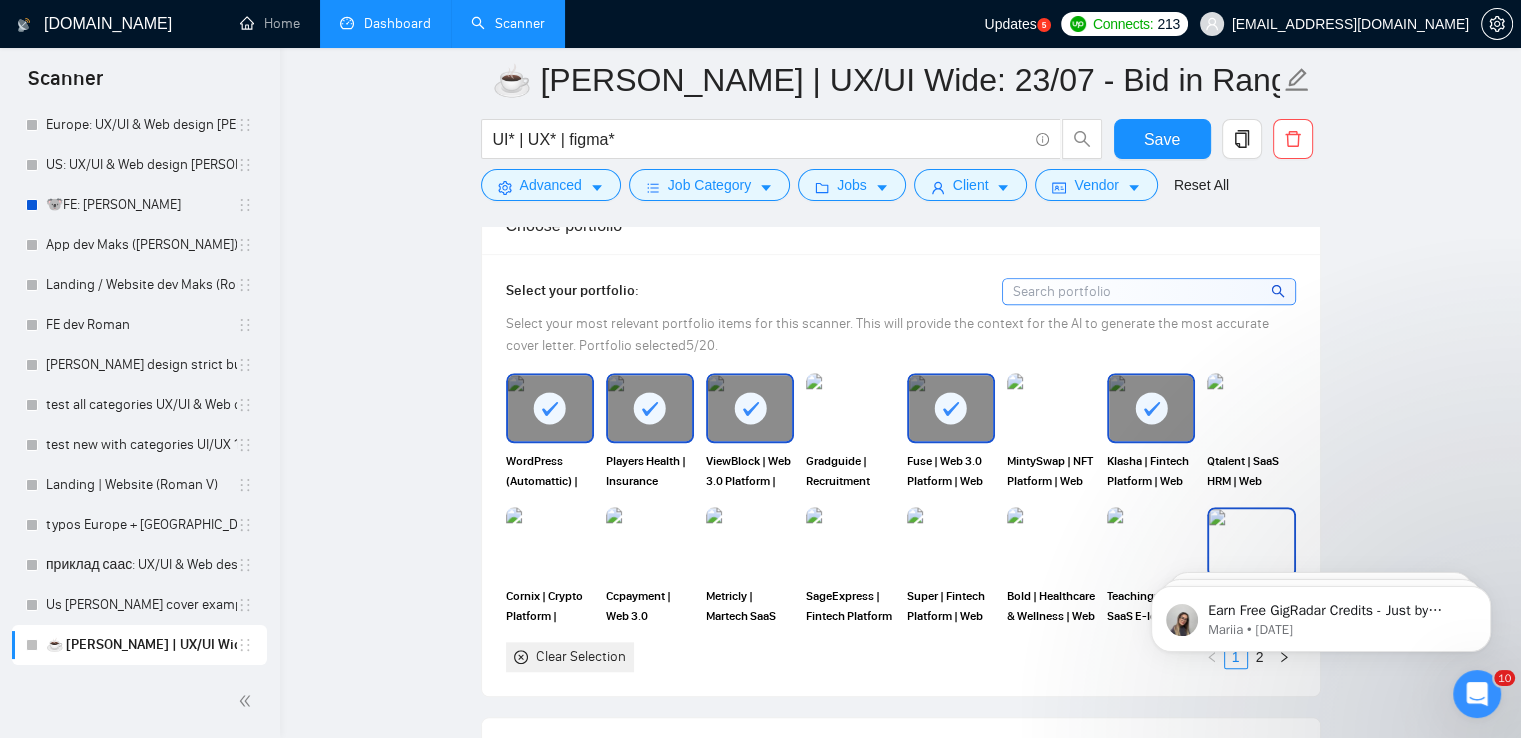 drag, startPoint x: 1229, startPoint y: 517, endPoint x: 1171, endPoint y: 510, distance: 58.420887 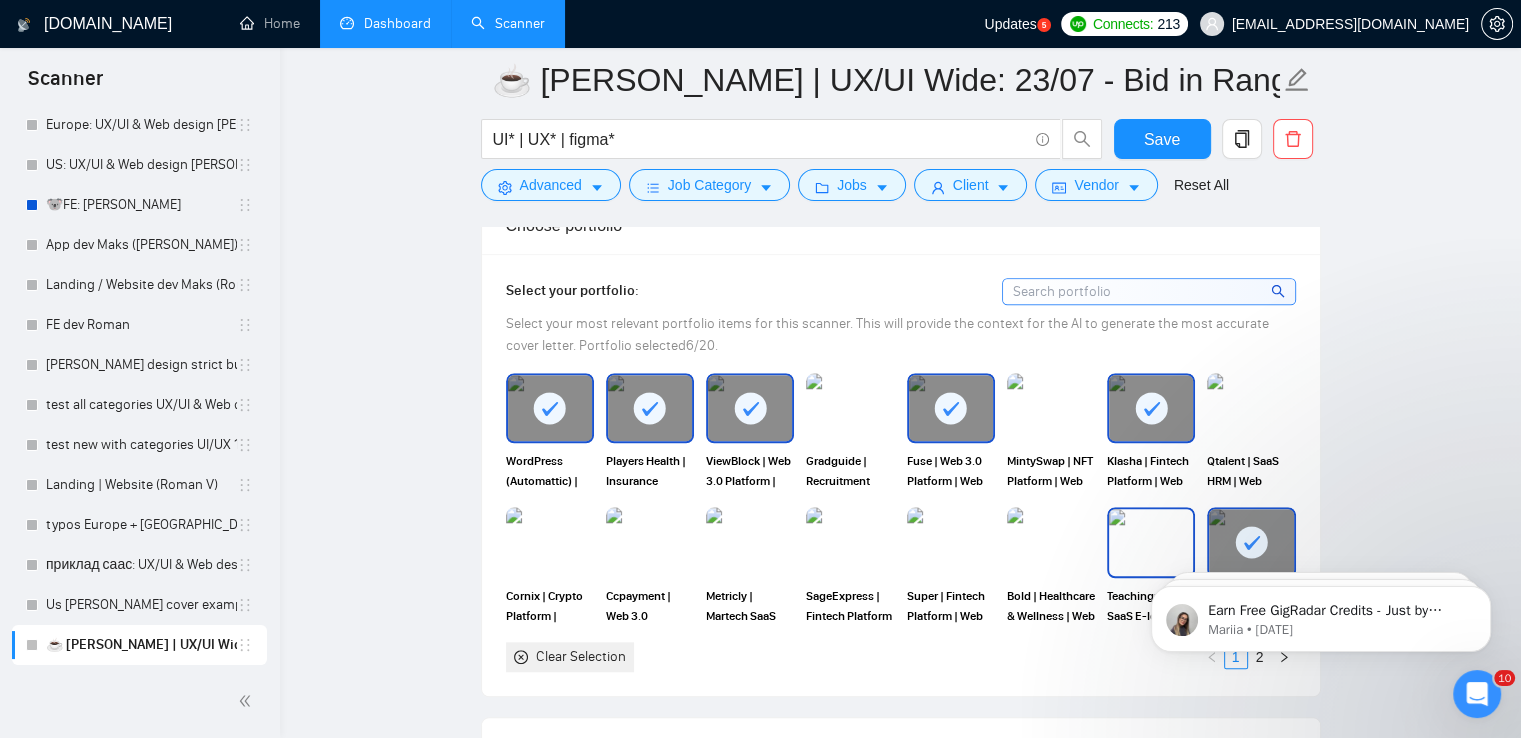click at bounding box center [1151, 542] 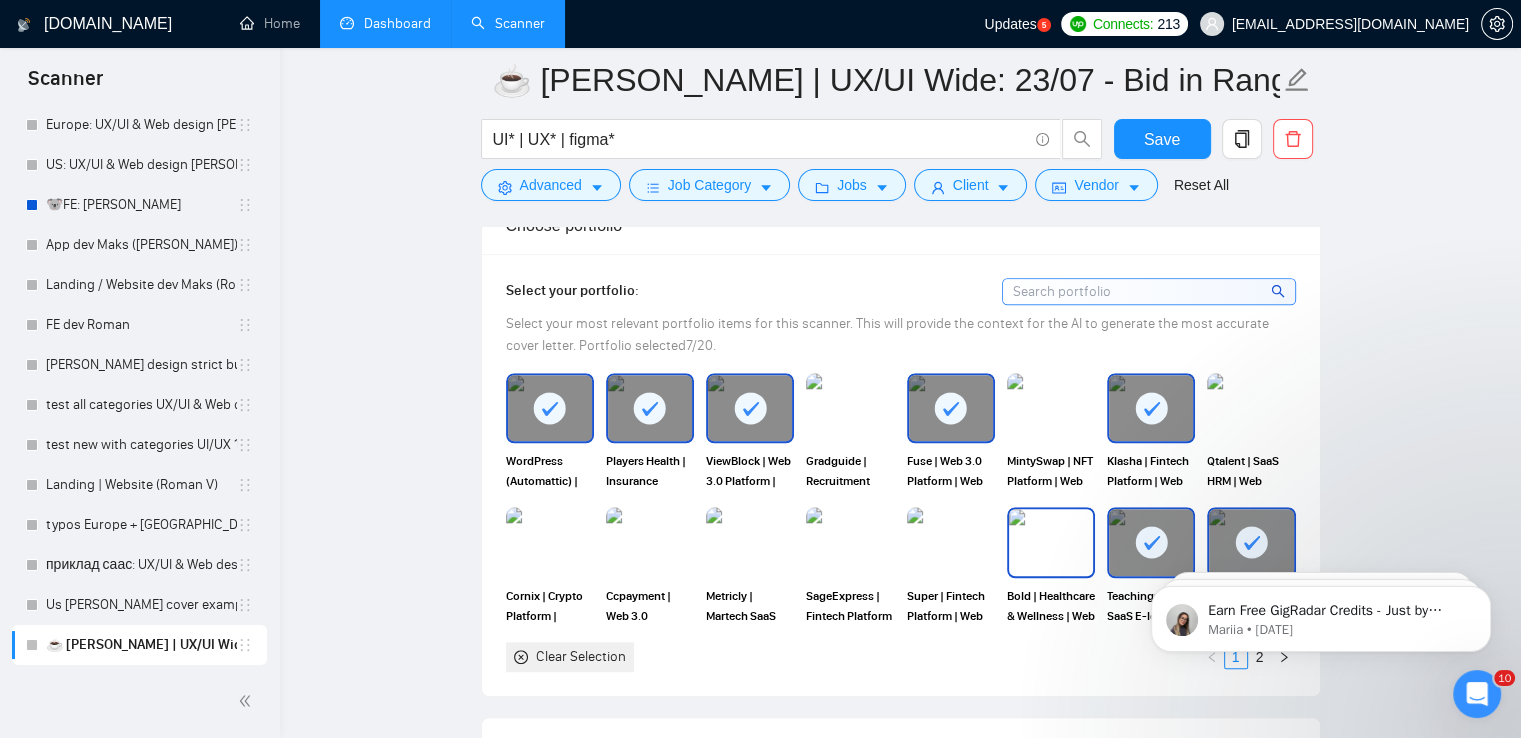 click at bounding box center [1051, 542] 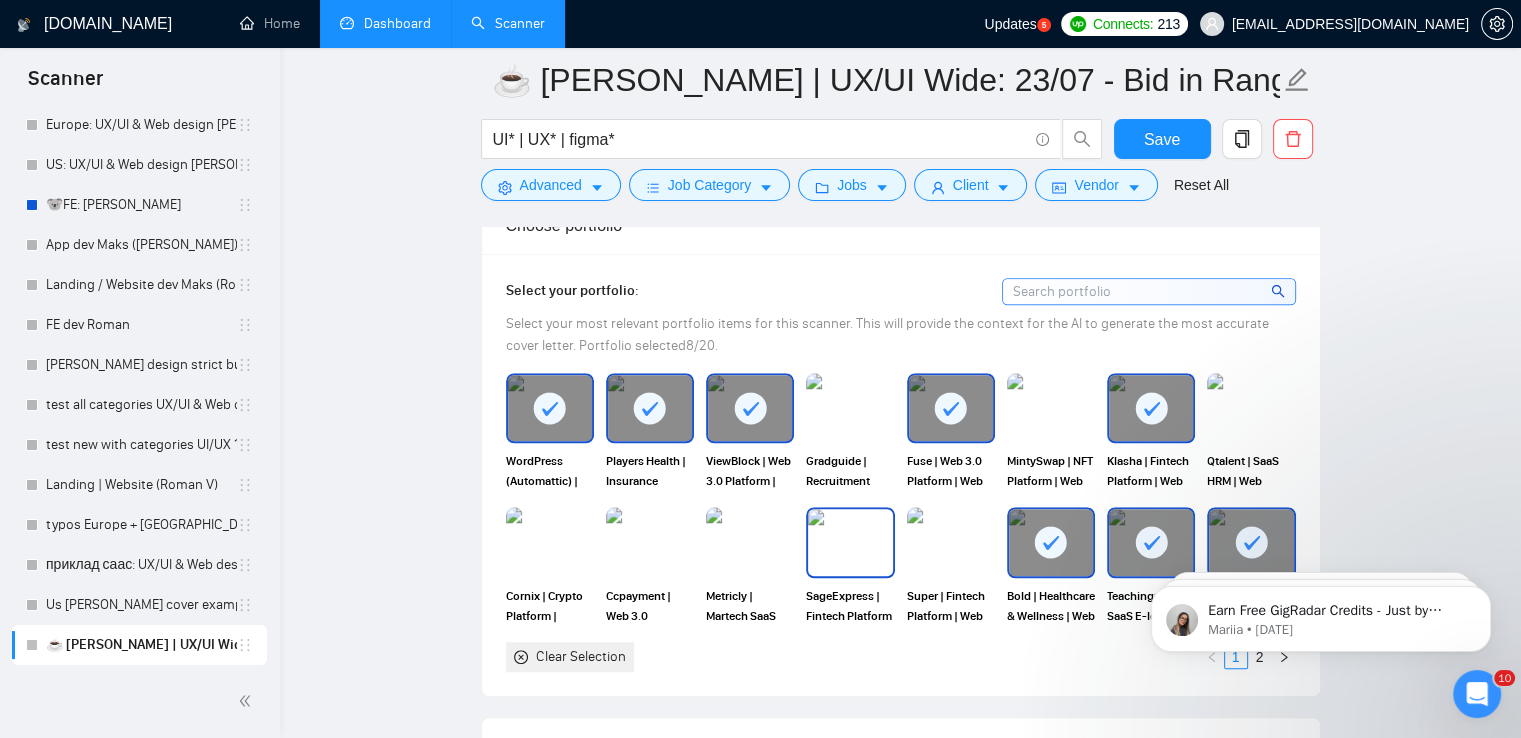 click at bounding box center (850, 542) 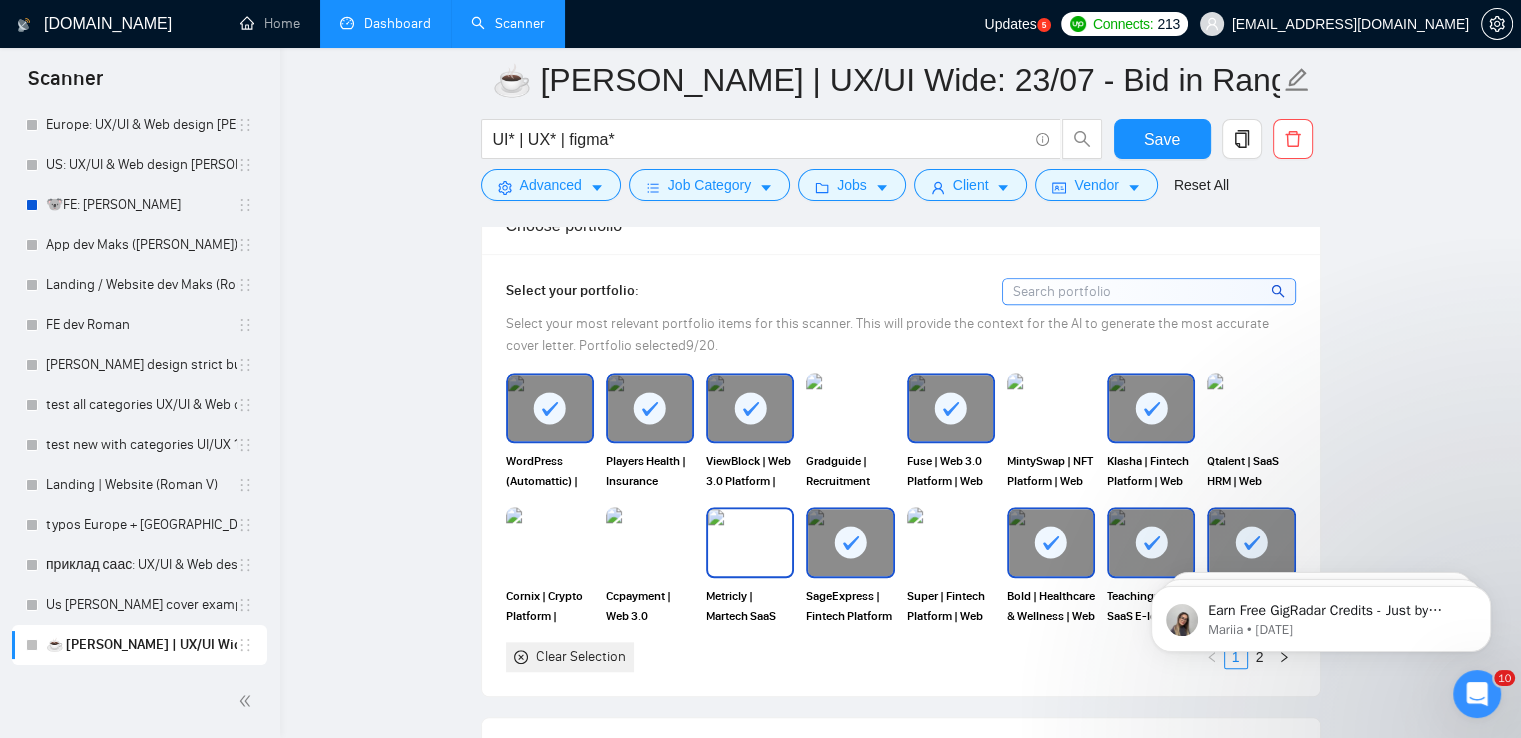 drag, startPoint x: 728, startPoint y: 520, endPoint x: 634, endPoint y: 520, distance: 94 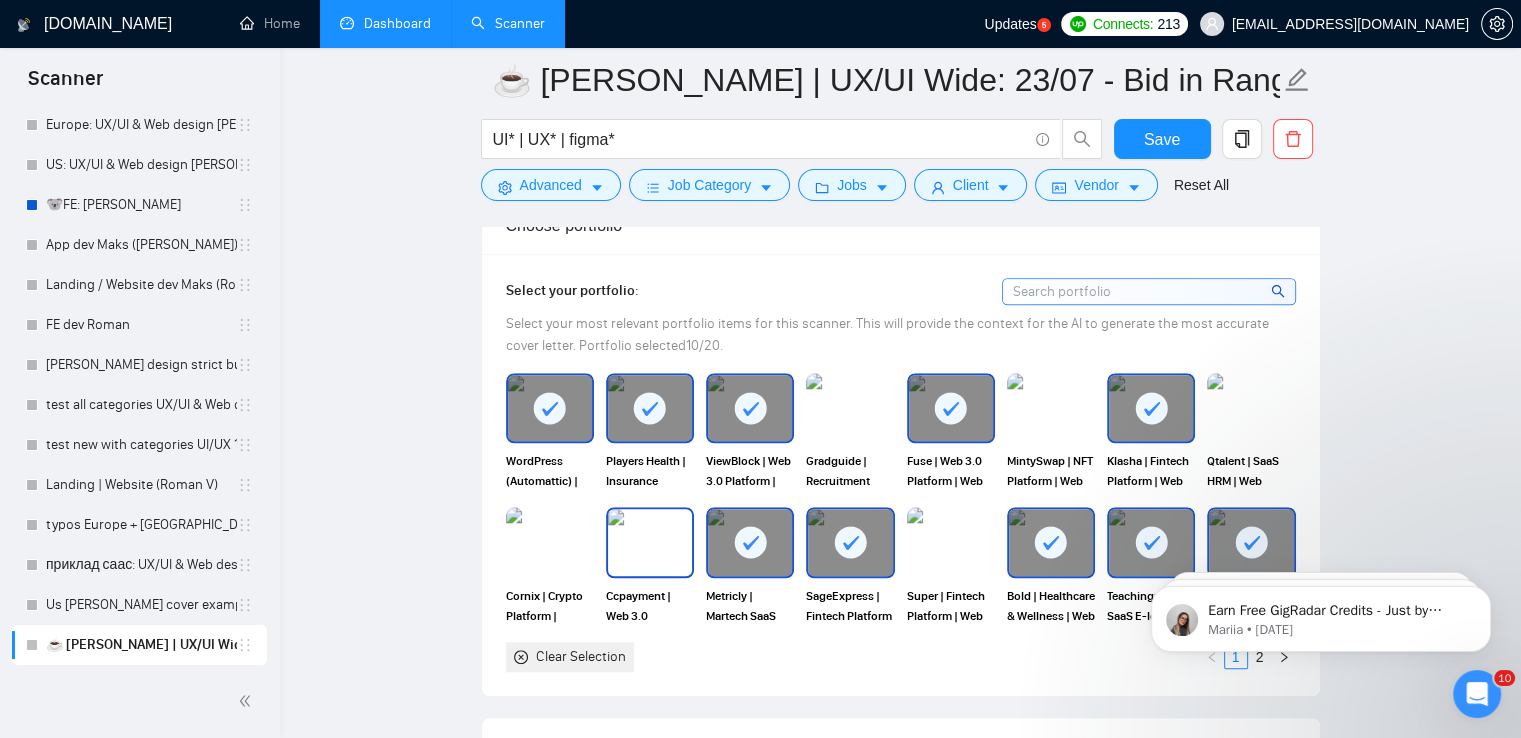 click at bounding box center [650, 542] 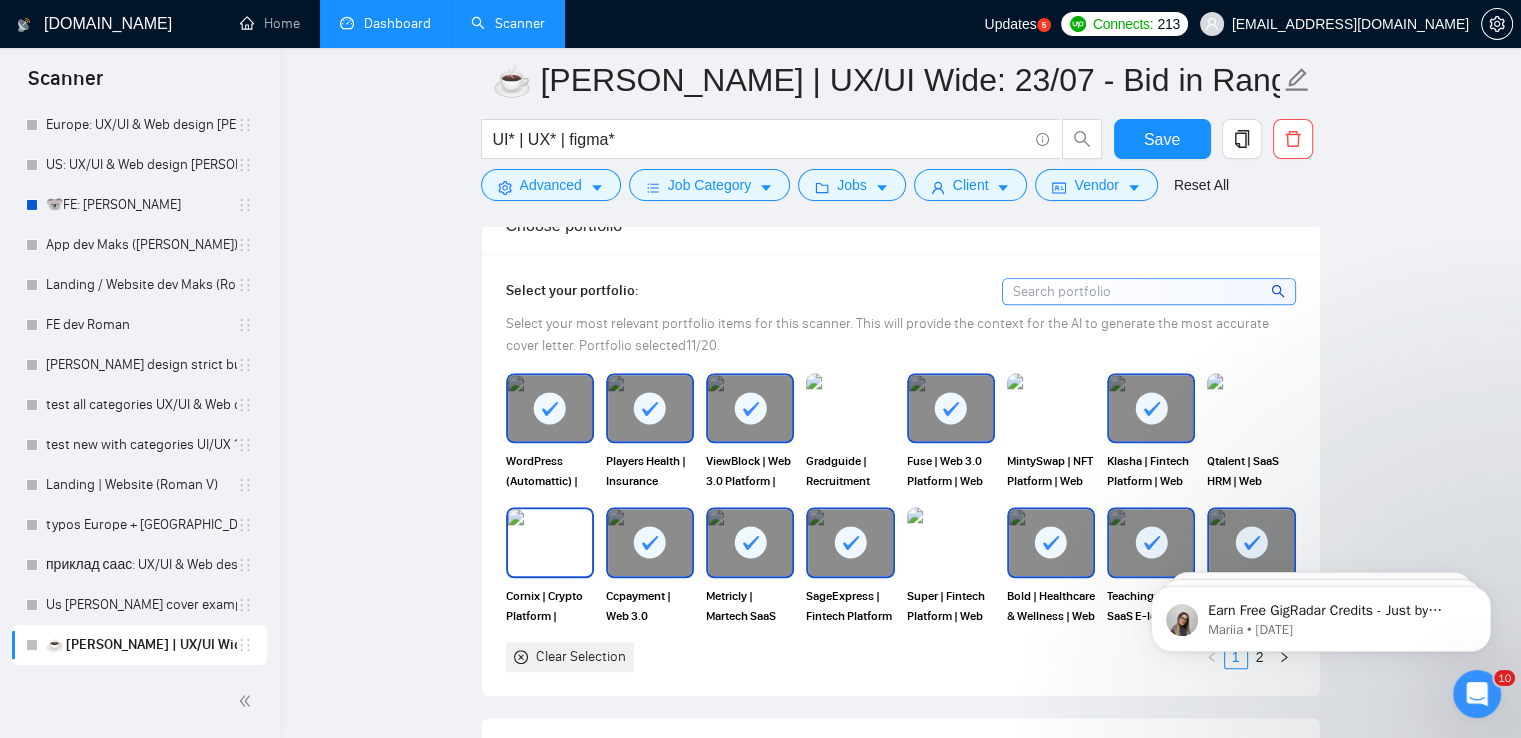 click at bounding box center [550, 542] 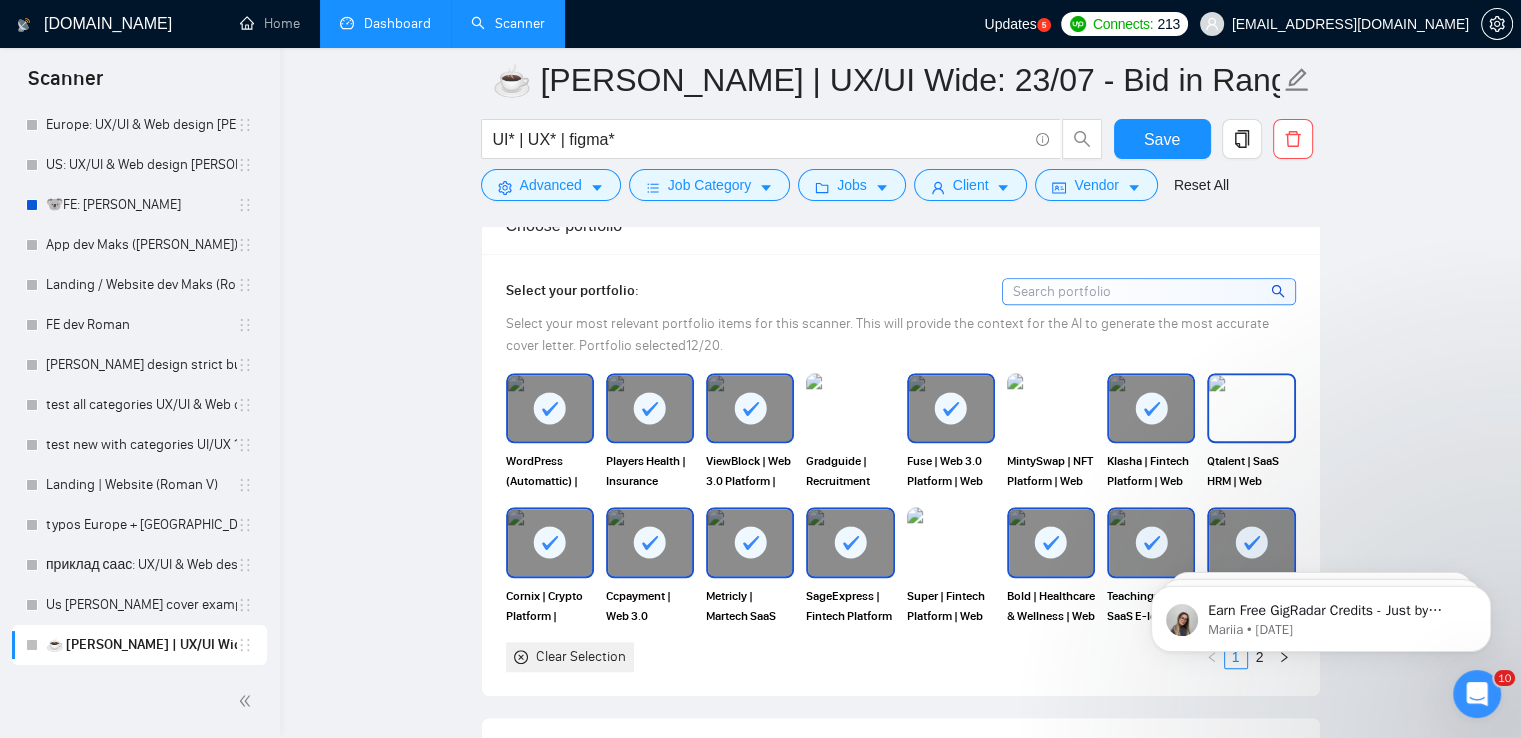 click at bounding box center [1251, 408] 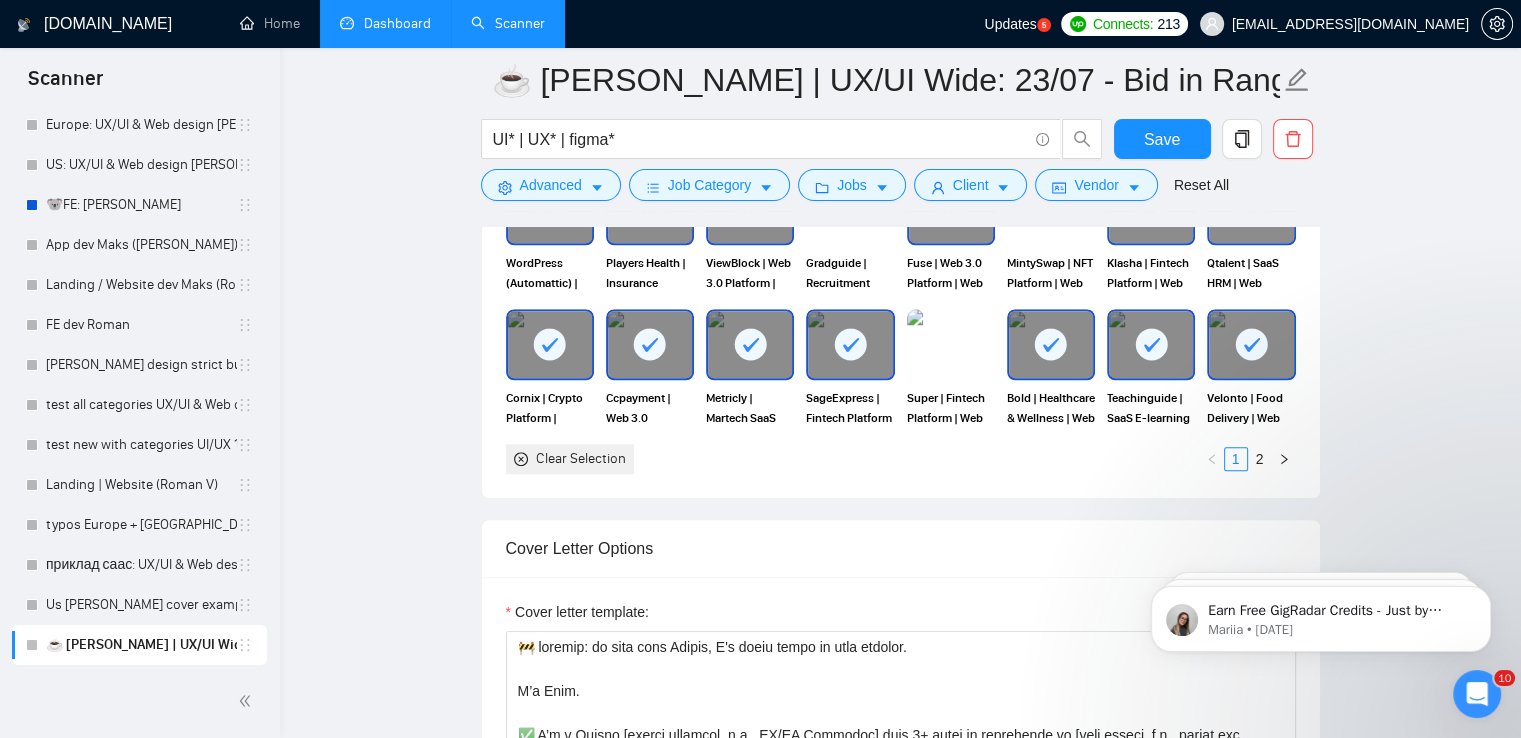 scroll, scrollTop: 1800, scrollLeft: 0, axis: vertical 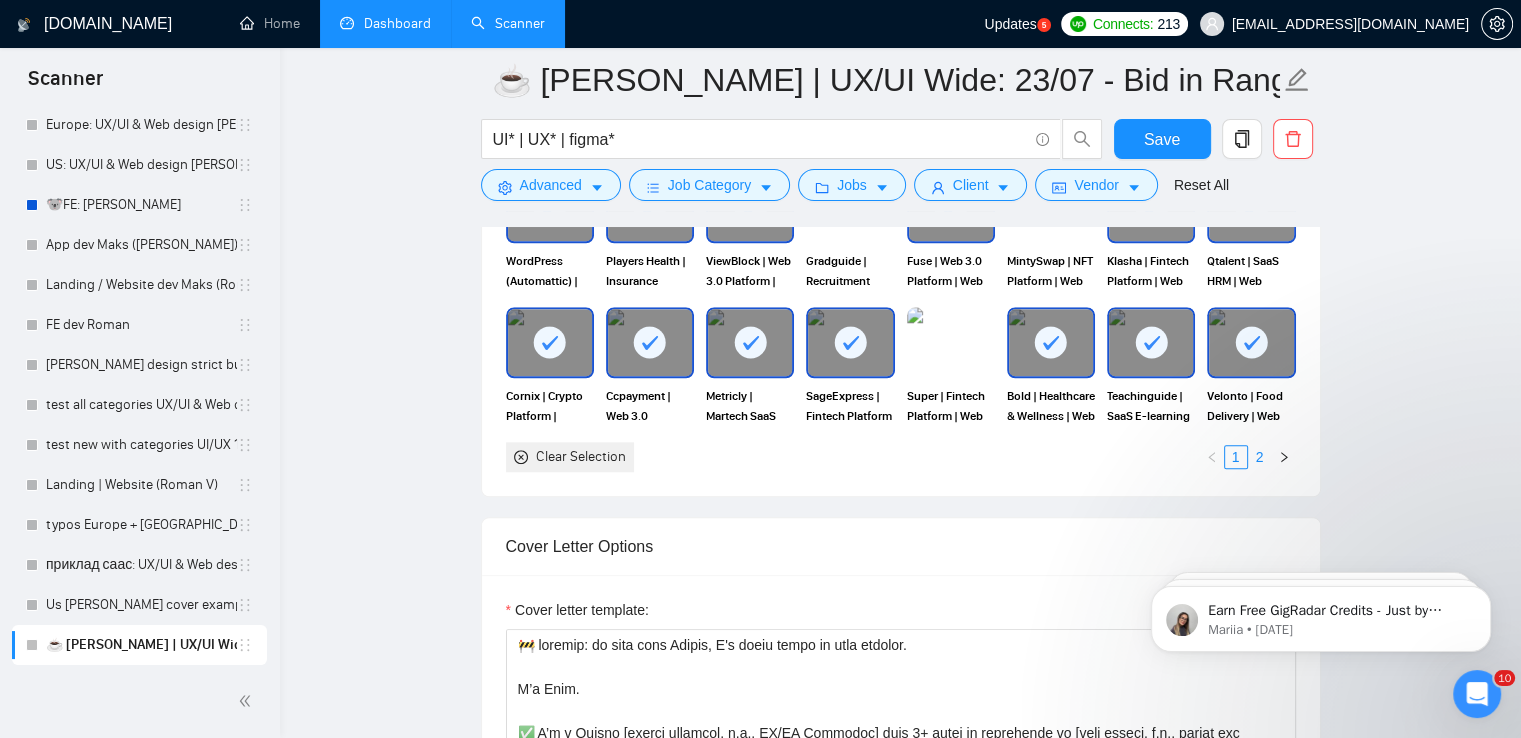 click on "2" at bounding box center [1260, 457] 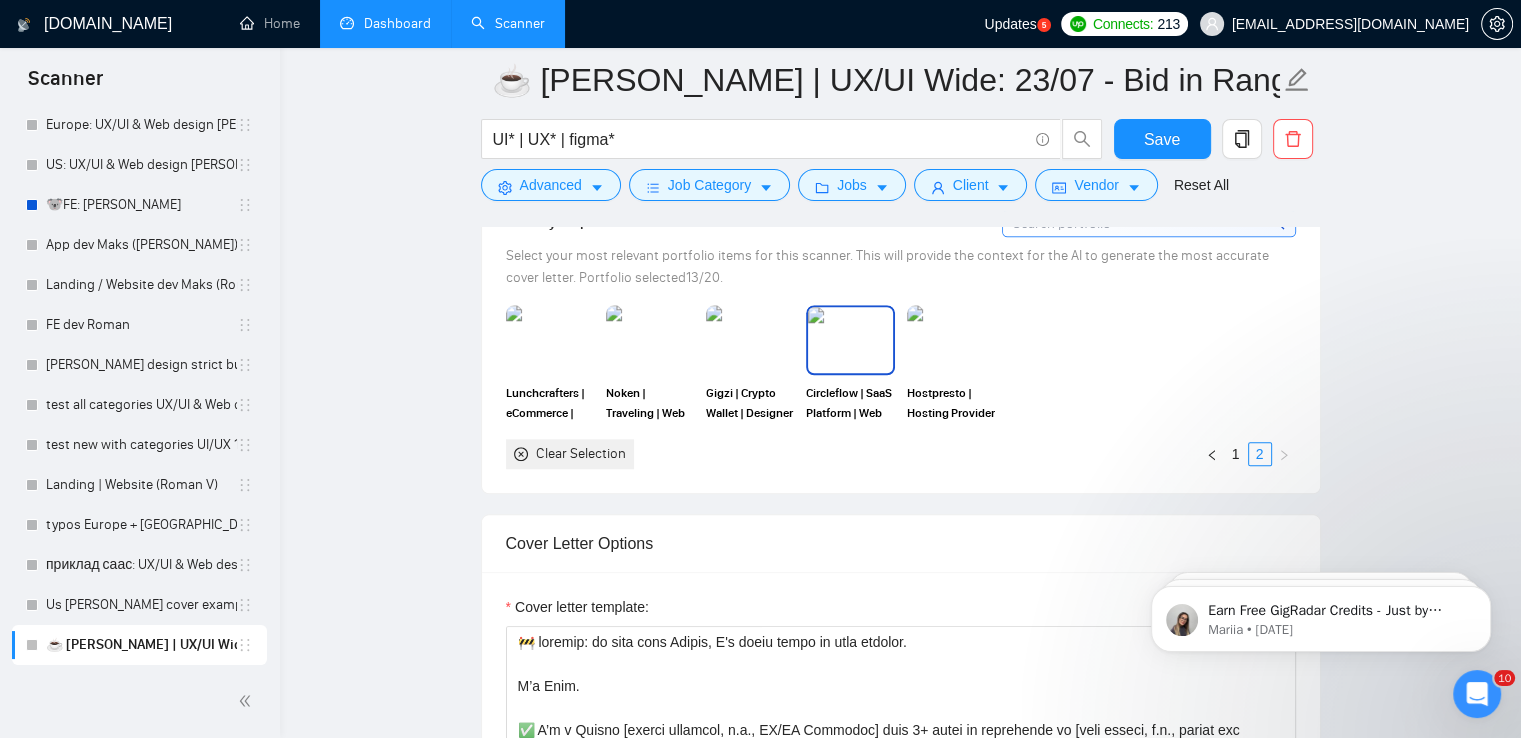 scroll, scrollTop: 1600, scrollLeft: 0, axis: vertical 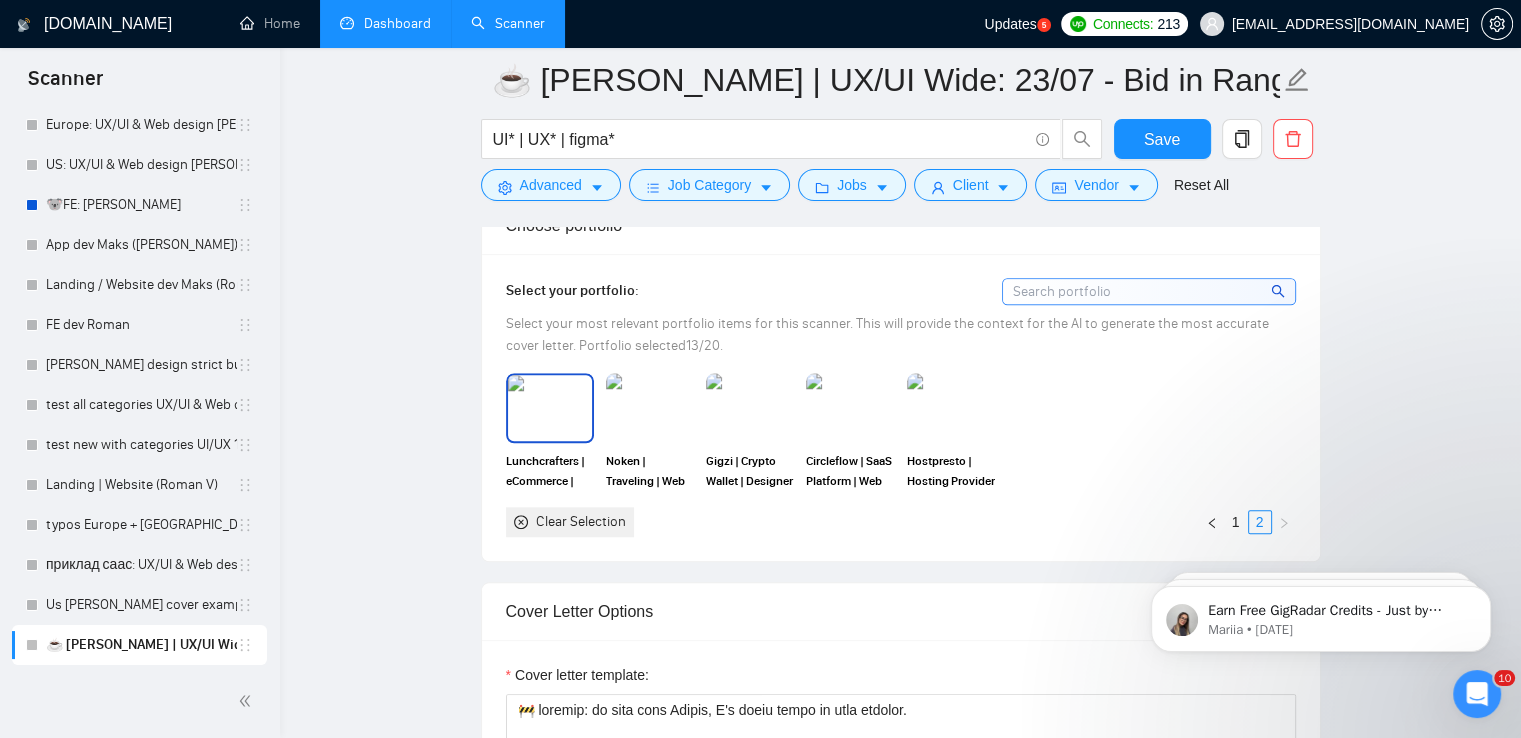 click at bounding box center [550, 408] 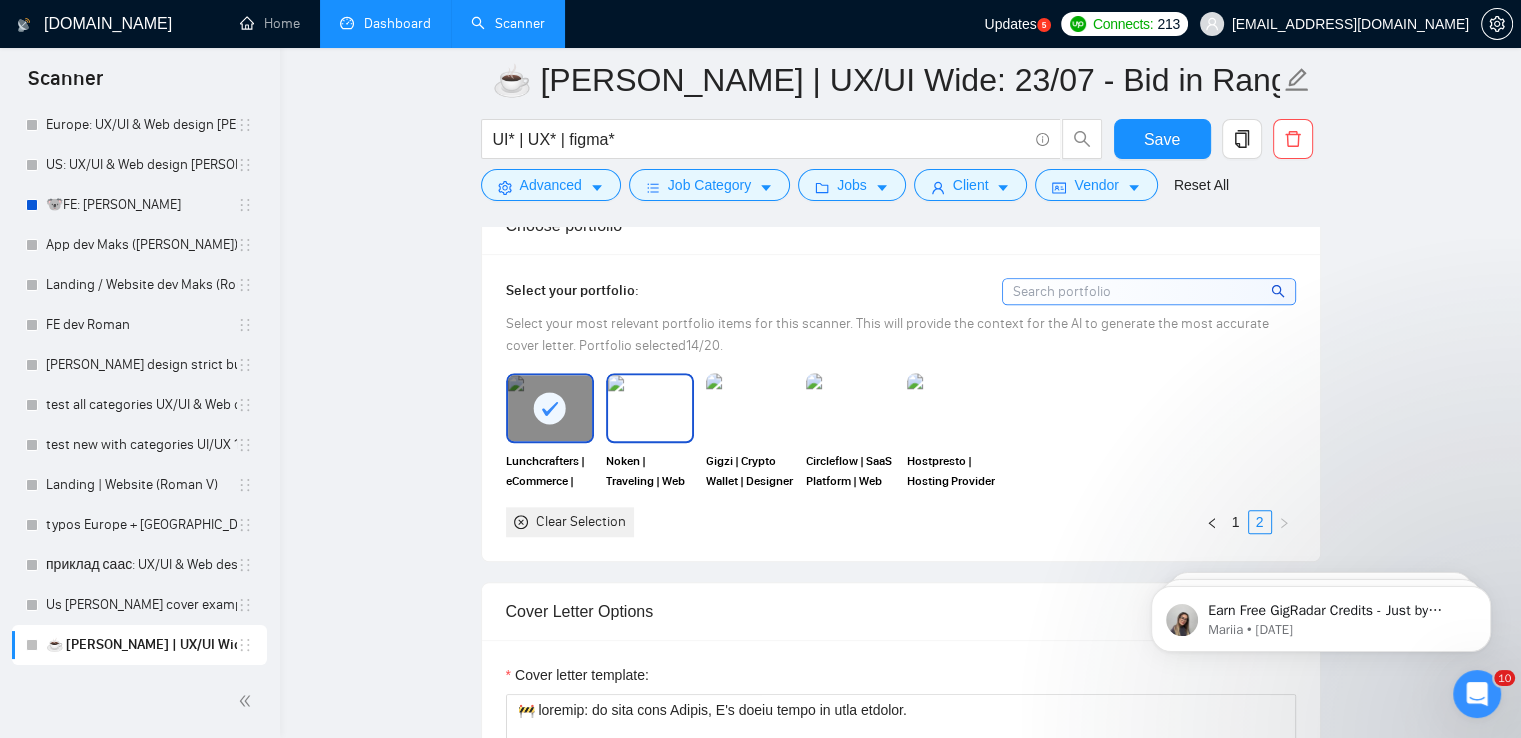 click at bounding box center (650, 408) 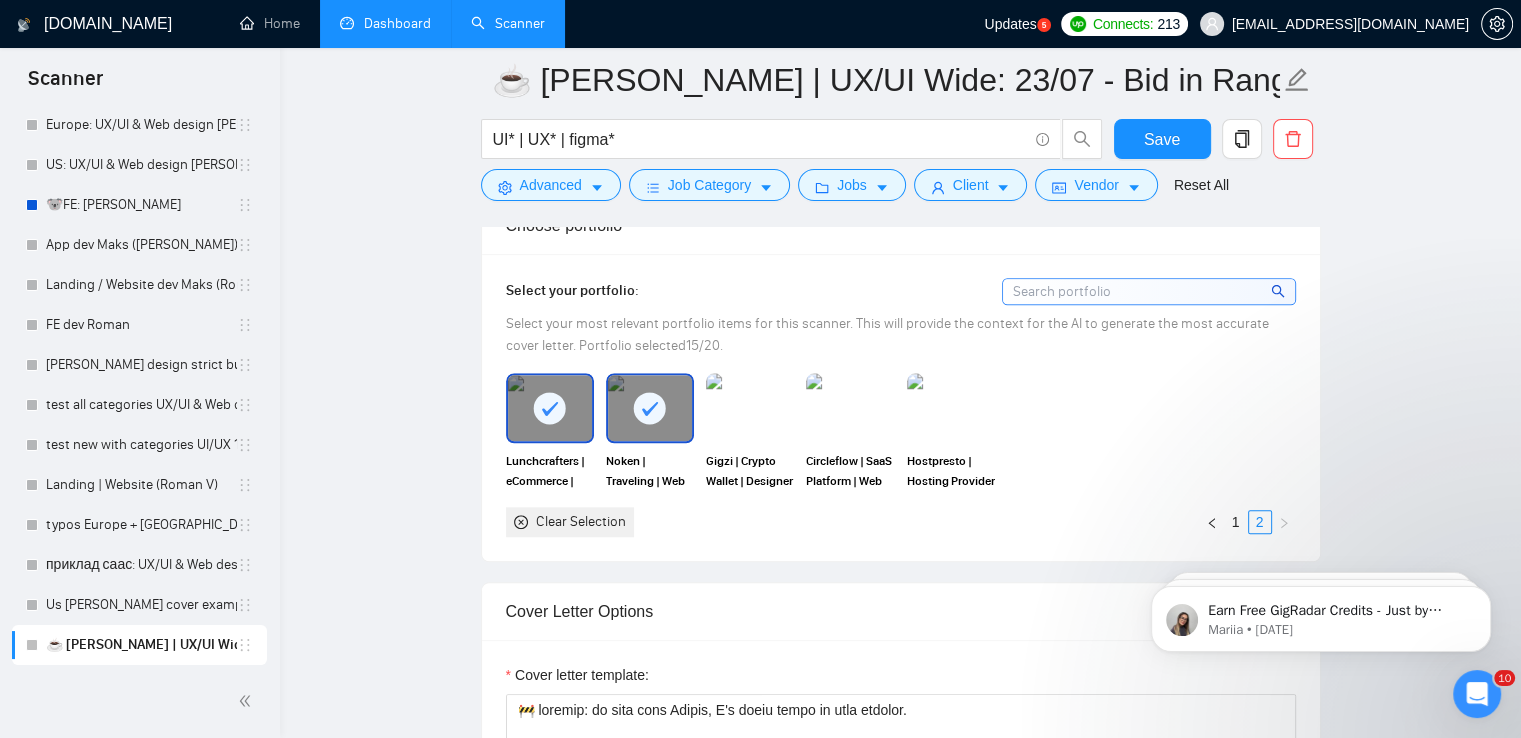 click at bounding box center [750, 408] 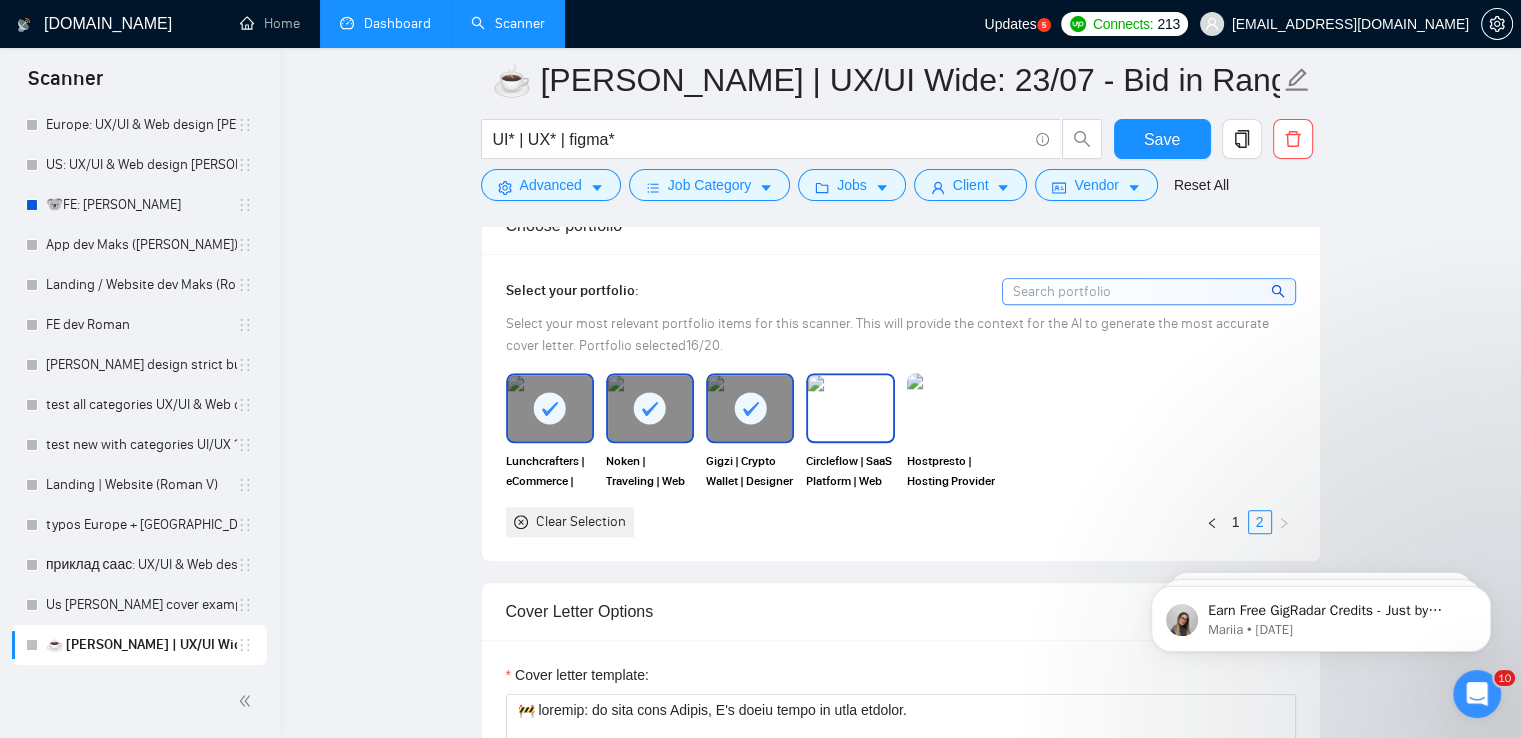 click at bounding box center (850, 408) 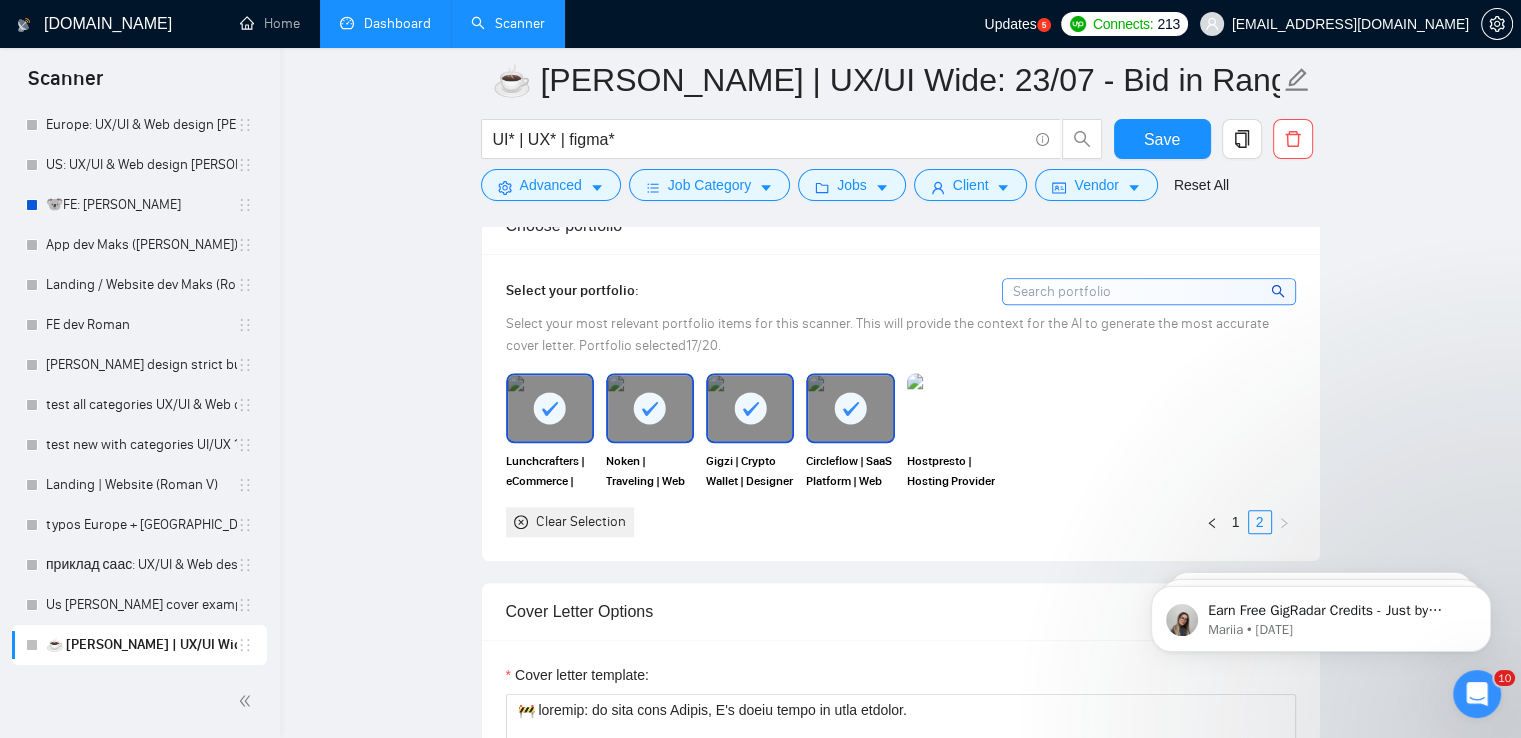 click at bounding box center (951, 408) 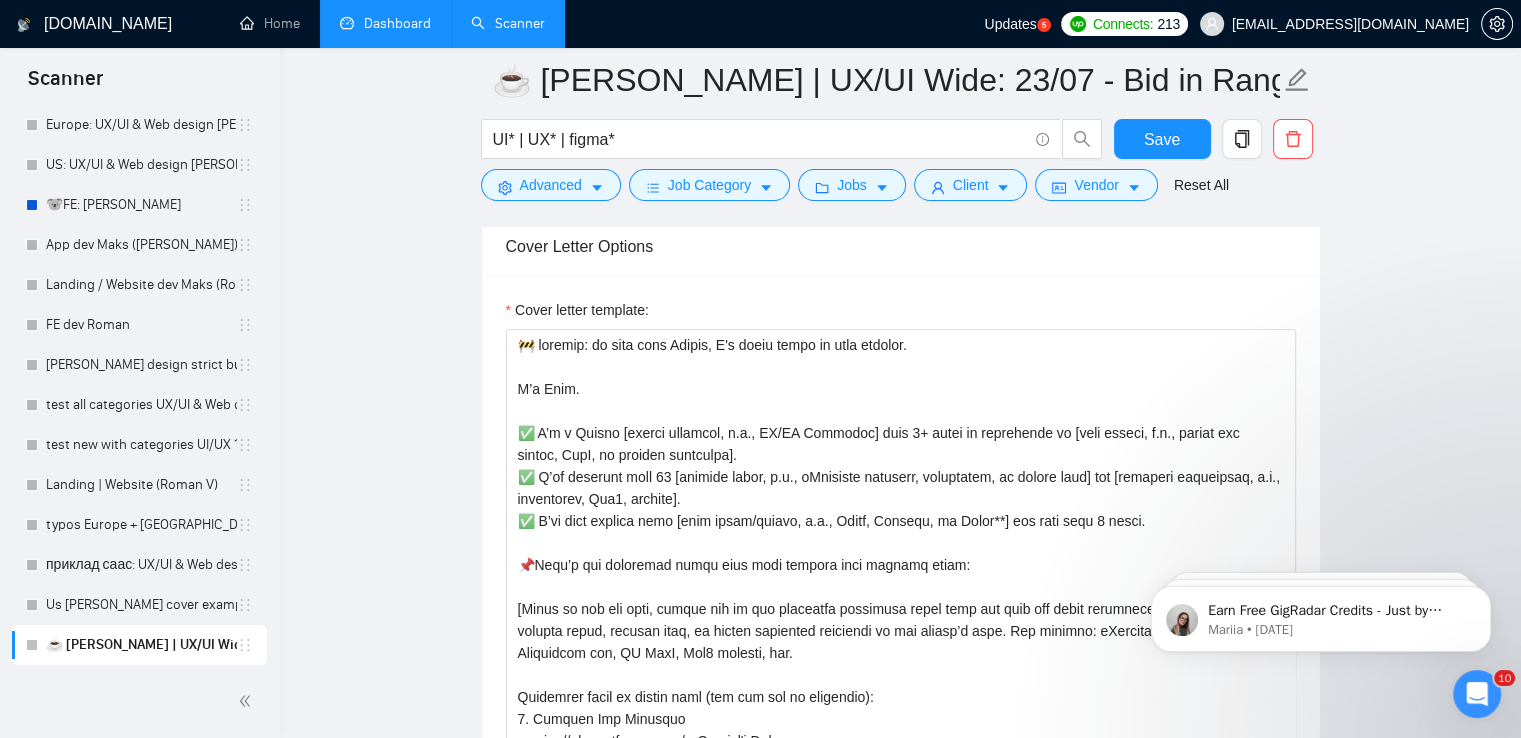 scroll, scrollTop: 2000, scrollLeft: 0, axis: vertical 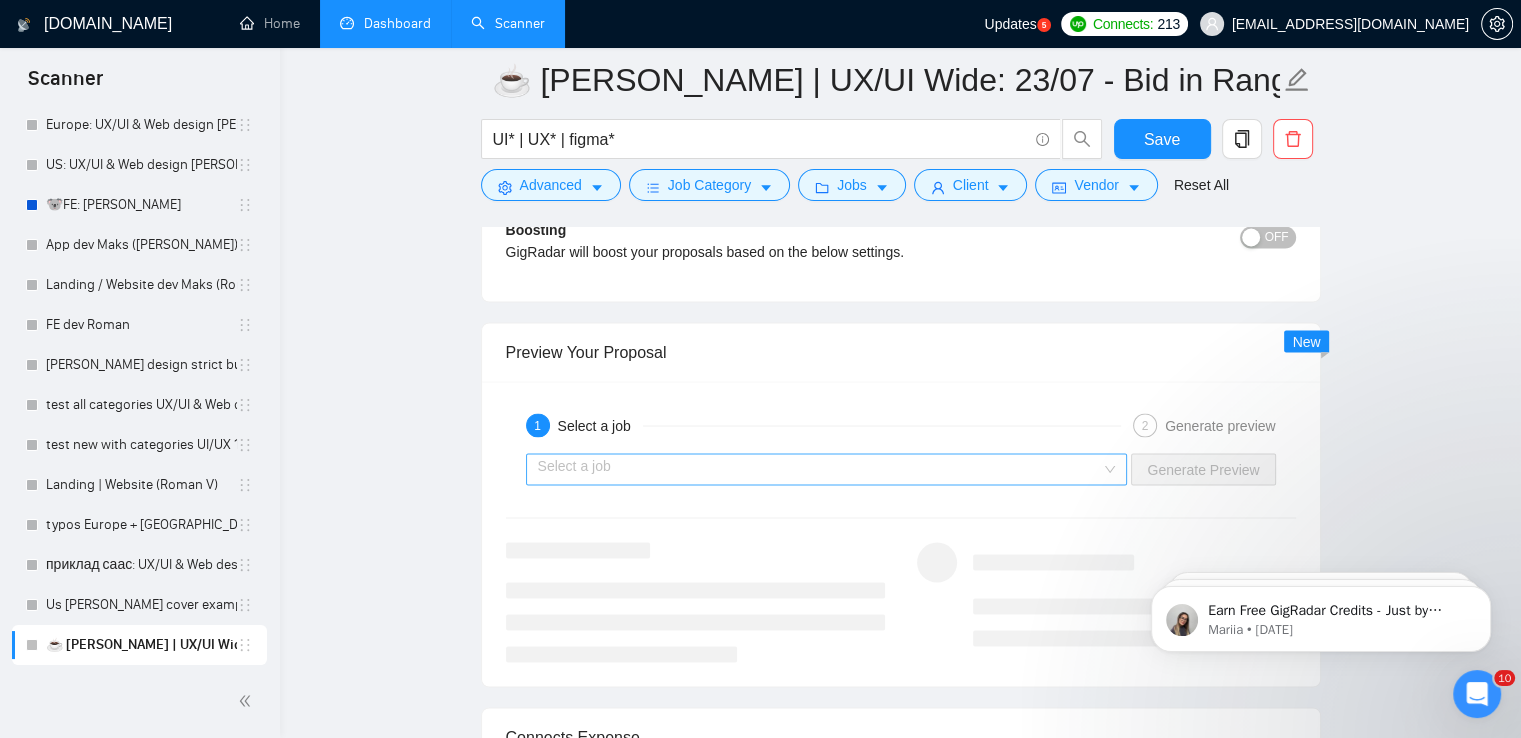click at bounding box center [820, 469] 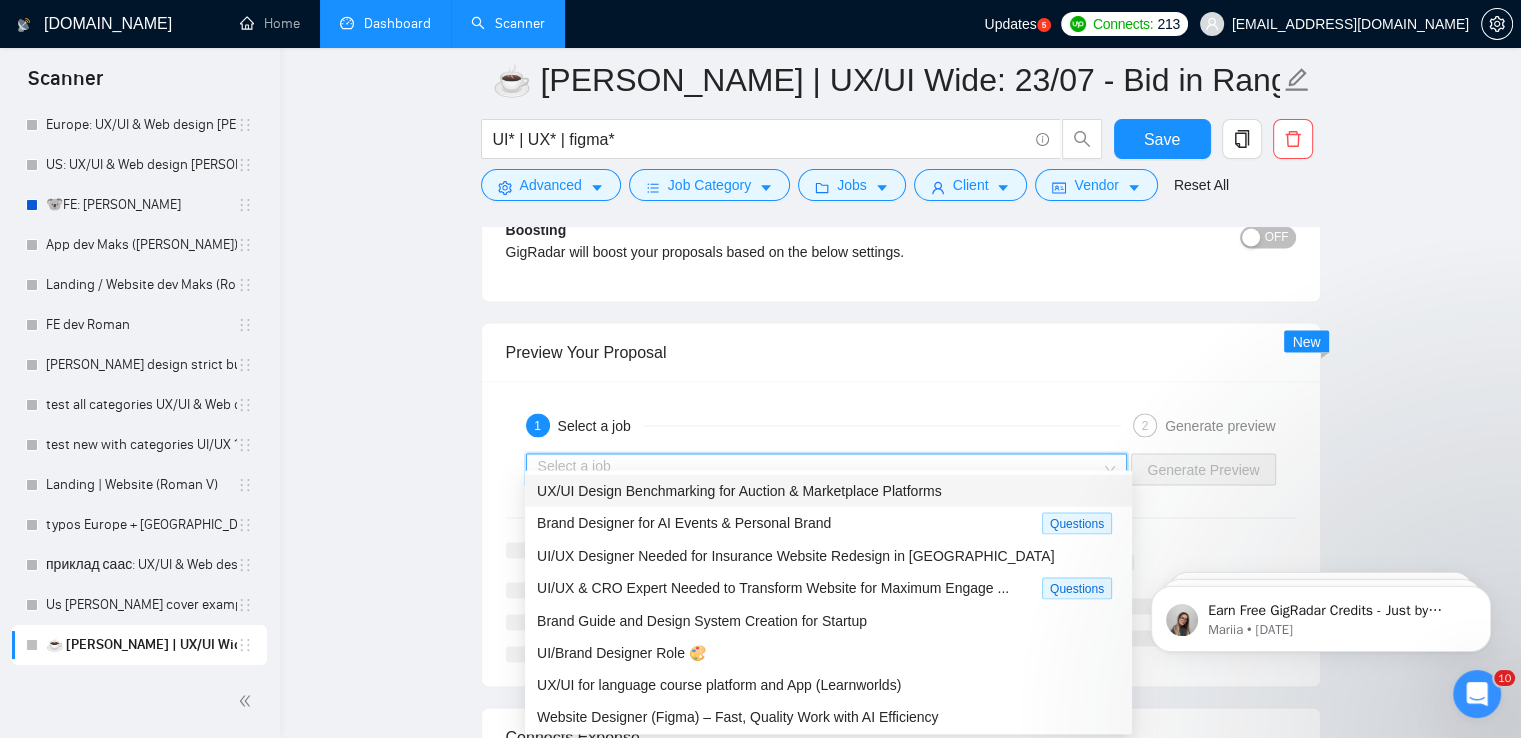 click on "UX/UI Design Benchmarking for Auction & Marketplace Platforms" at bounding box center (739, 490) 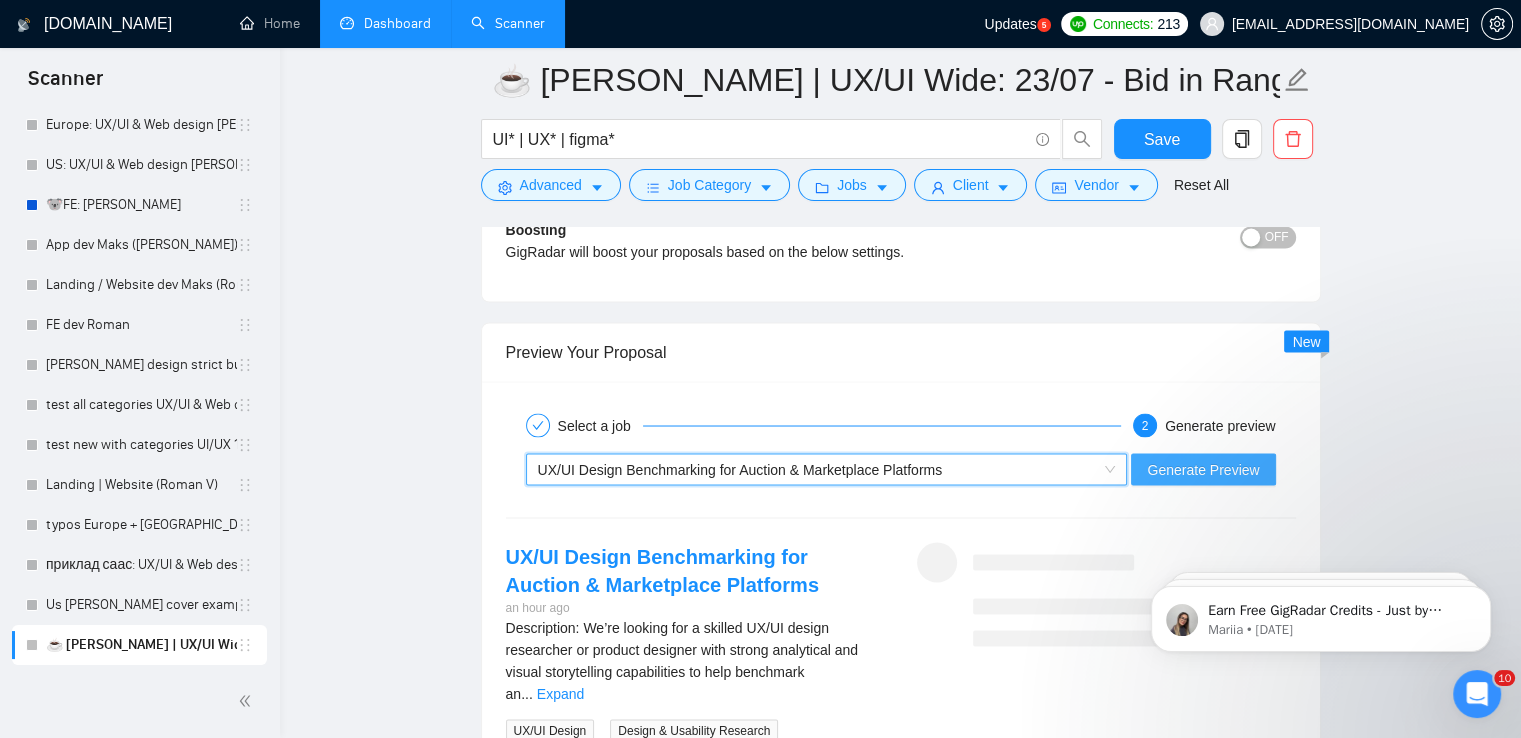 click on "Generate Preview" at bounding box center [1203, 469] 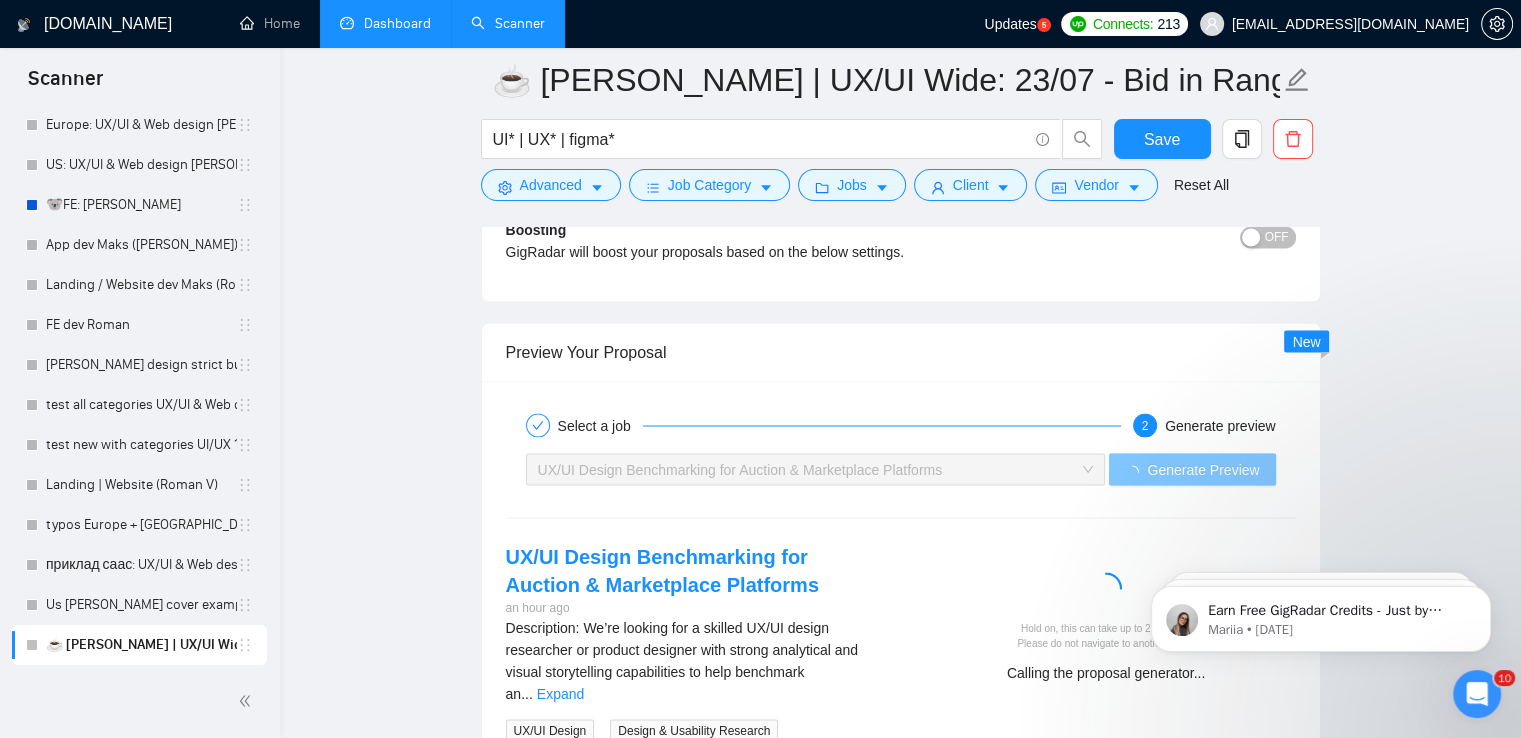 scroll, scrollTop: 3600, scrollLeft: 0, axis: vertical 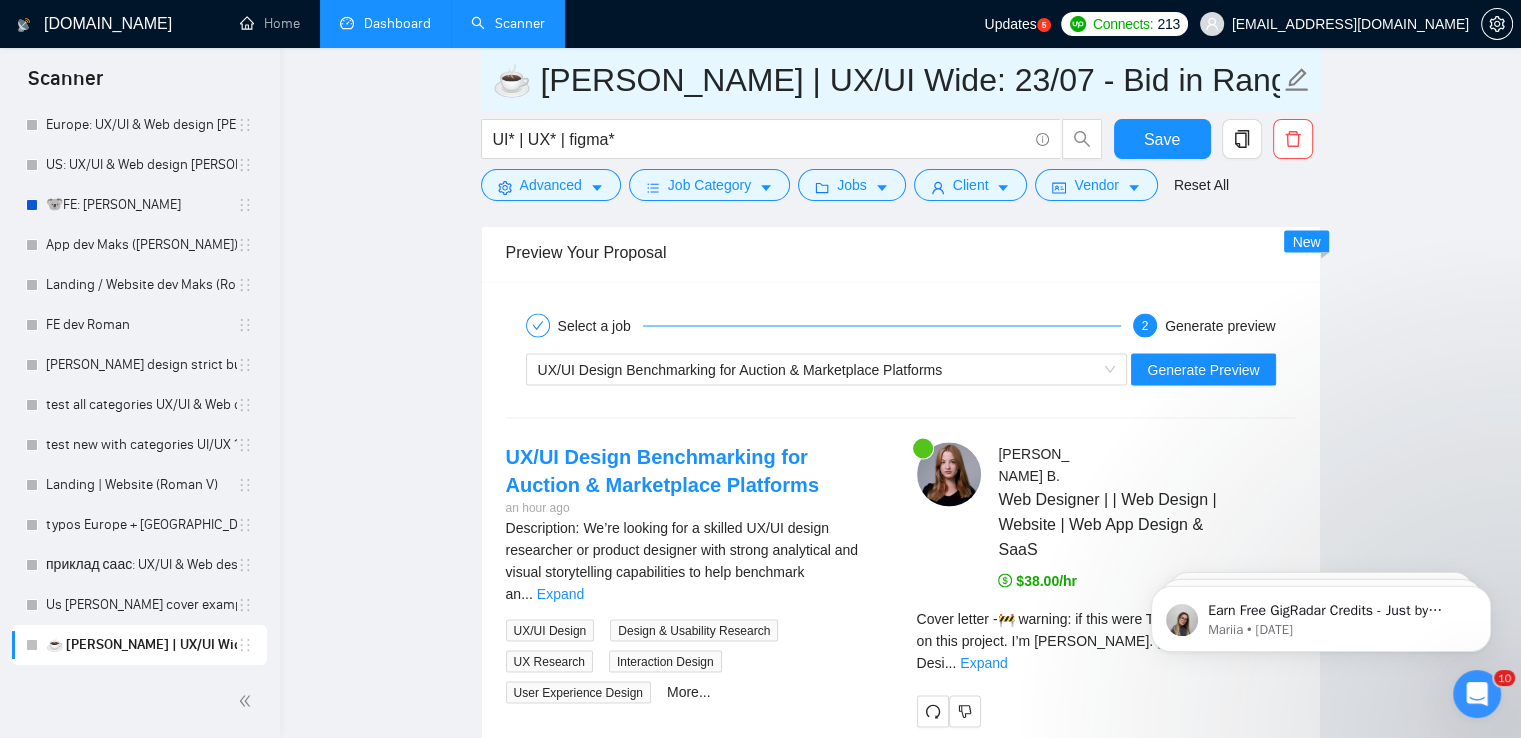 click on "☕ [PERSON_NAME] | UX/UI Wide: 23/07 - Bid in Range" at bounding box center [886, 80] 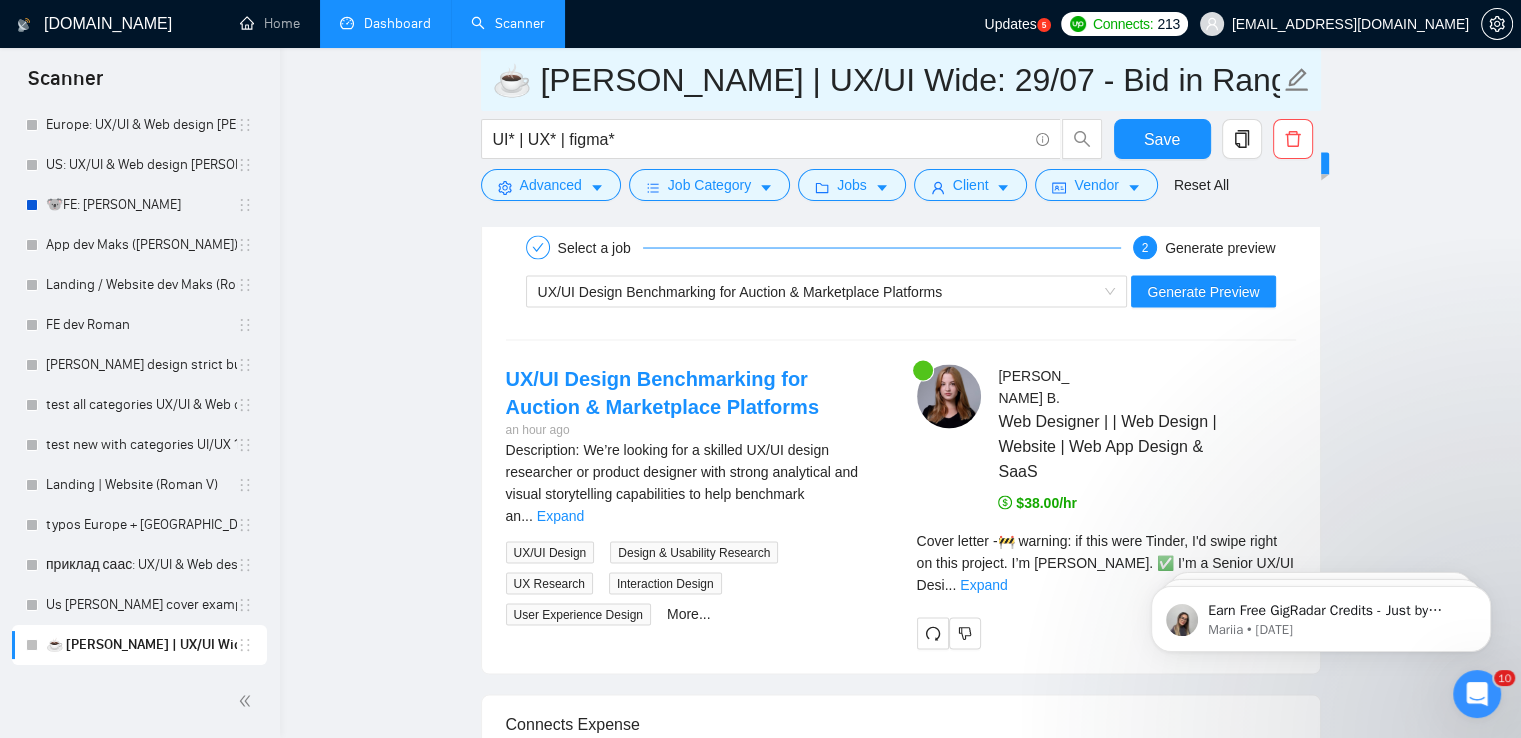 scroll, scrollTop: 3800, scrollLeft: 0, axis: vertical 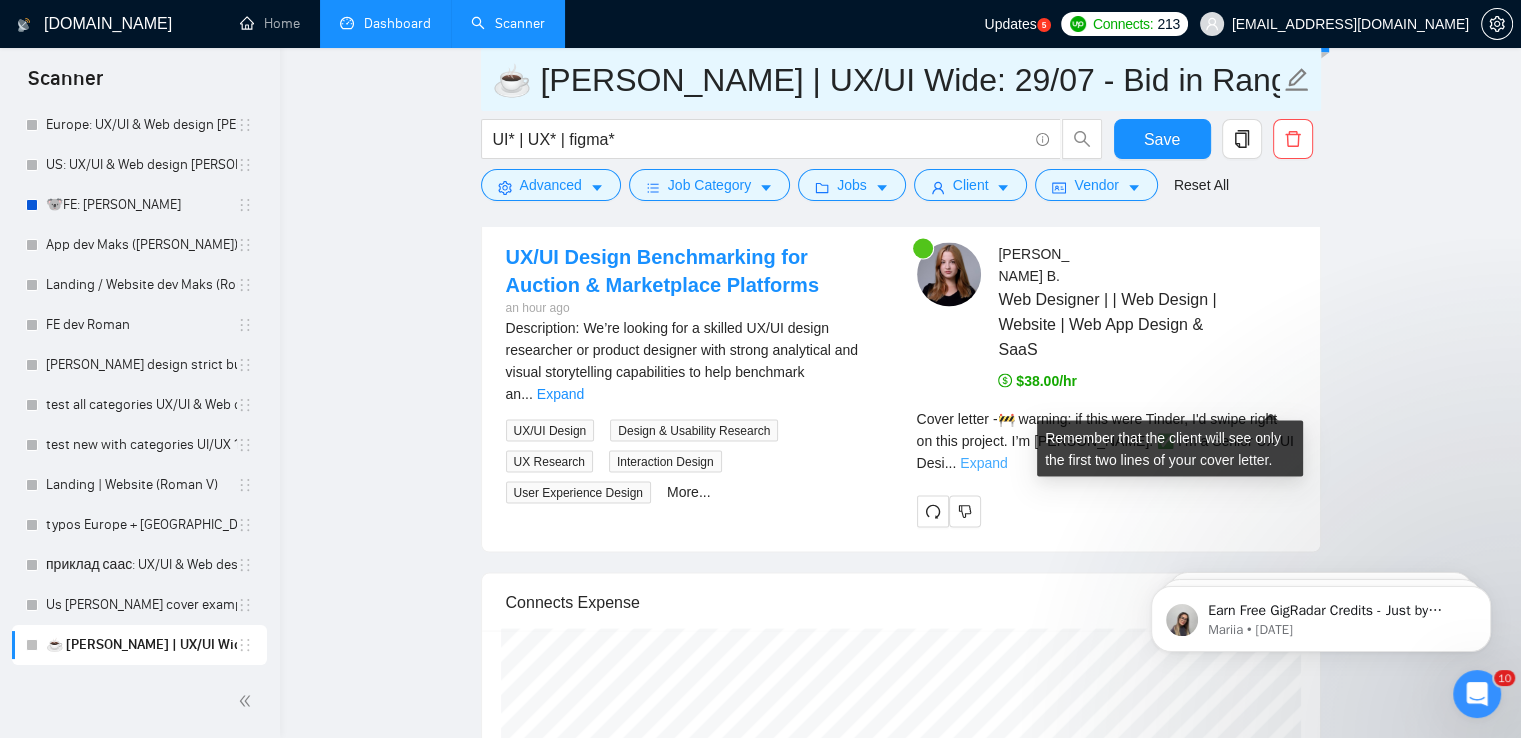 type on "☕ [PERSON_NAME] | UX/UI Wide: 29/07 - Bid in Range" 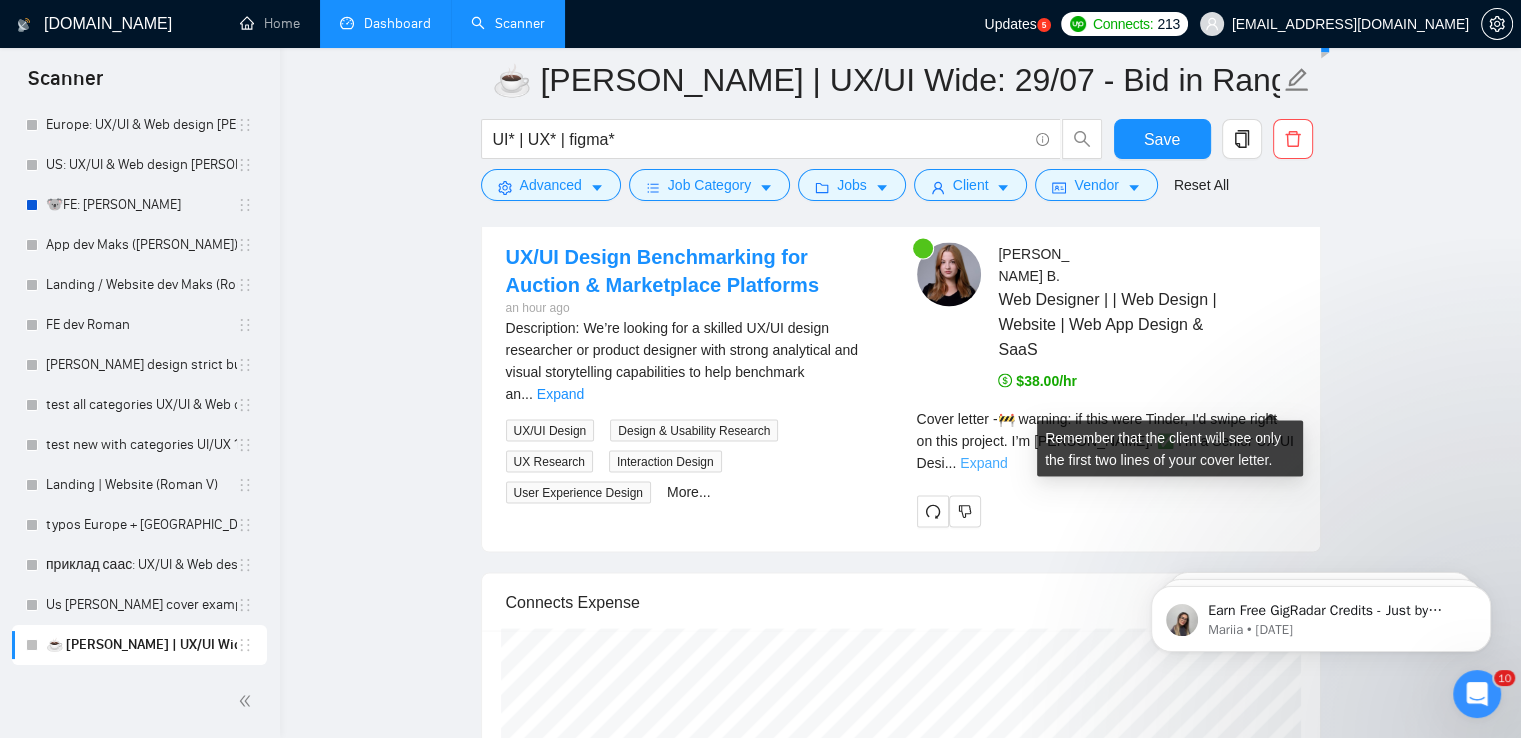 click on "Expand" at bounding box center [983, 462] 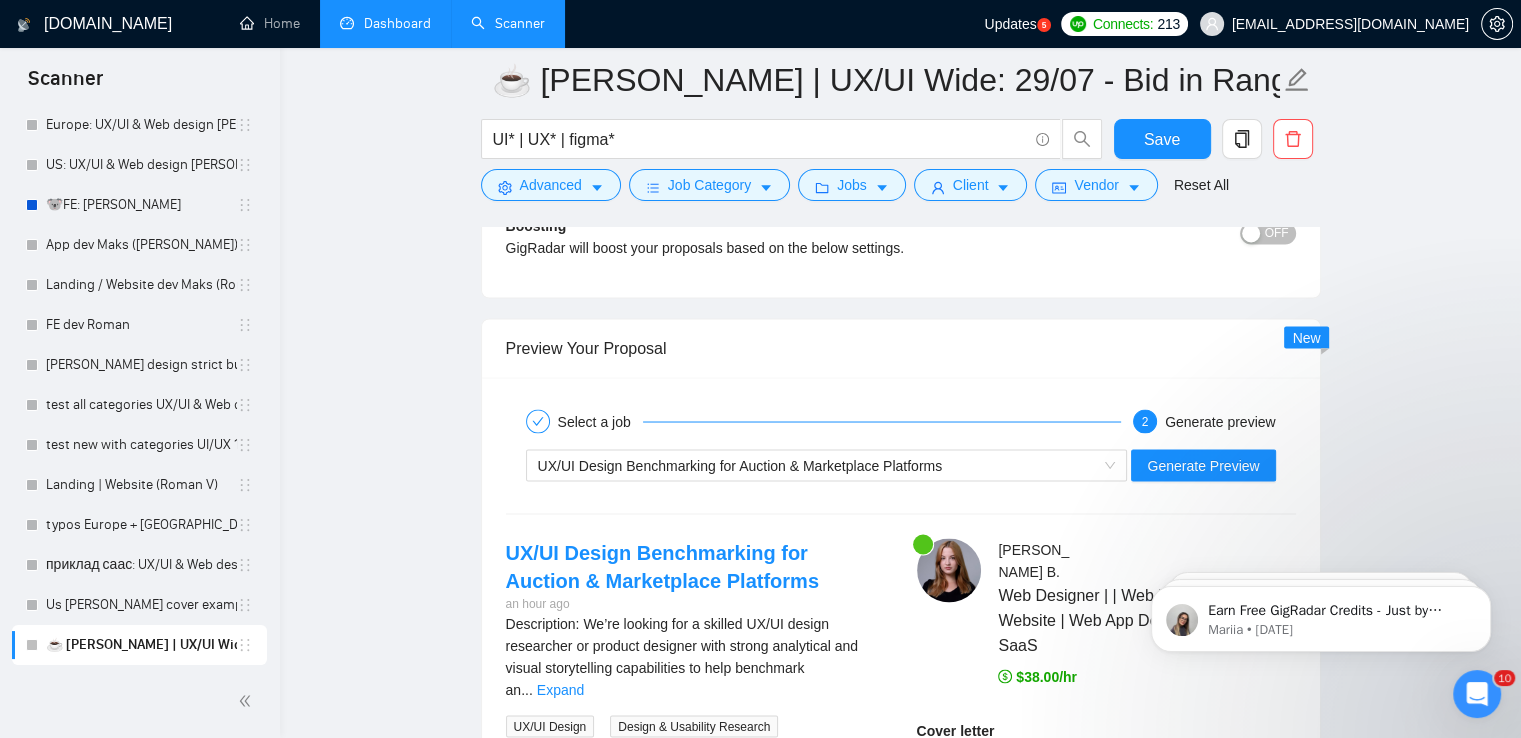 scroll, scrollTop: 3500, scrollLeft: 0, axis: vertical 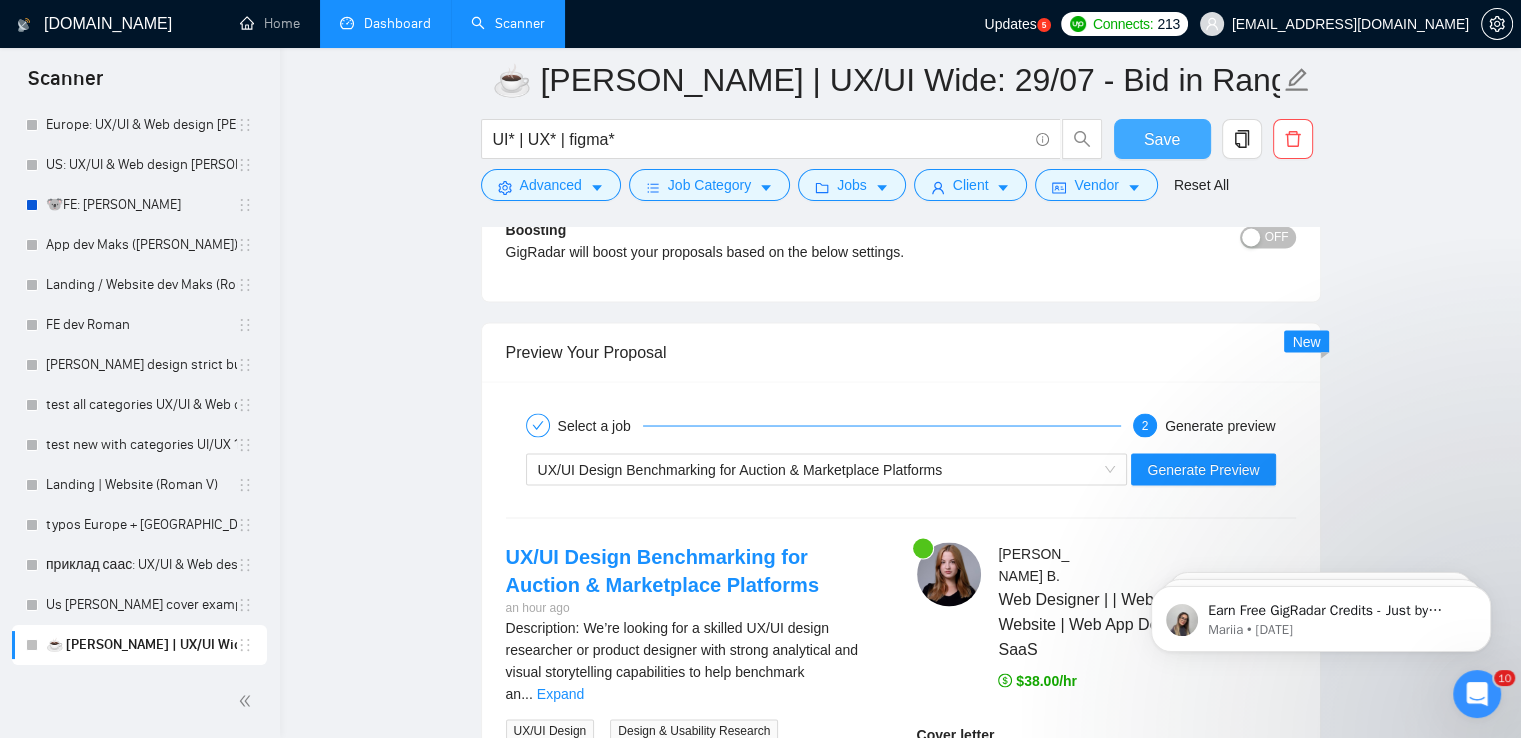 click on "Save" at bounding box center (1162, 139) 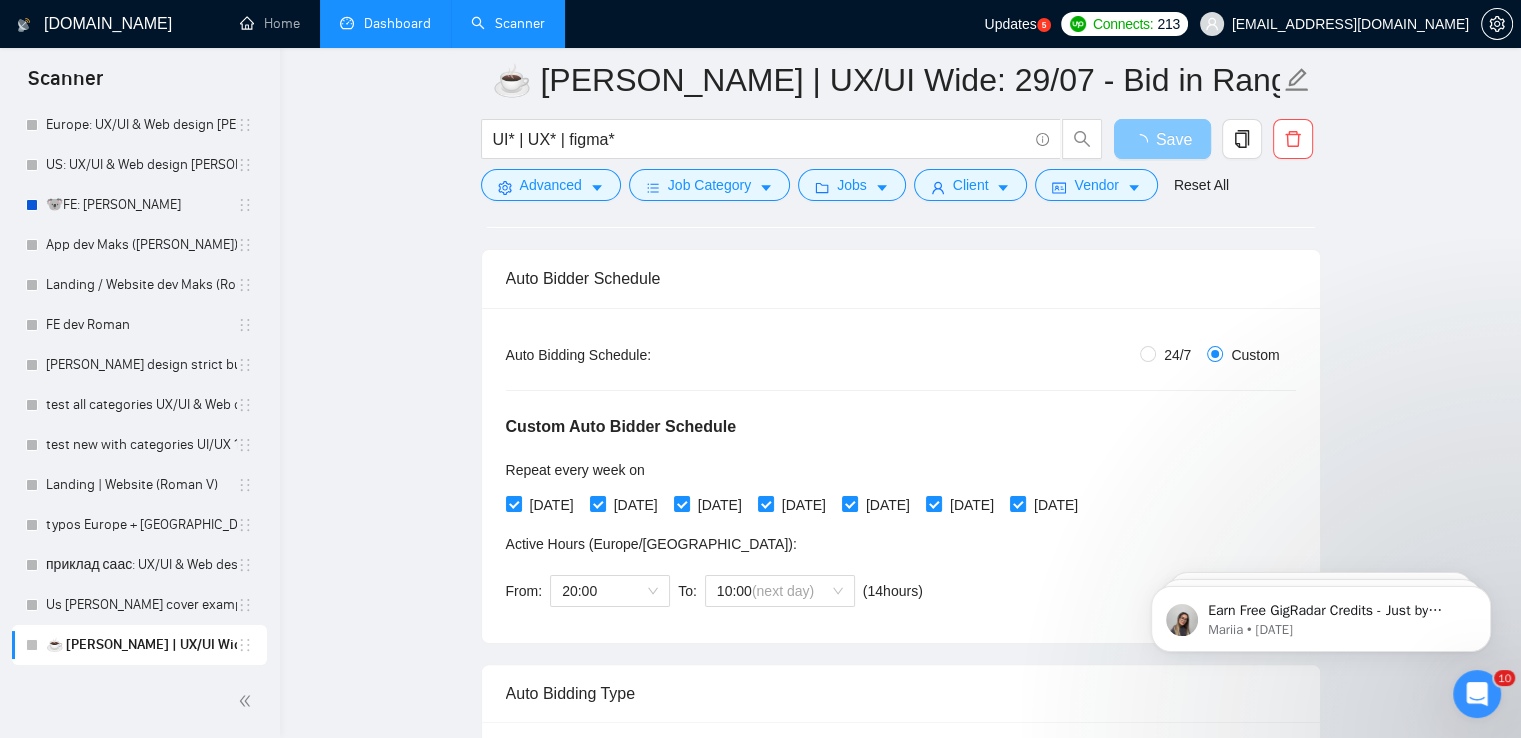 scroll, scrollTop: 100, scrollLeft: 0, axis: vertical 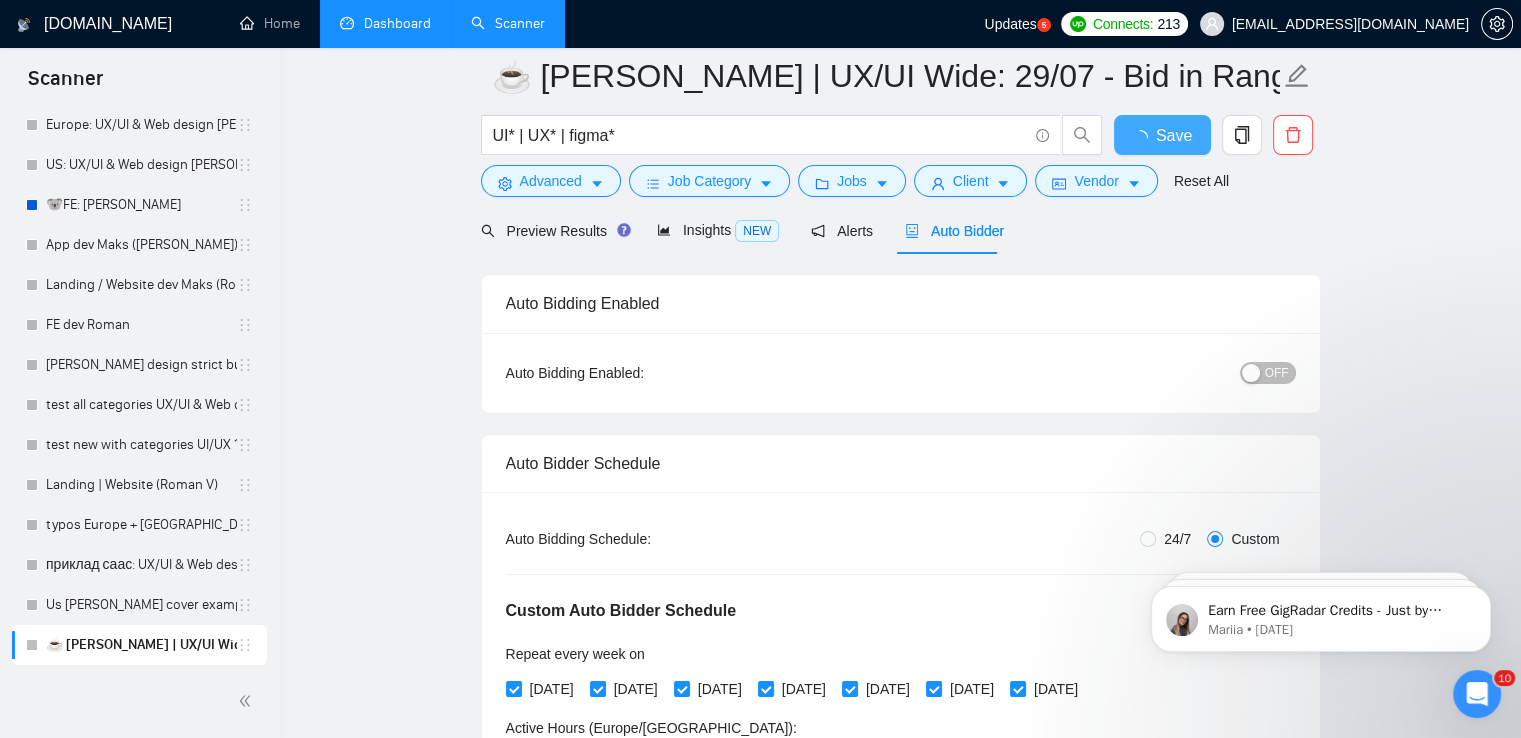 type 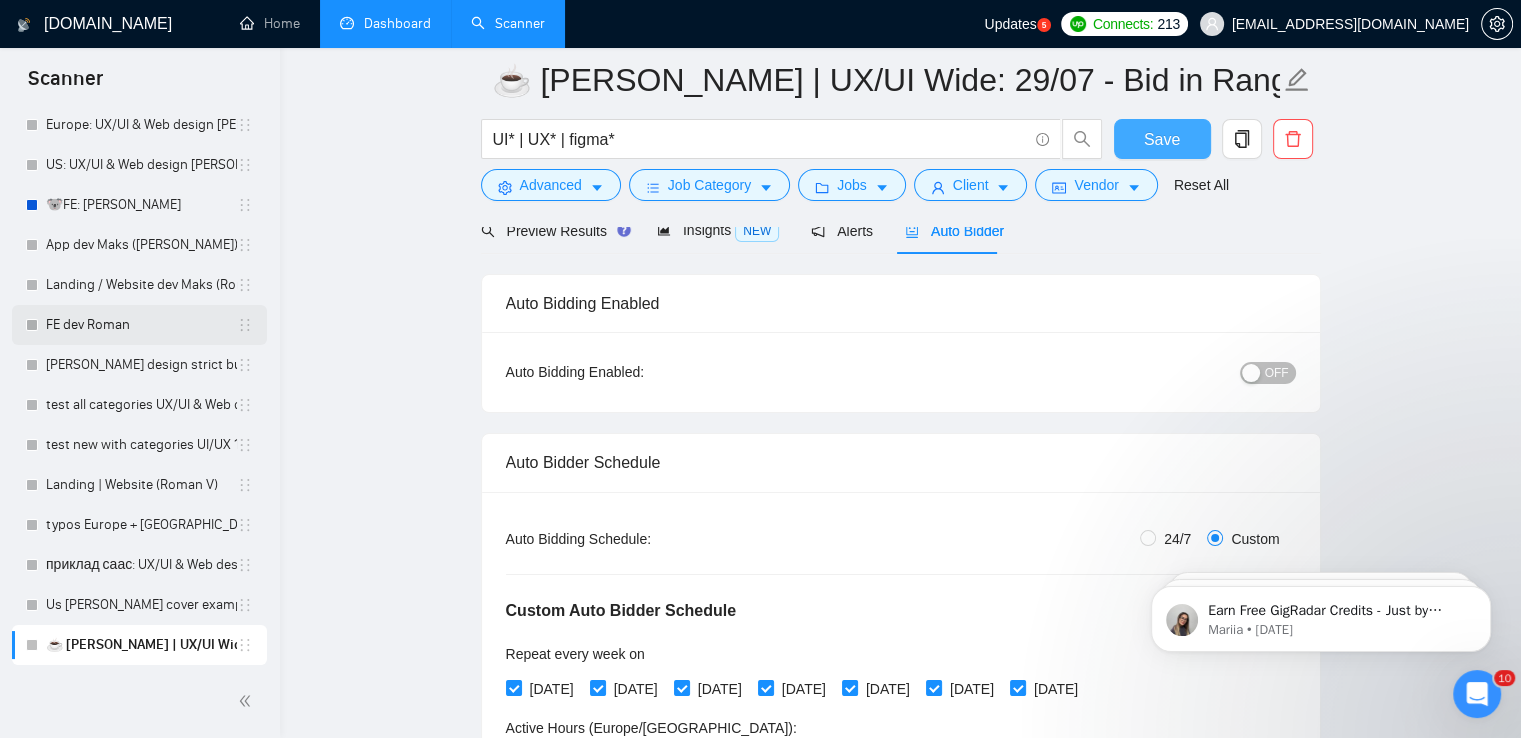 scroll, scrollTop: 0, scrollLeft: 0, axis: both 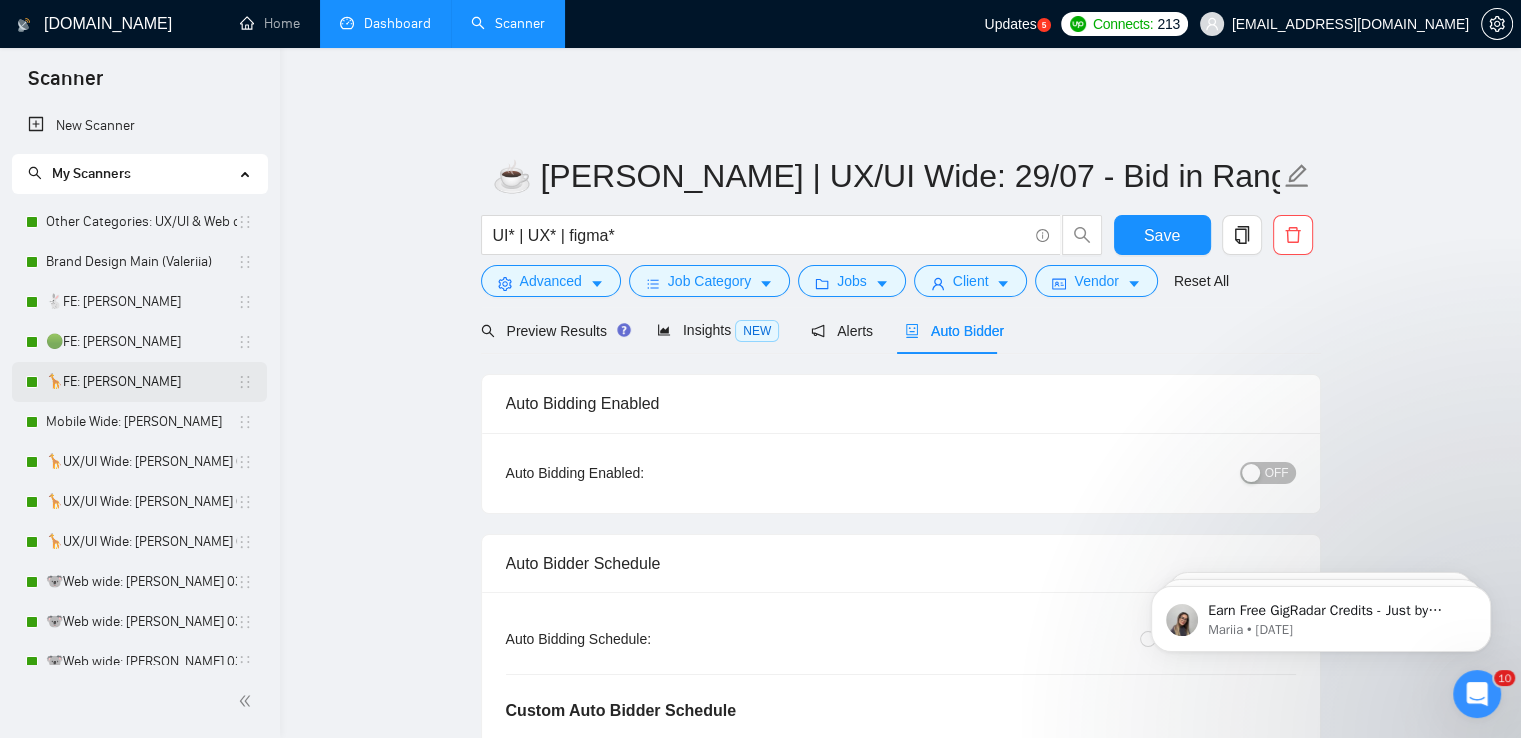 click on "🦒FE: [PERSON_NAME]" at bounding box center (141, 382) 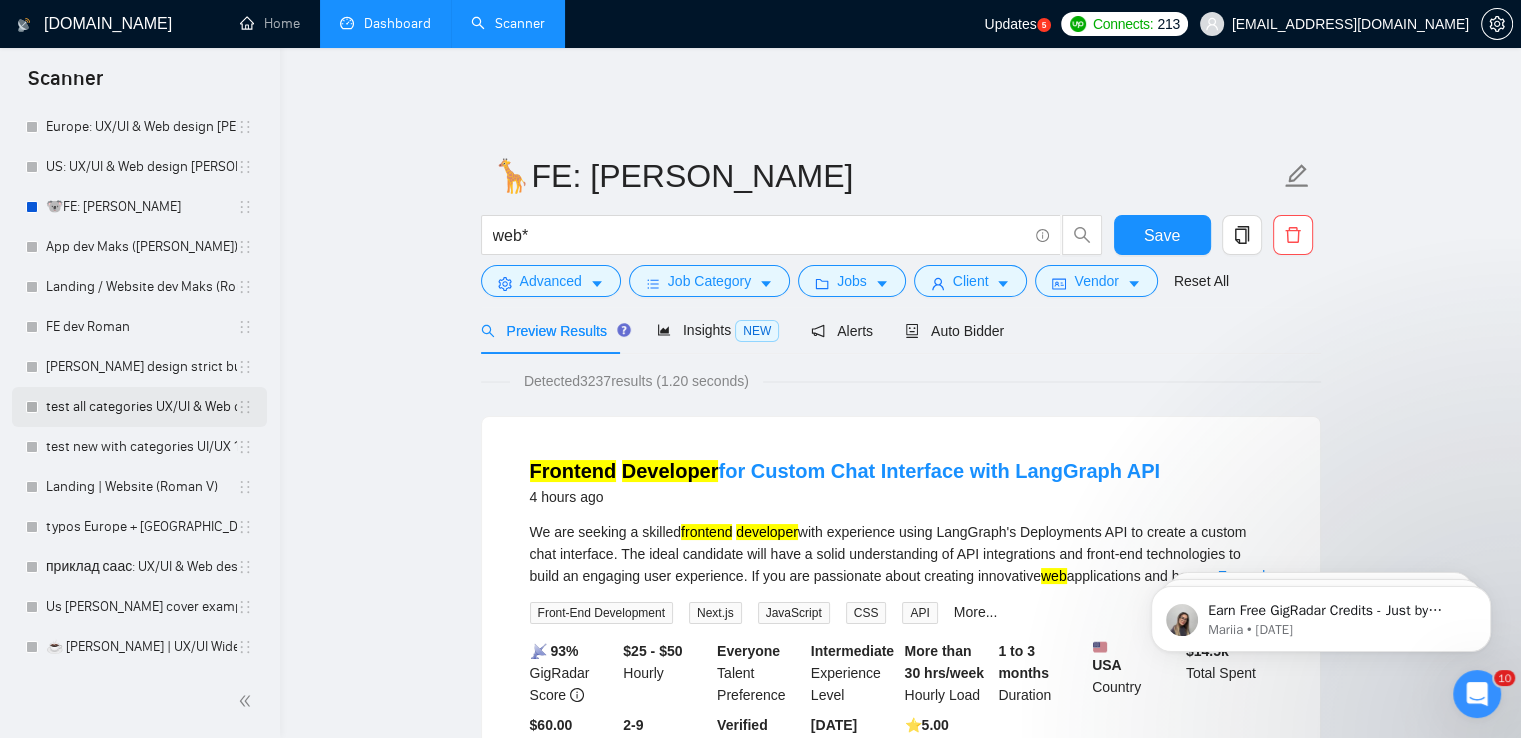 scroll, scrollTop: 617, scrollLeft: 0, axis: vertical 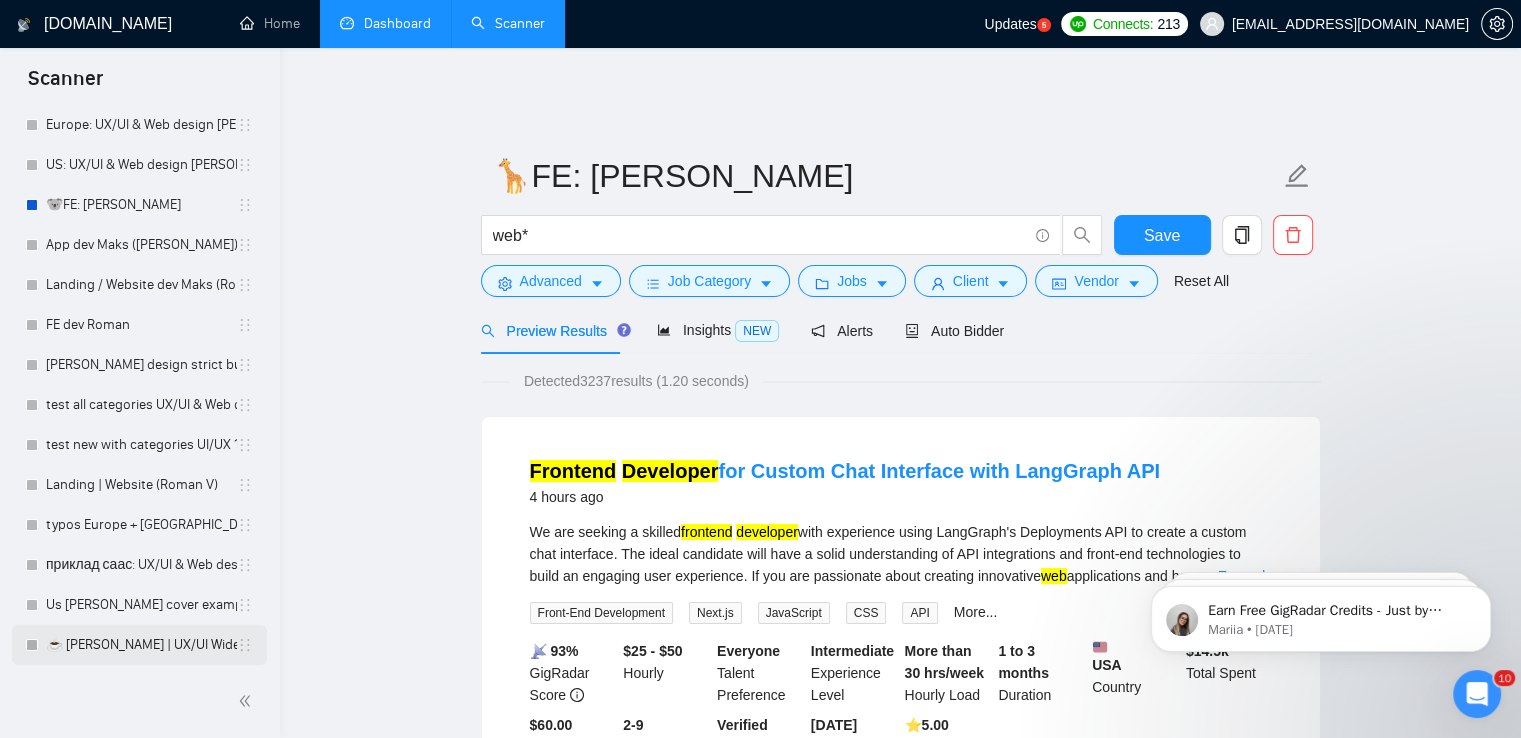 click on "☕ [PERSON_NAME] | UX/UI Wide: 29/07 - Bid in Range" at bounding box center [141, 645] 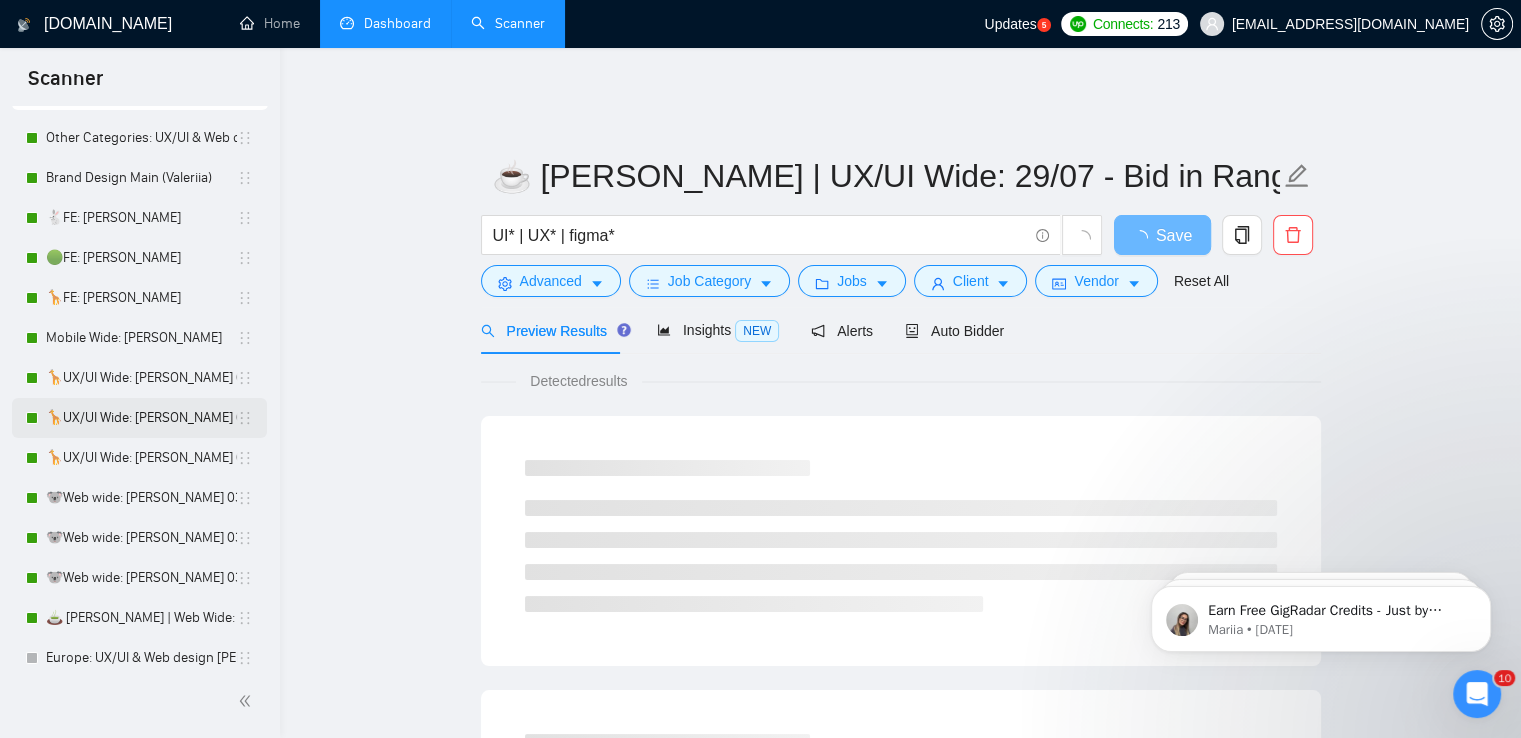 scroll, scrollTop: 0, scrollLeft: 0, axis: both 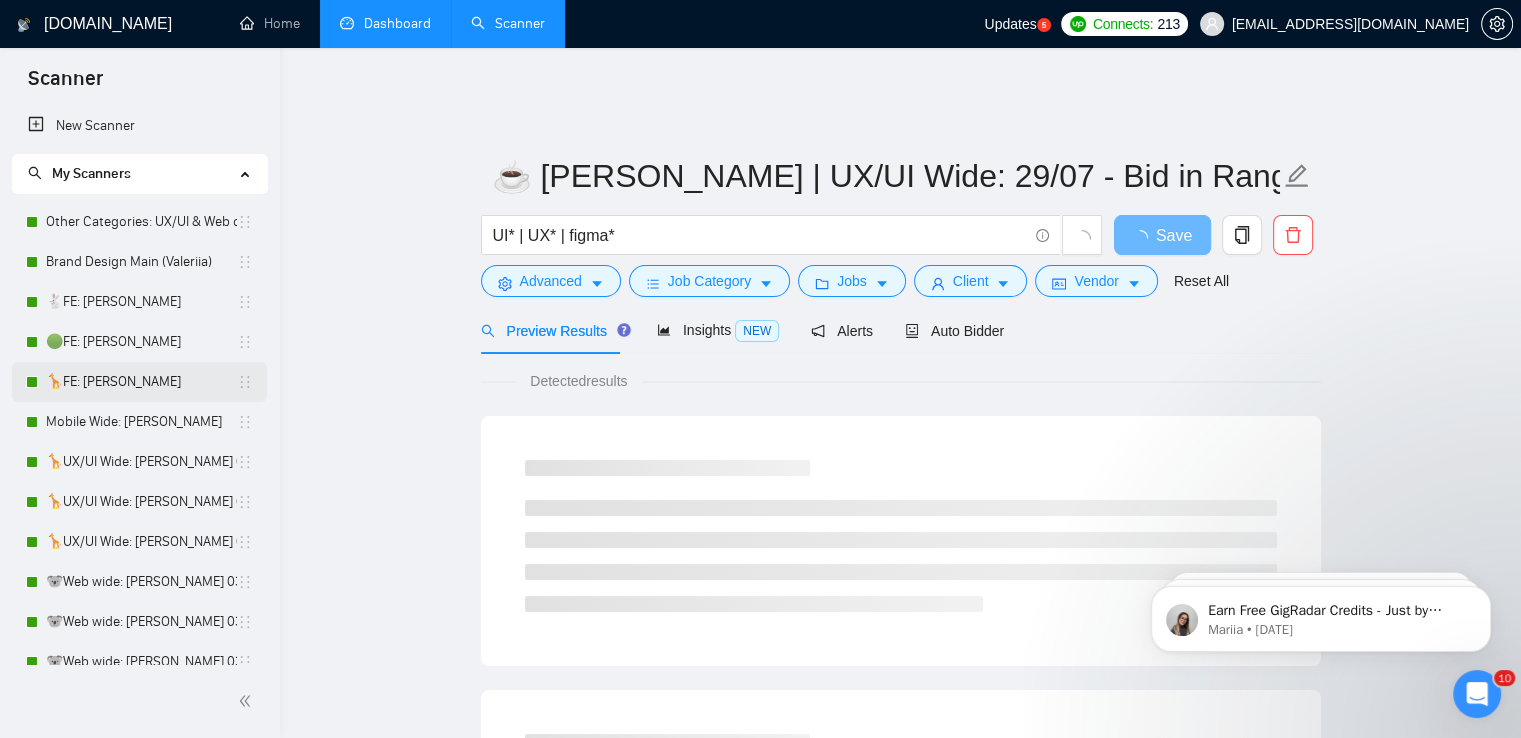 click on "🦒FE: [PERSON_NAME]" at bounding box center (141, 382) 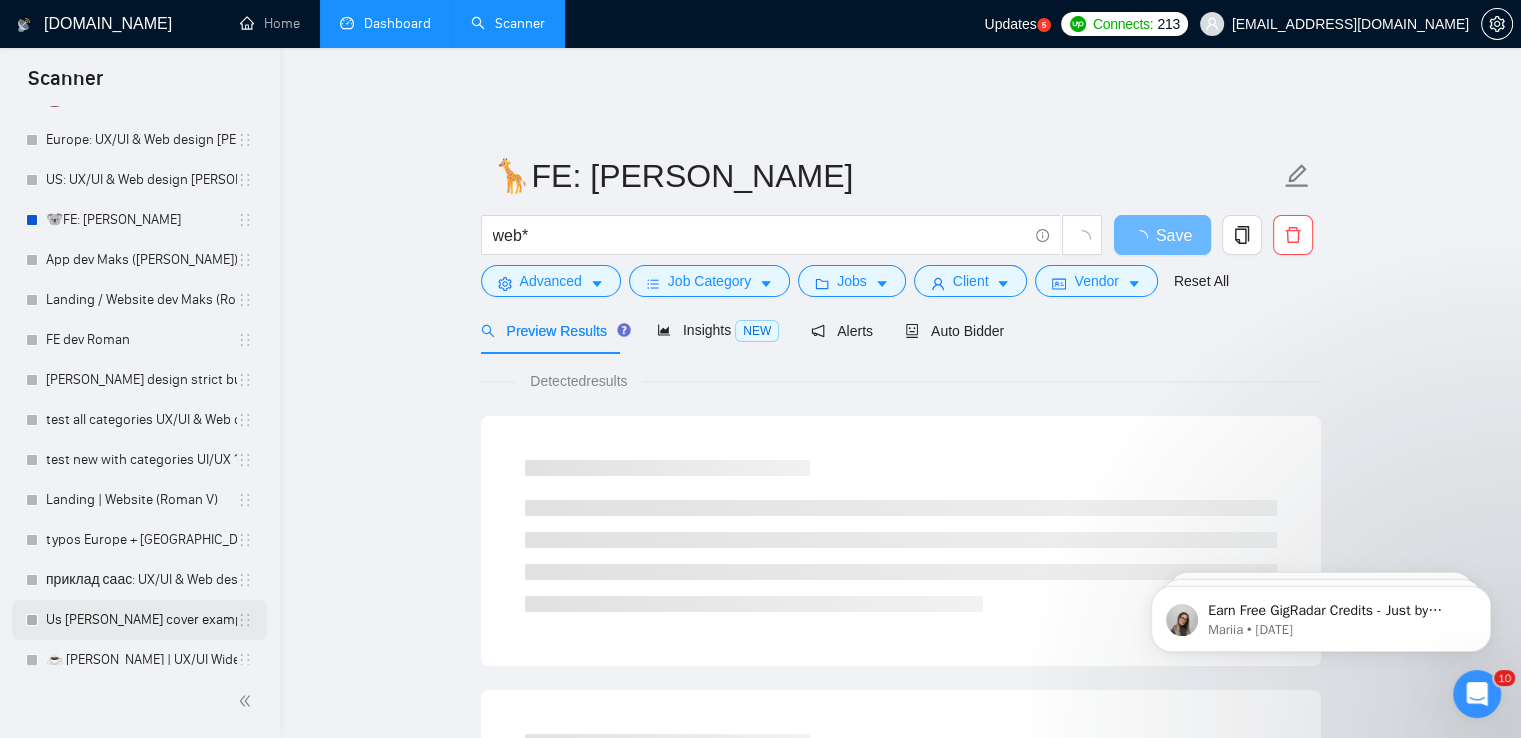 scroll, scrollTop: 617, scrollLeft: 0, axis: vertical 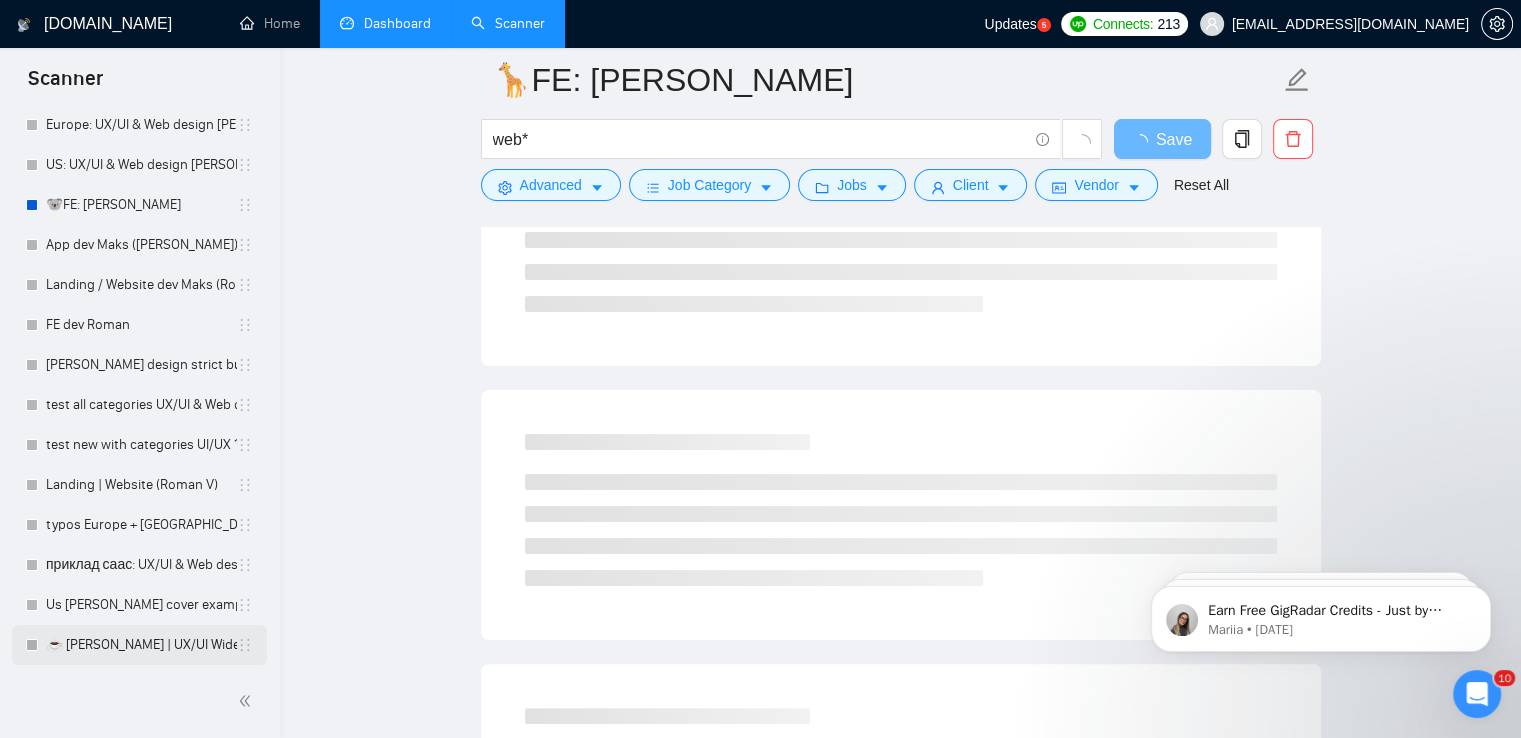 click on "☕ [PERSON_NAME] | UX/UI Wide: 29/07 - Bid in Range" at bounding box center [141, 645] 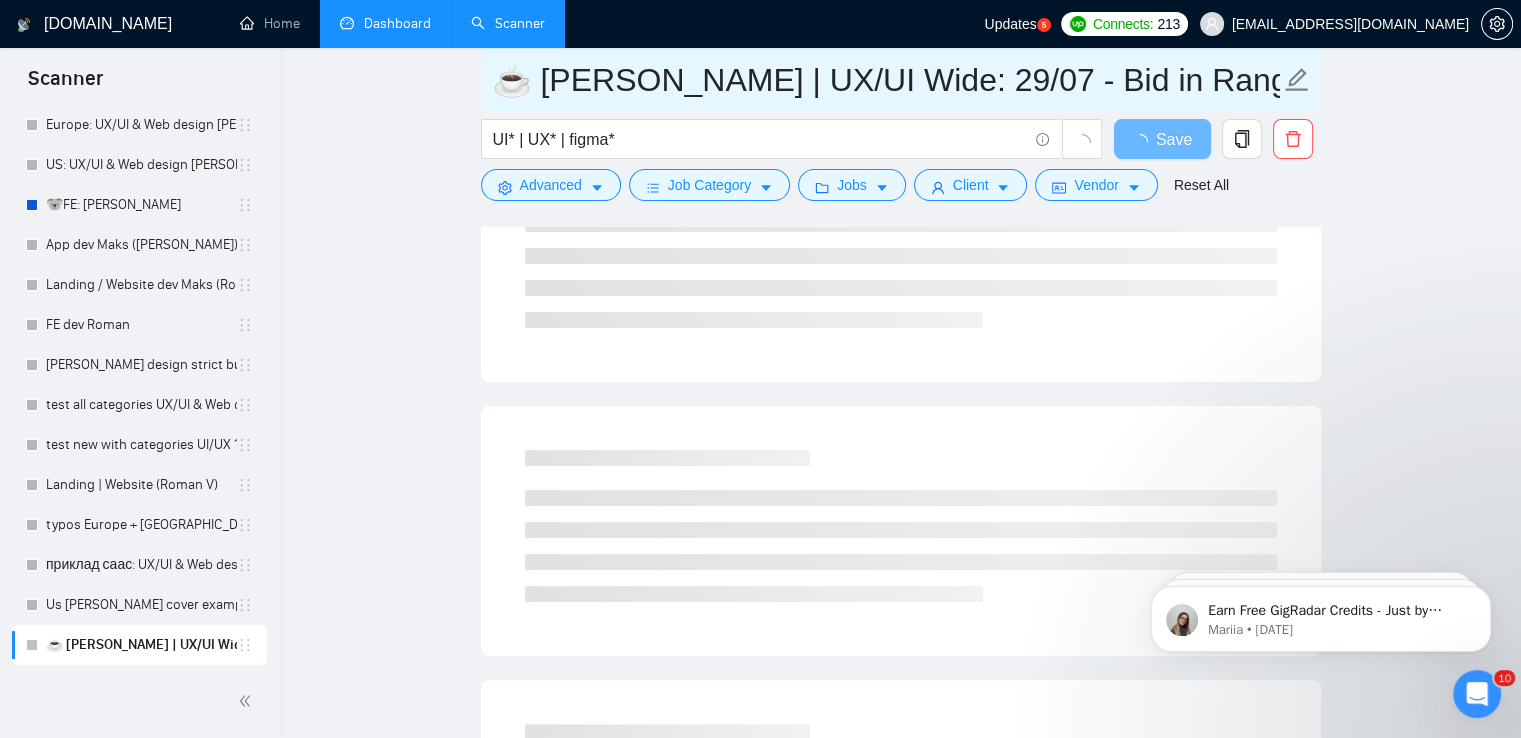 click on "☕ [PERSON_NAME] | UX/UI Wide: 29/07 - Bid in Range" at bounding box center (886, 80) 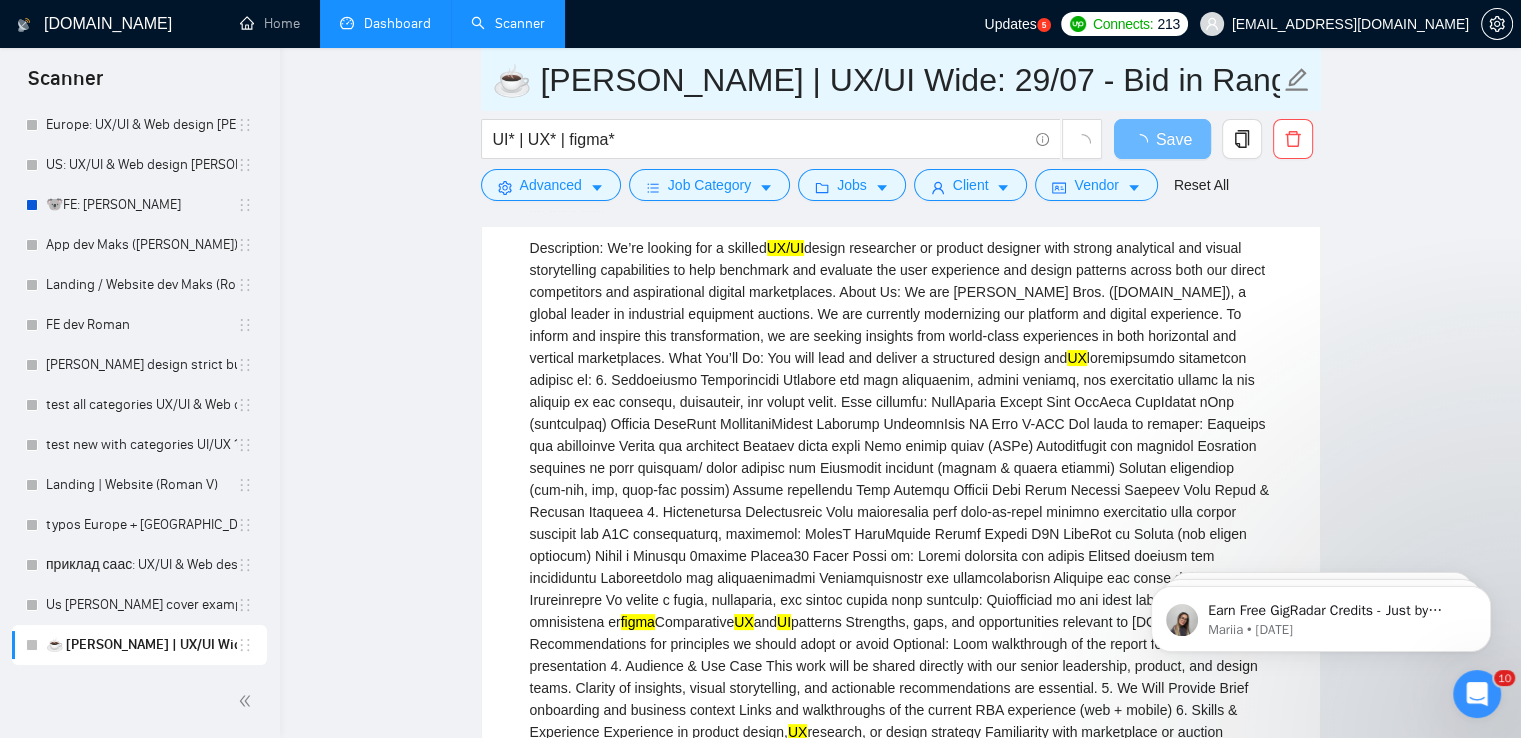click on "☕ [PERSON_NAME] | UX/UI Wide: 29/07 - Bid in Range" at bounding box center [886, 80] 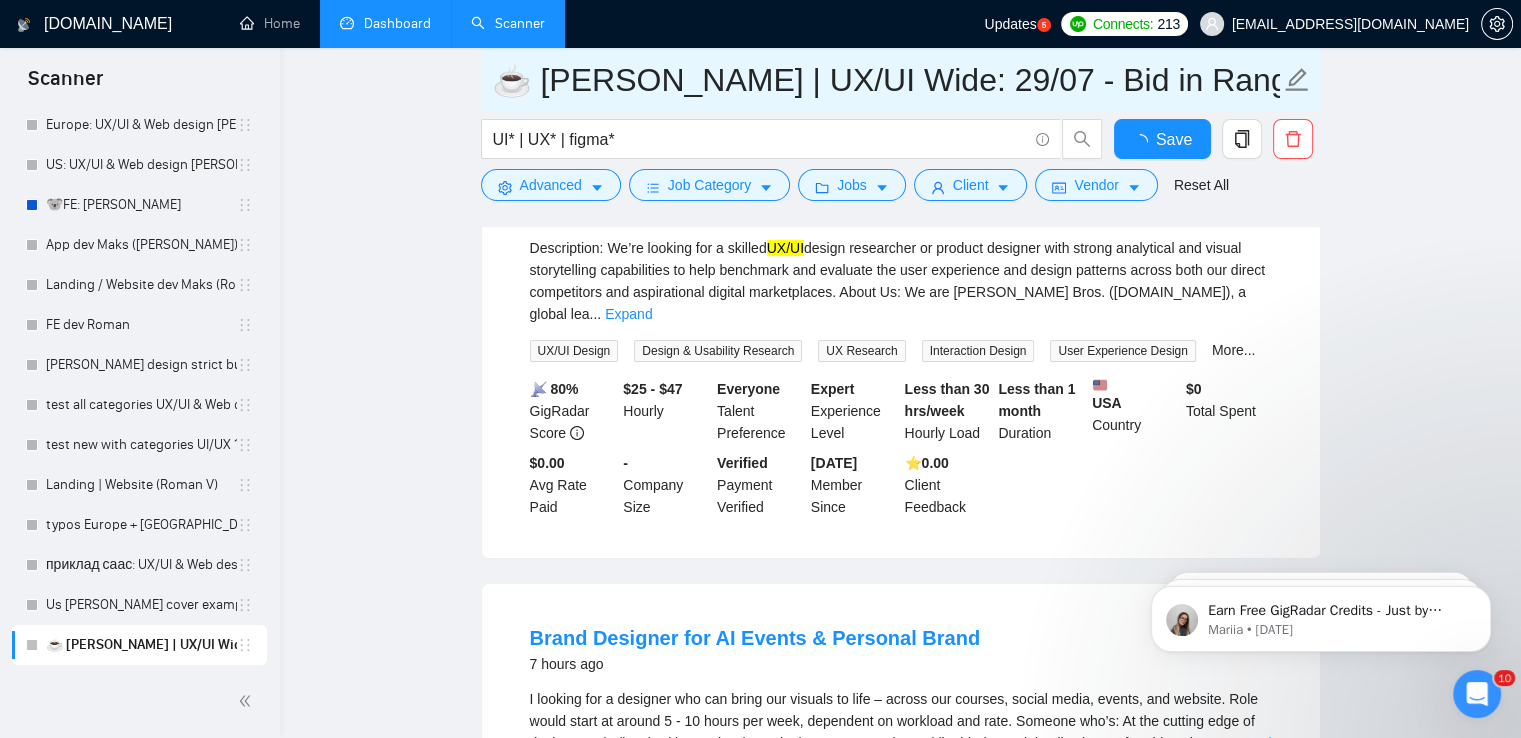 click on "☕ [PERSON_NAME] | UX/UI Wide: 29/07 - Bid in Range" at bounding box center (886, 80) 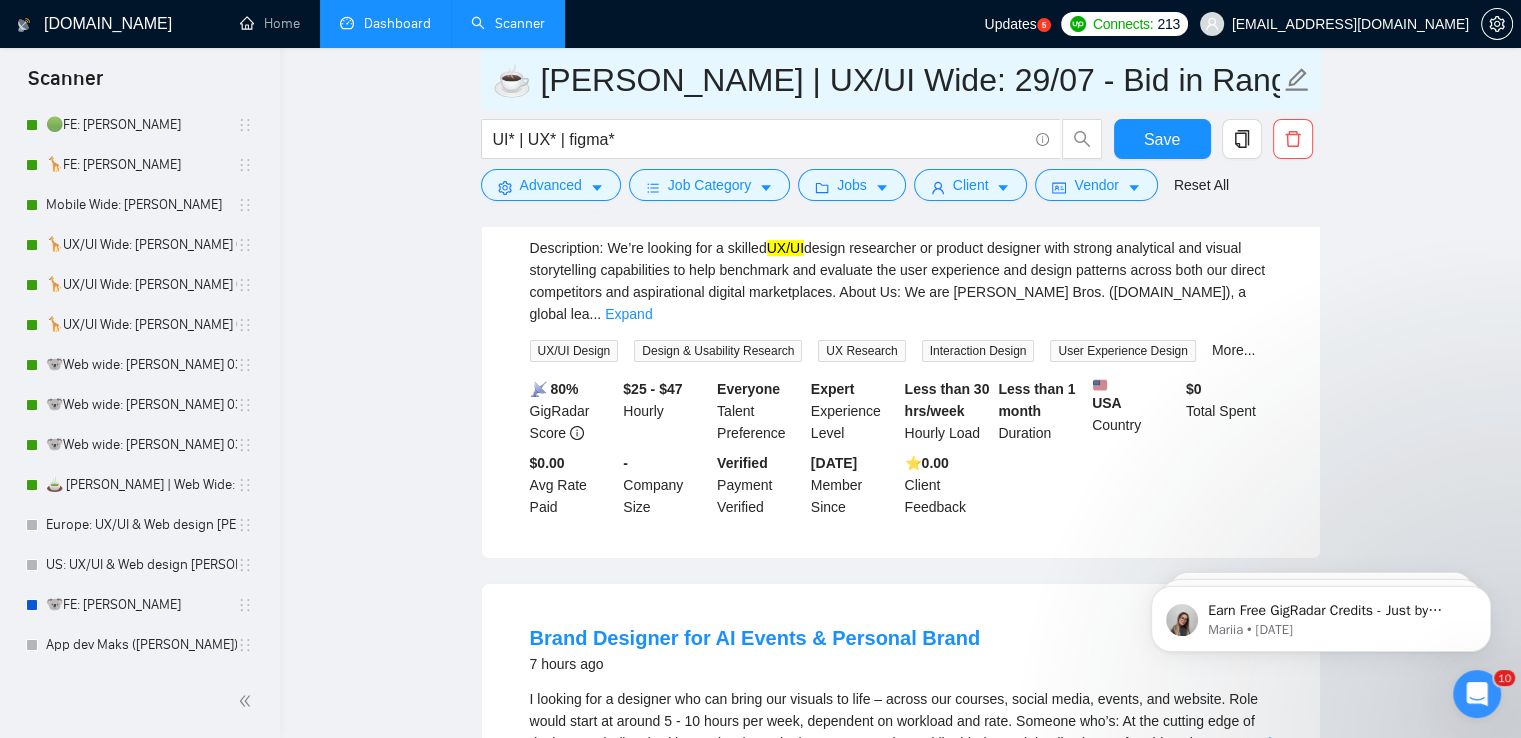 scroll, scrollTop: 0, scrollLeft: 0, axis: both 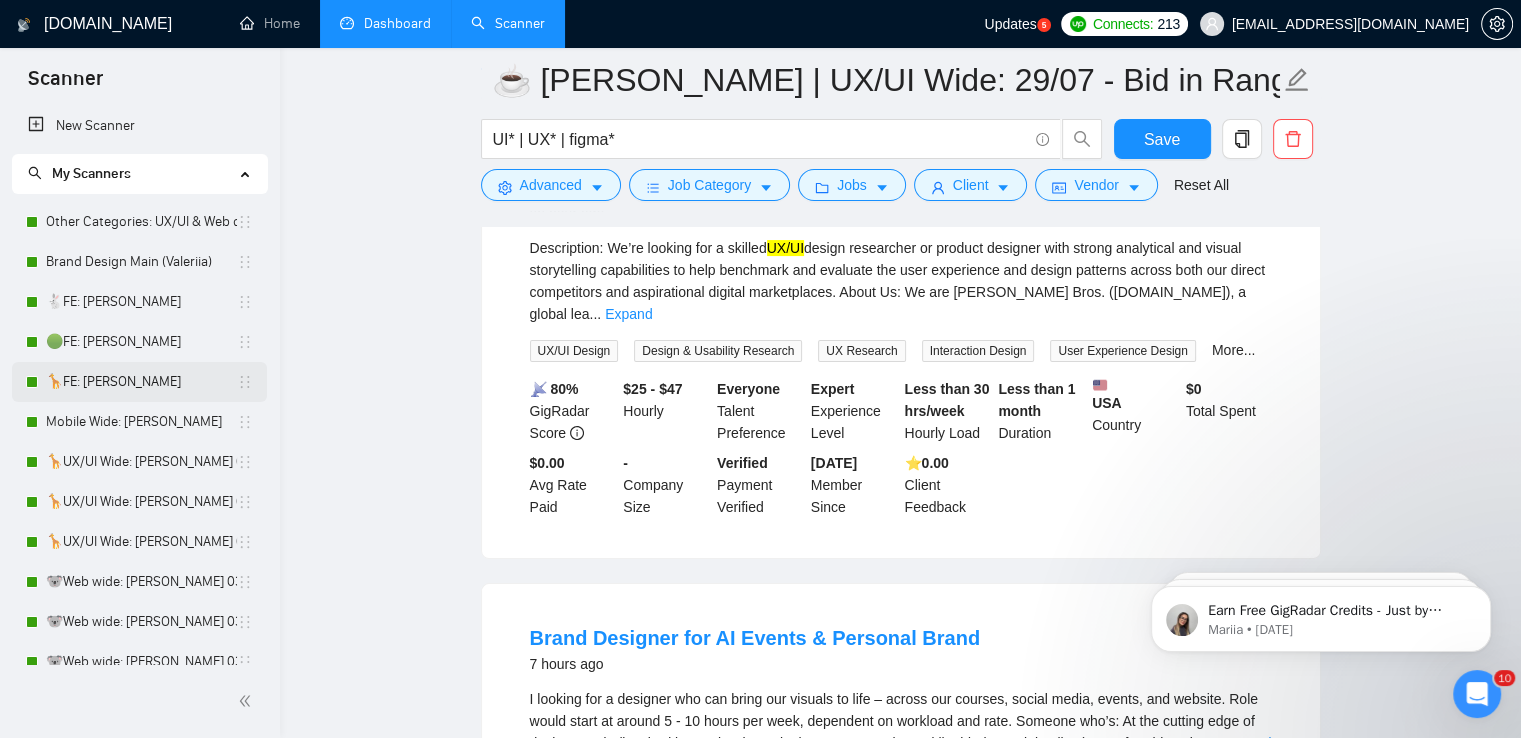click on "🦒FE: [PERSON_NAME]" at bounding box center [141, 382] 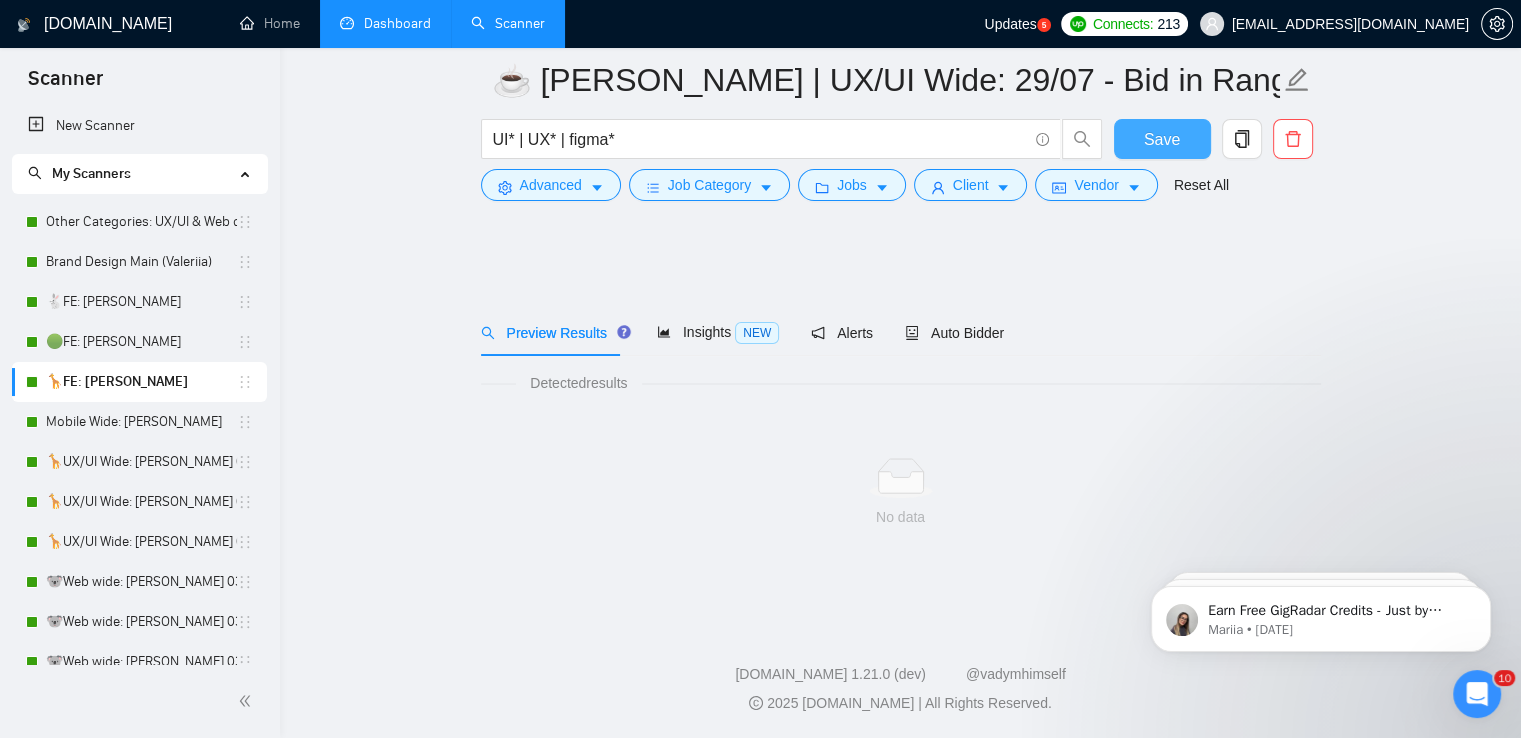 scroll, scrollTop: 0, scrollLeft: 0, axis: both 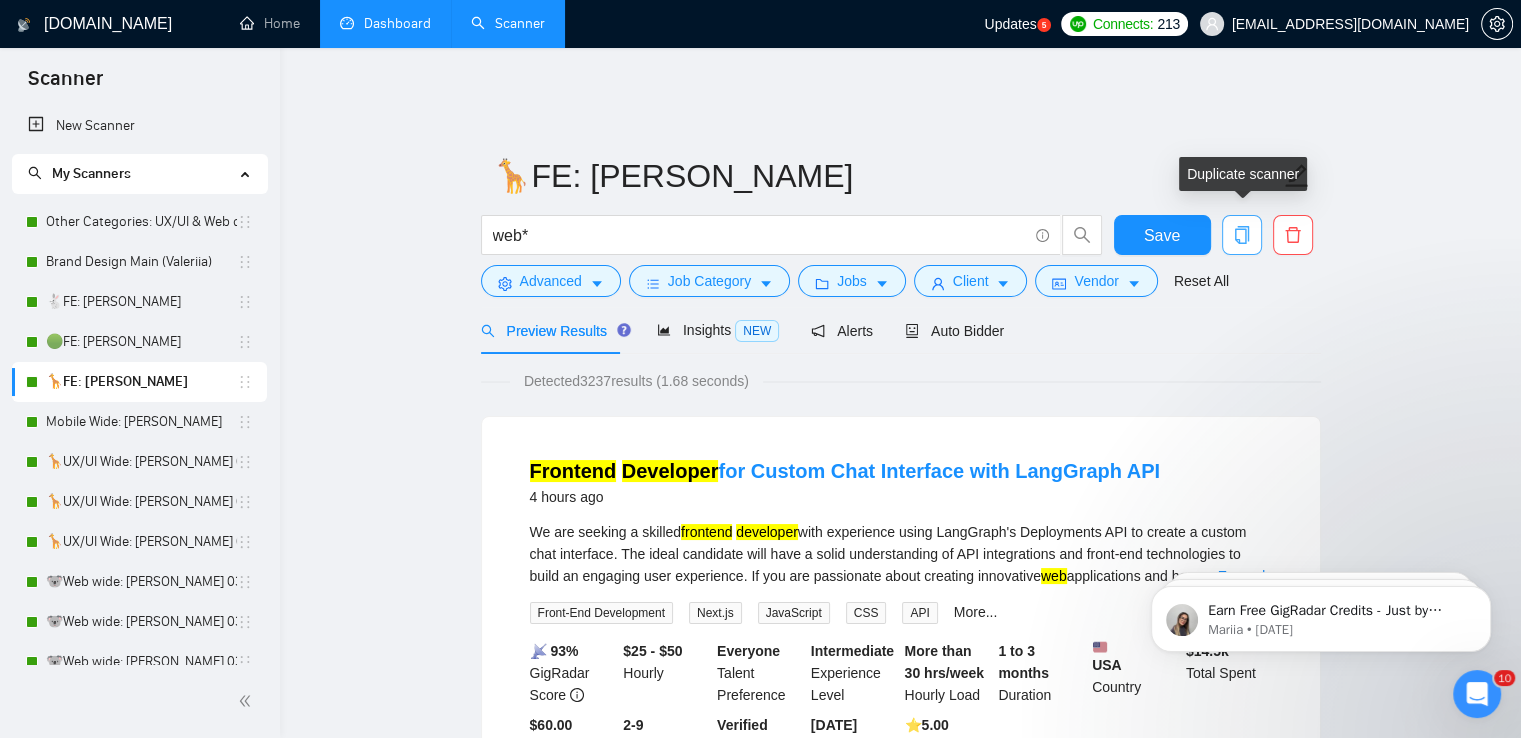 click 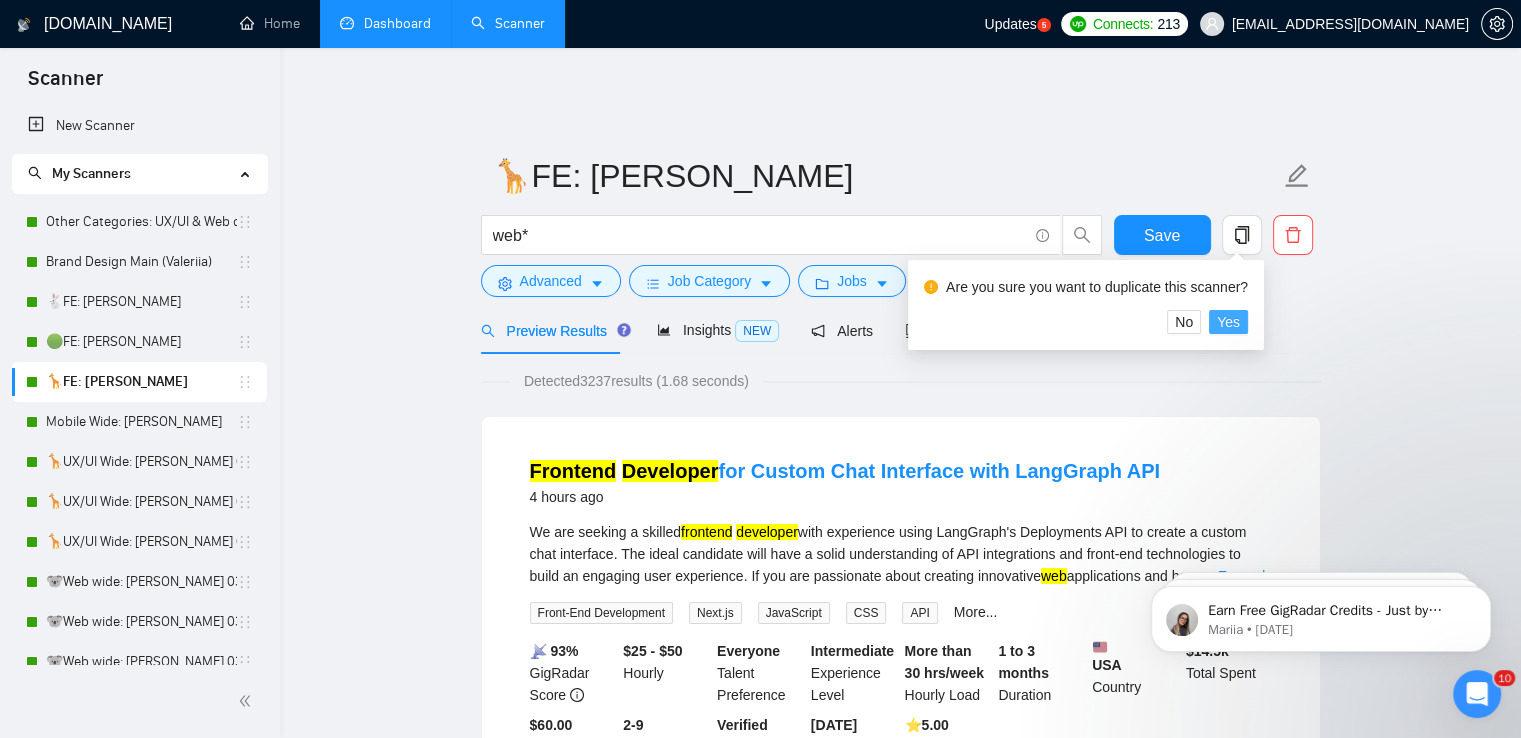 click on "Yes" at bounding box center (1228, 322) 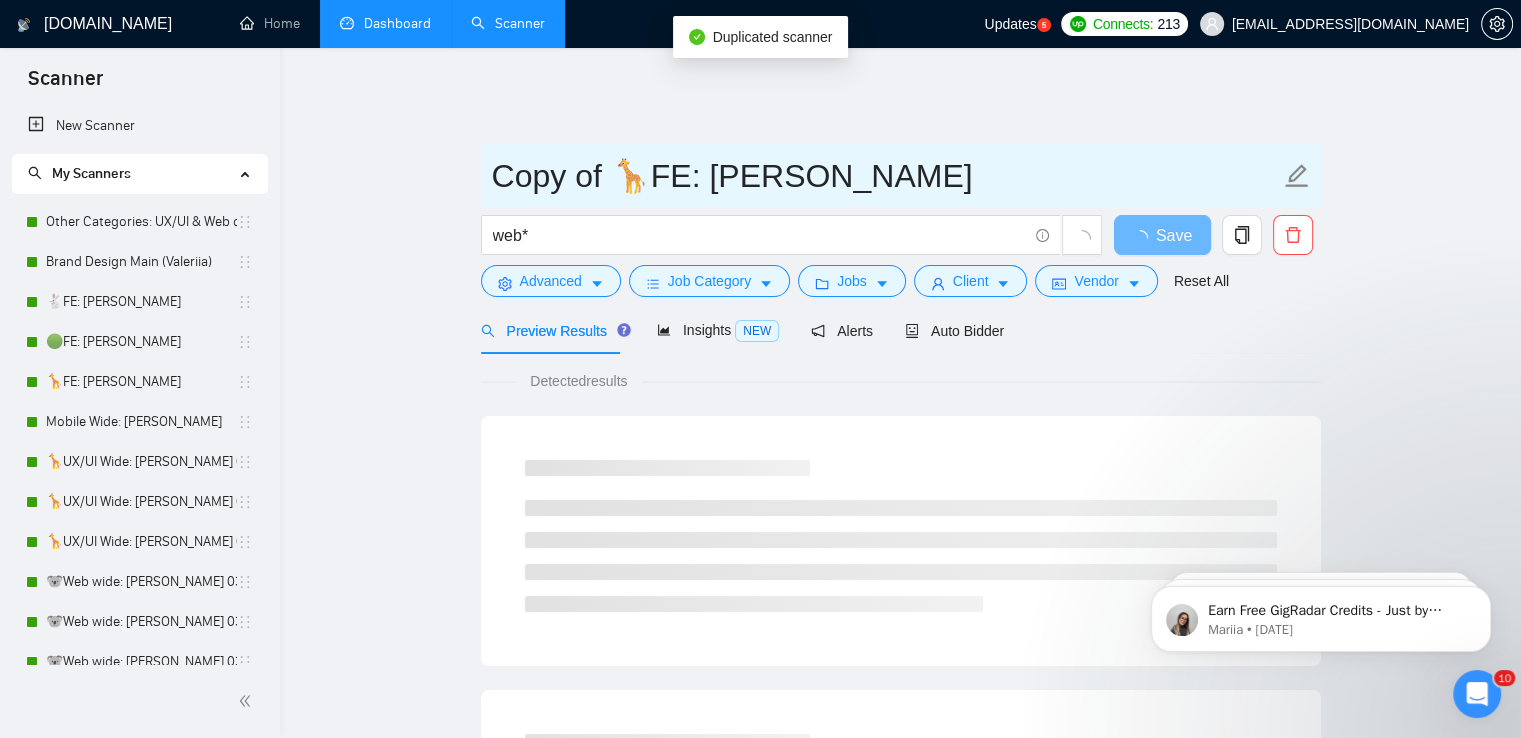 click on "Copy of 🦒FE: [PERSON_NAME]" at bounding box center (886, 176) 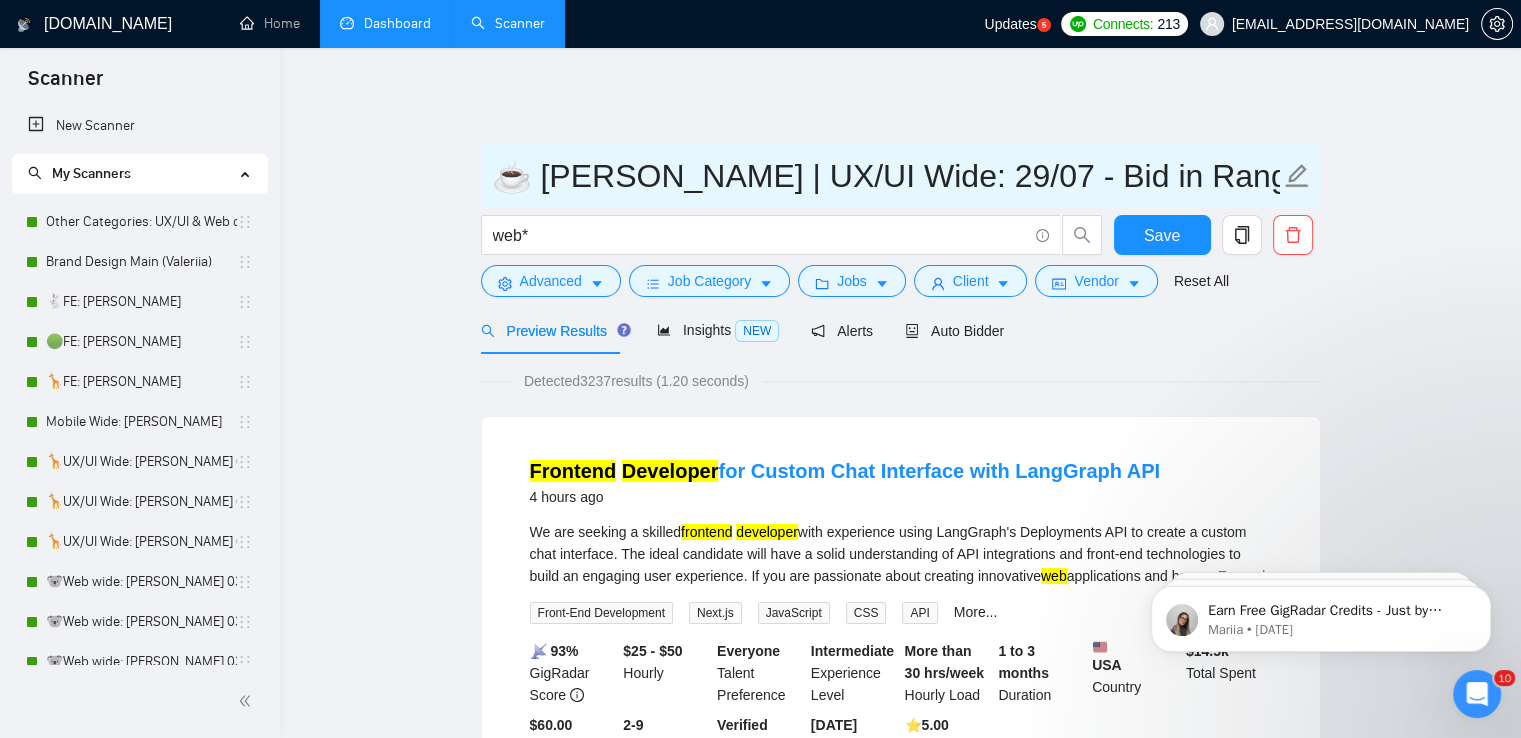 type on "☕ [PERSON_NAME] | UX/UI Wide: 29/07 - Bid in Range" 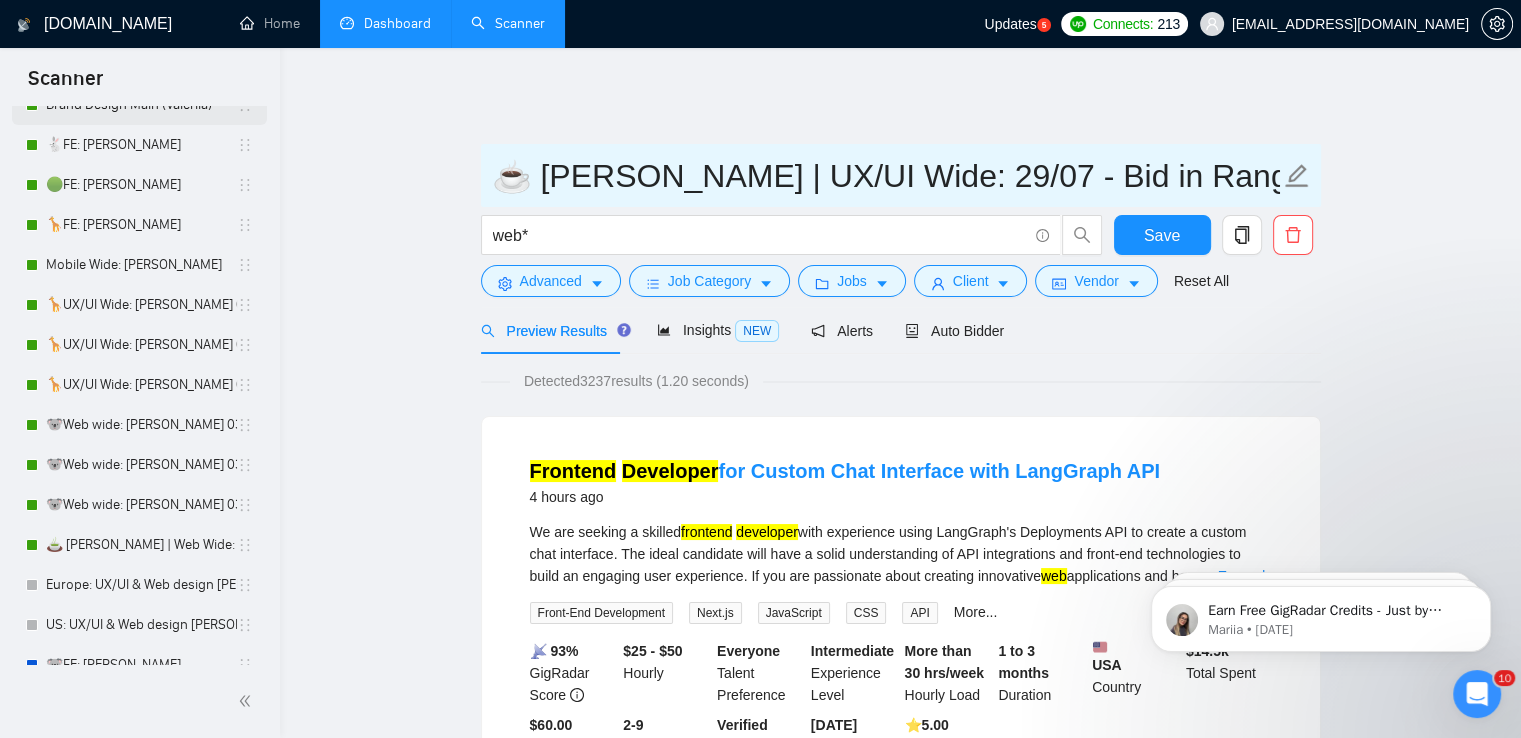 scroll, scrollTop: 0, scrollLeft: 0, axis: both 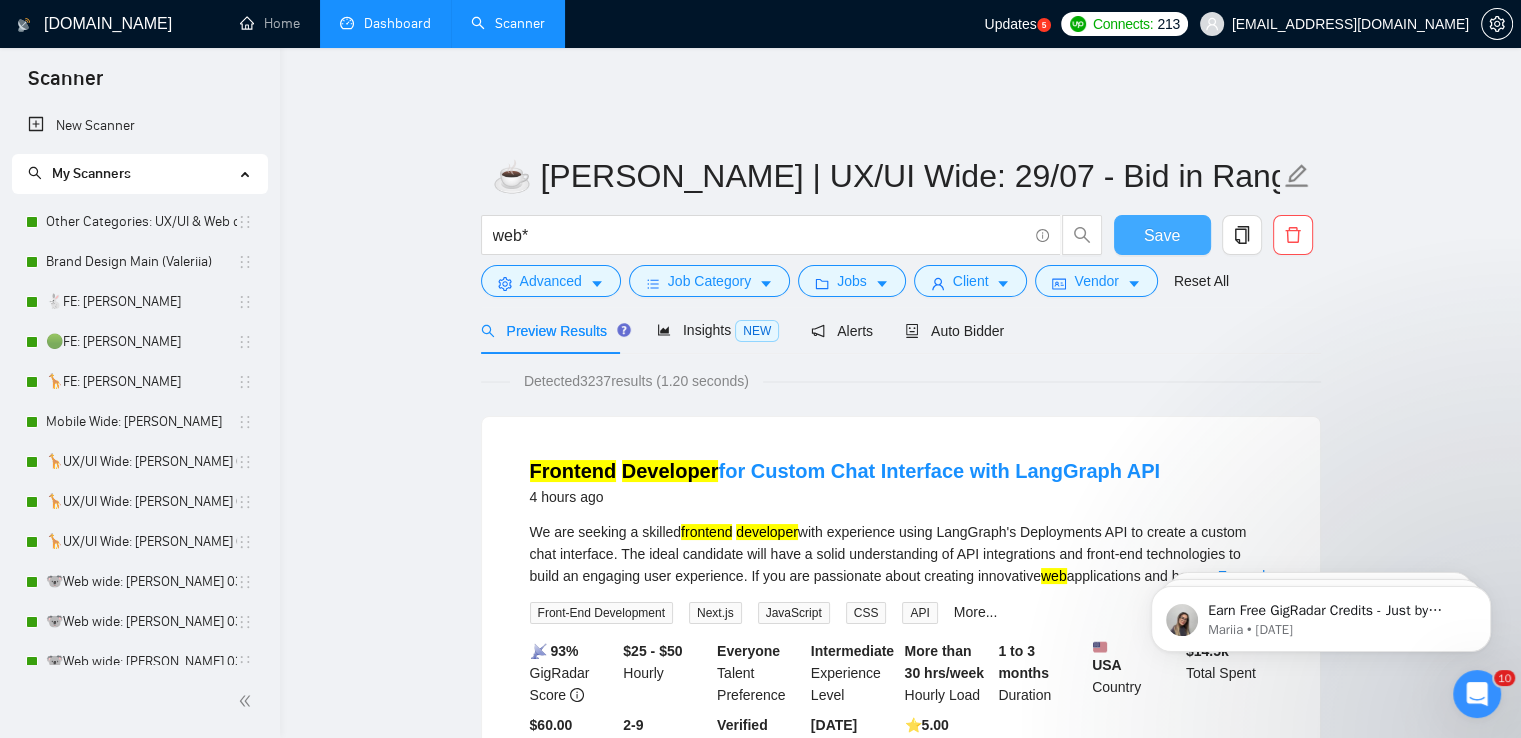 click on "Save" at bounding box center [1162, 235] 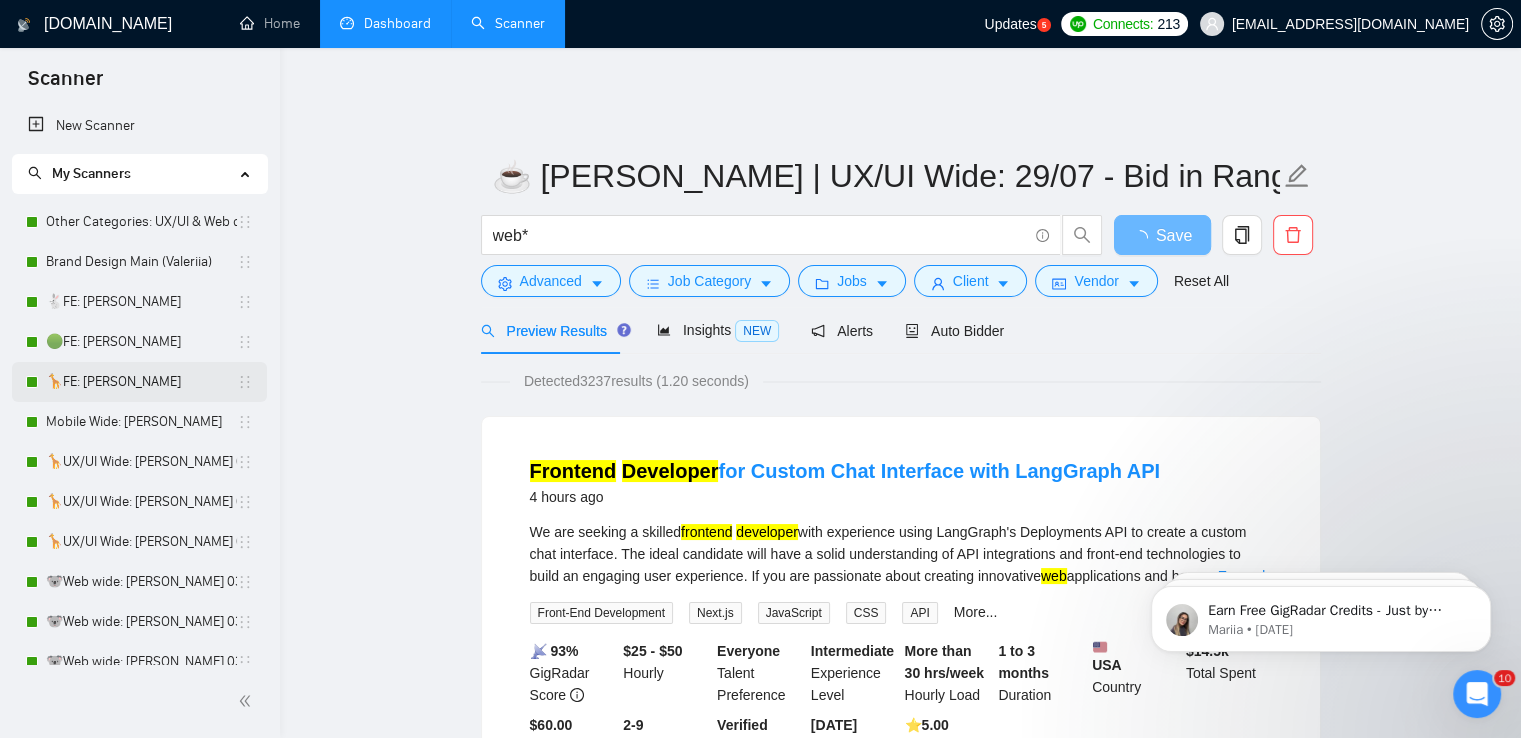 click on "🦒FE: [PERSON_NAME]" at bounding box center [141, 382] 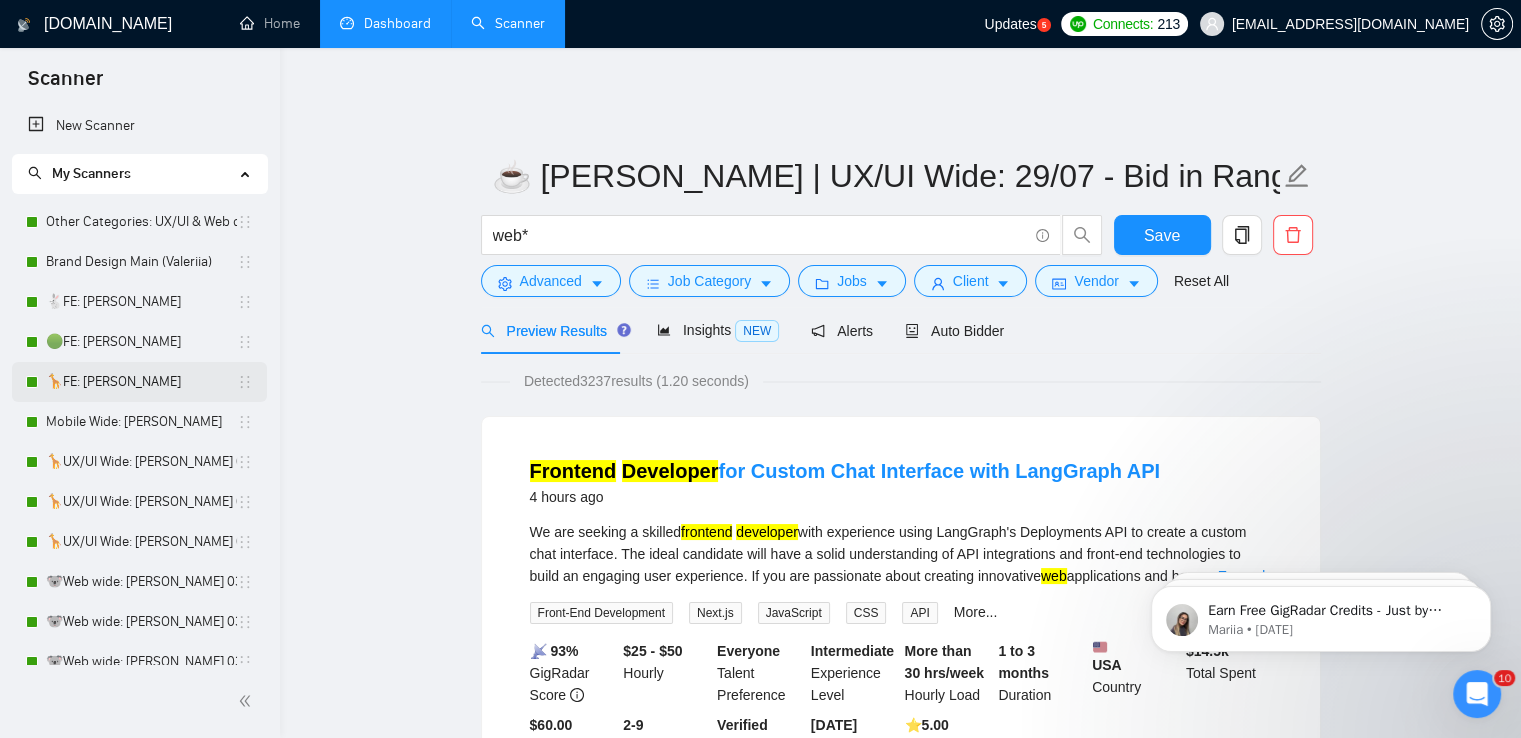click on "🦒FE: [PERSON_NAME]" at bounding box center [141, 382] 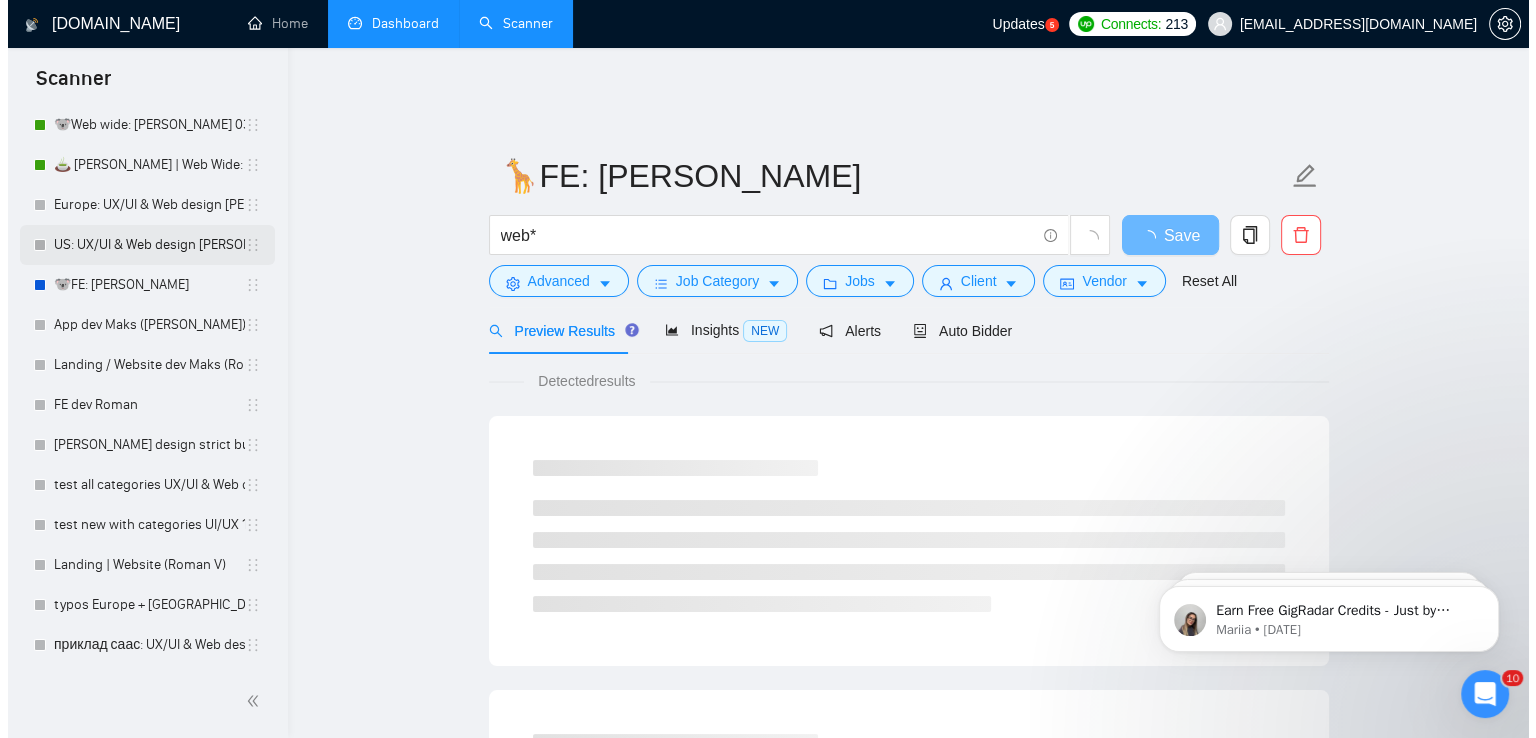 scroll, scrollTop: 657, scrollLeft: 0, axis: vertical 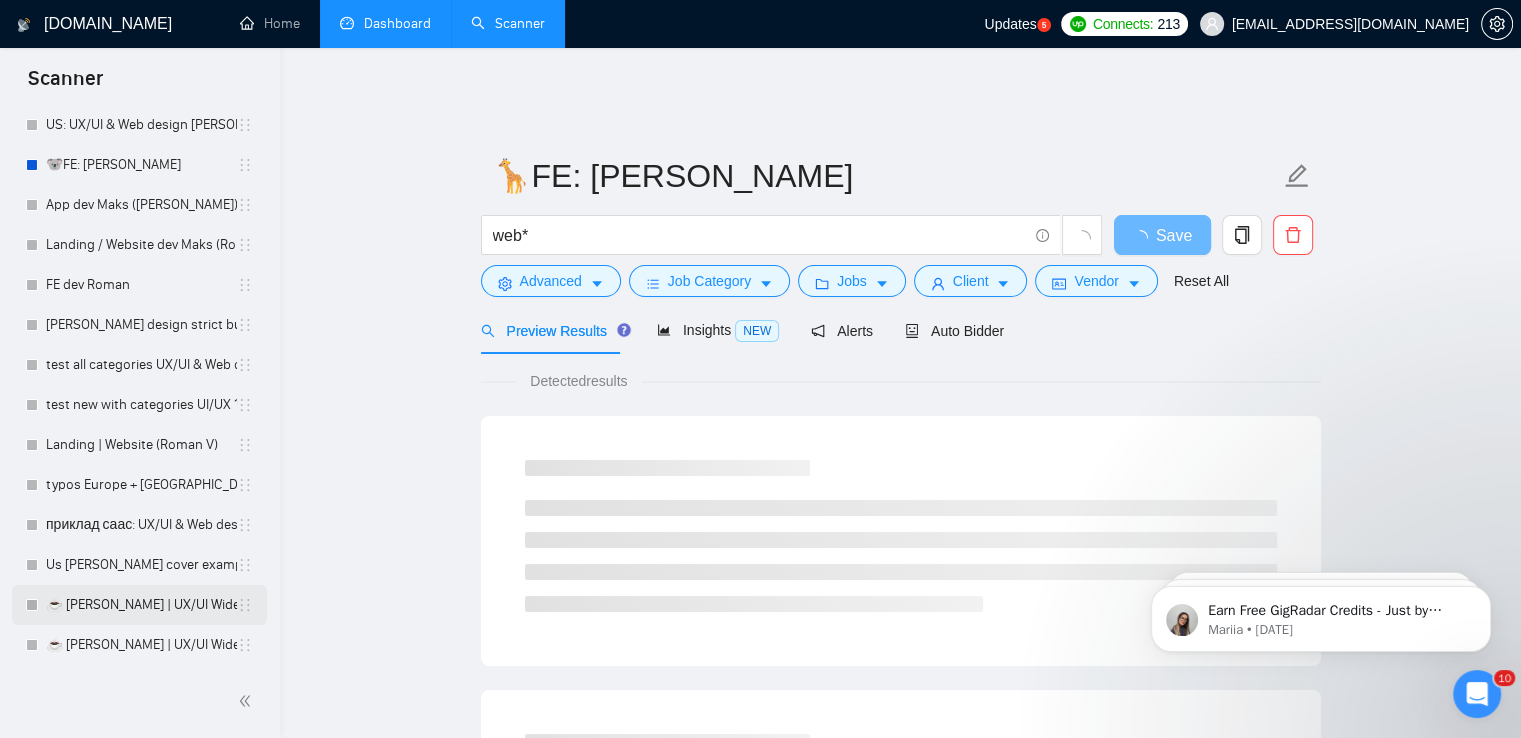 click on "☕ [PERSON_NAME] | UX/UI Wide: 29/07 - Bid in Range" at bounding box center [141, 605] 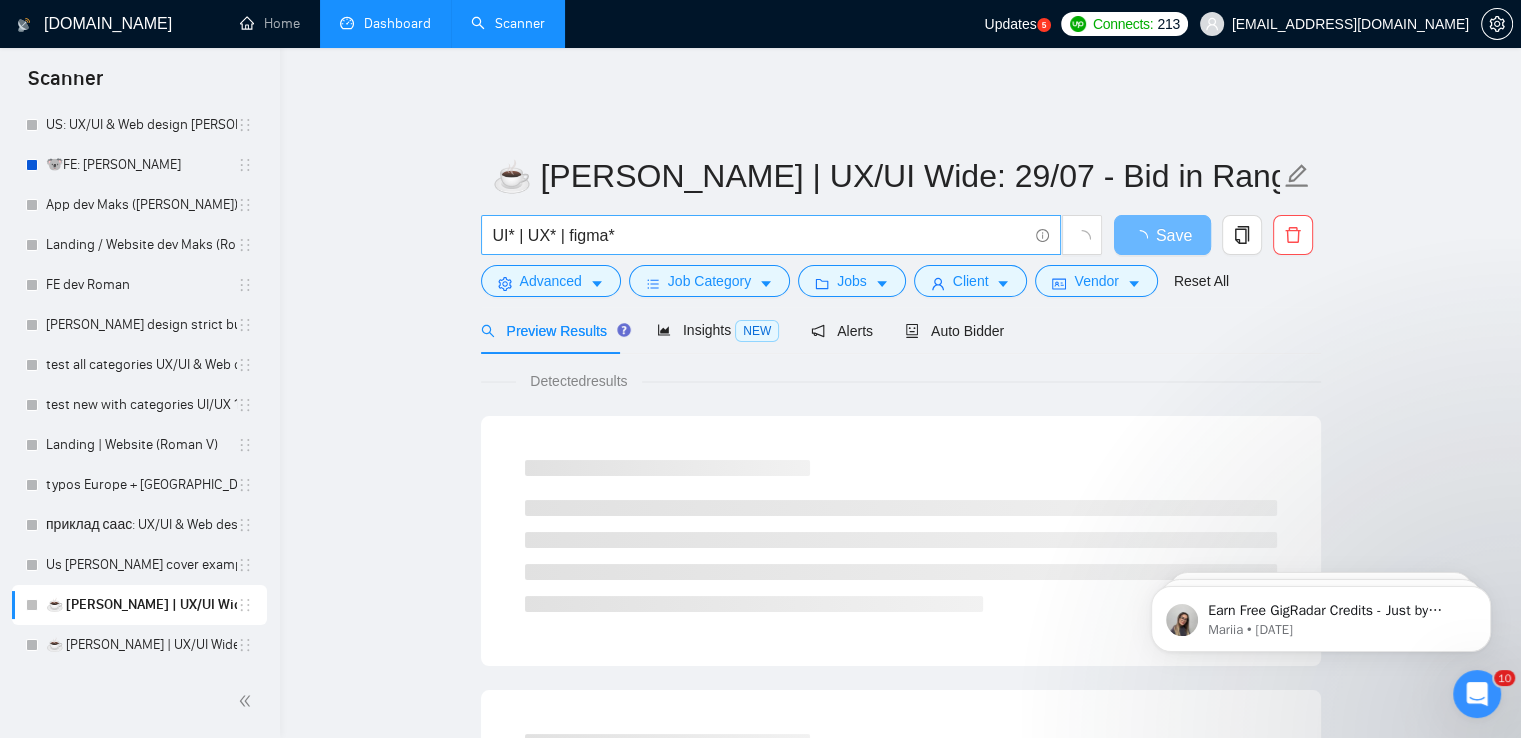 click on "UI* | UX* | figma*" at bounding box center (760, 235) 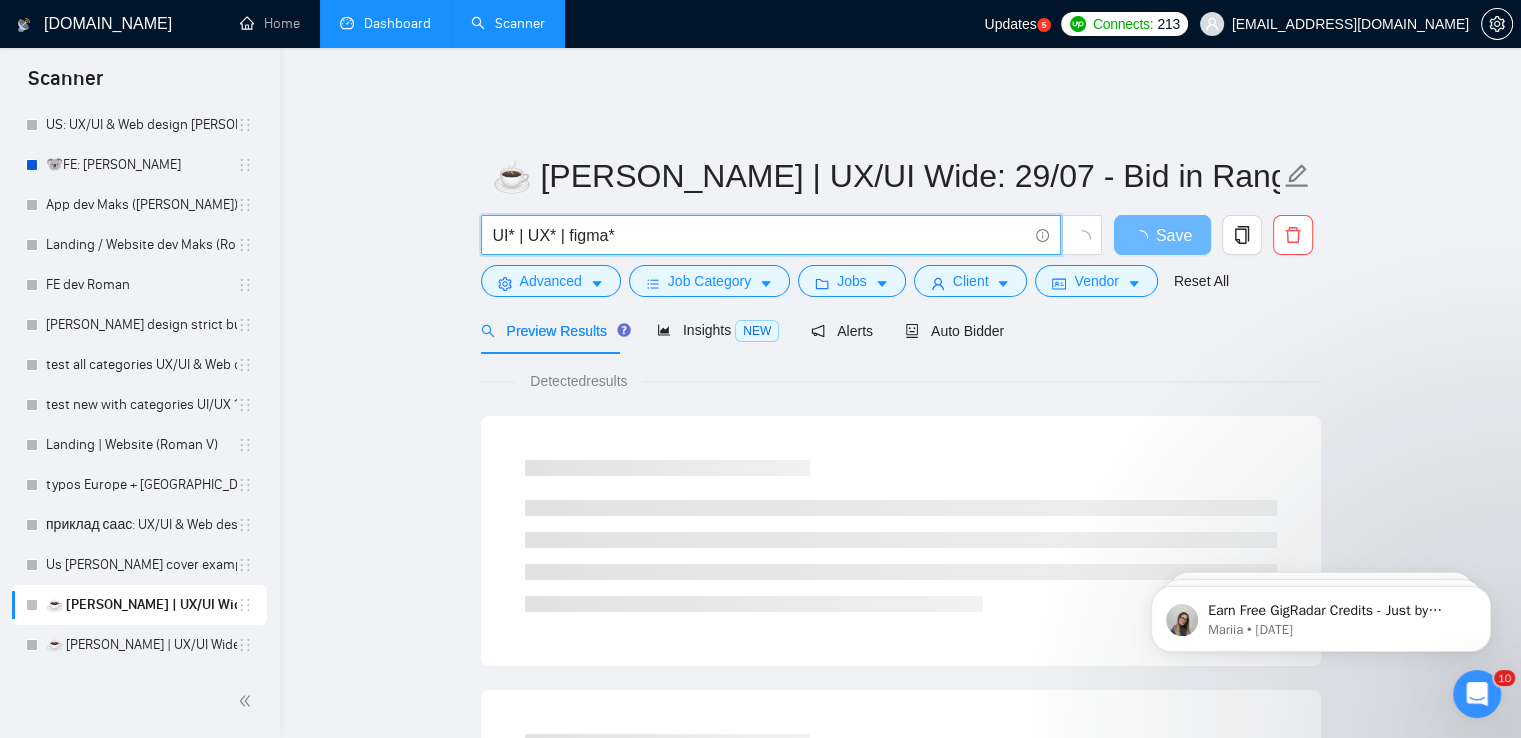 click on "UI* | UX* | figma*" at bounding box center [760, 235] 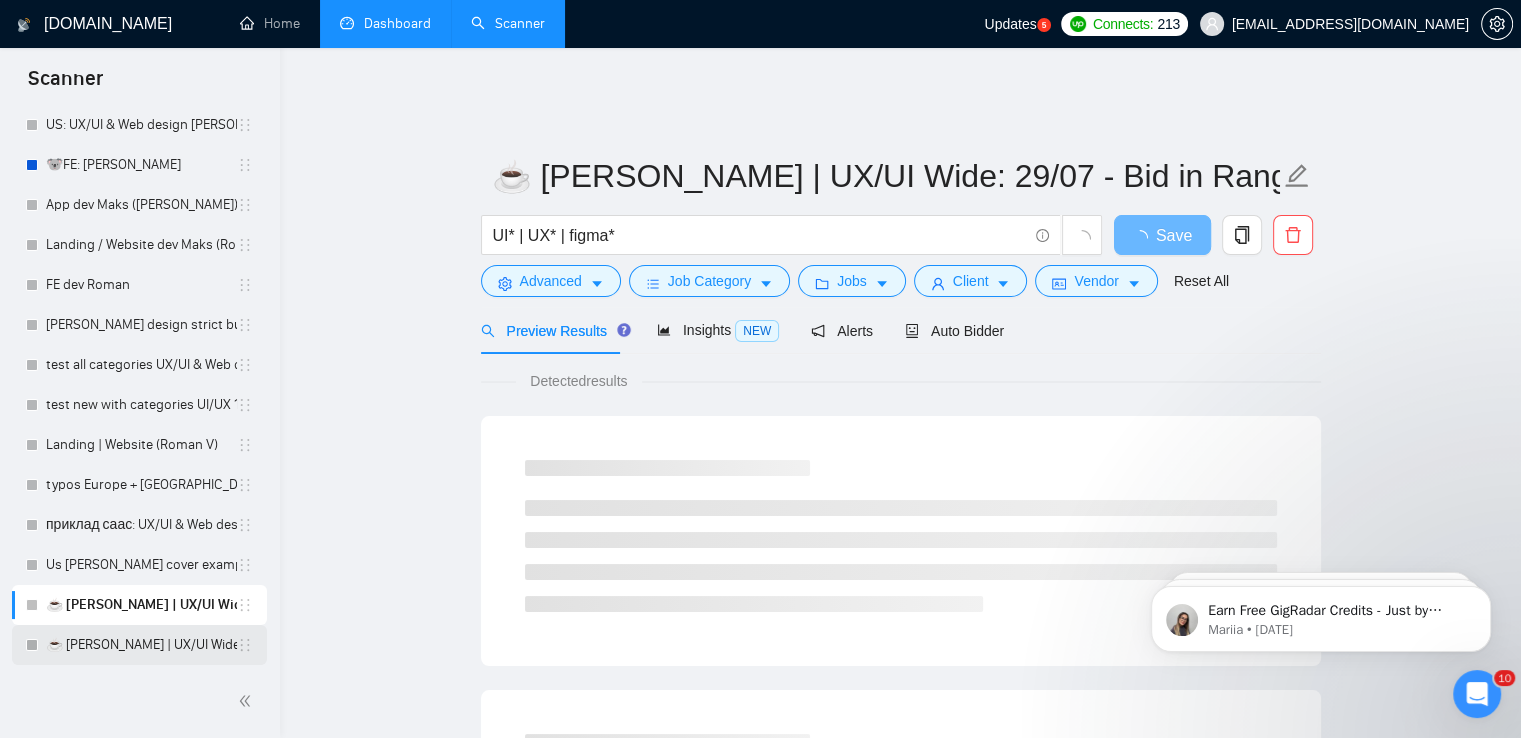 click on "☕ [PERSON_NAME] | UX/UI Wide: 29/07 - Bid in Range" at bounding box center [141, 645] 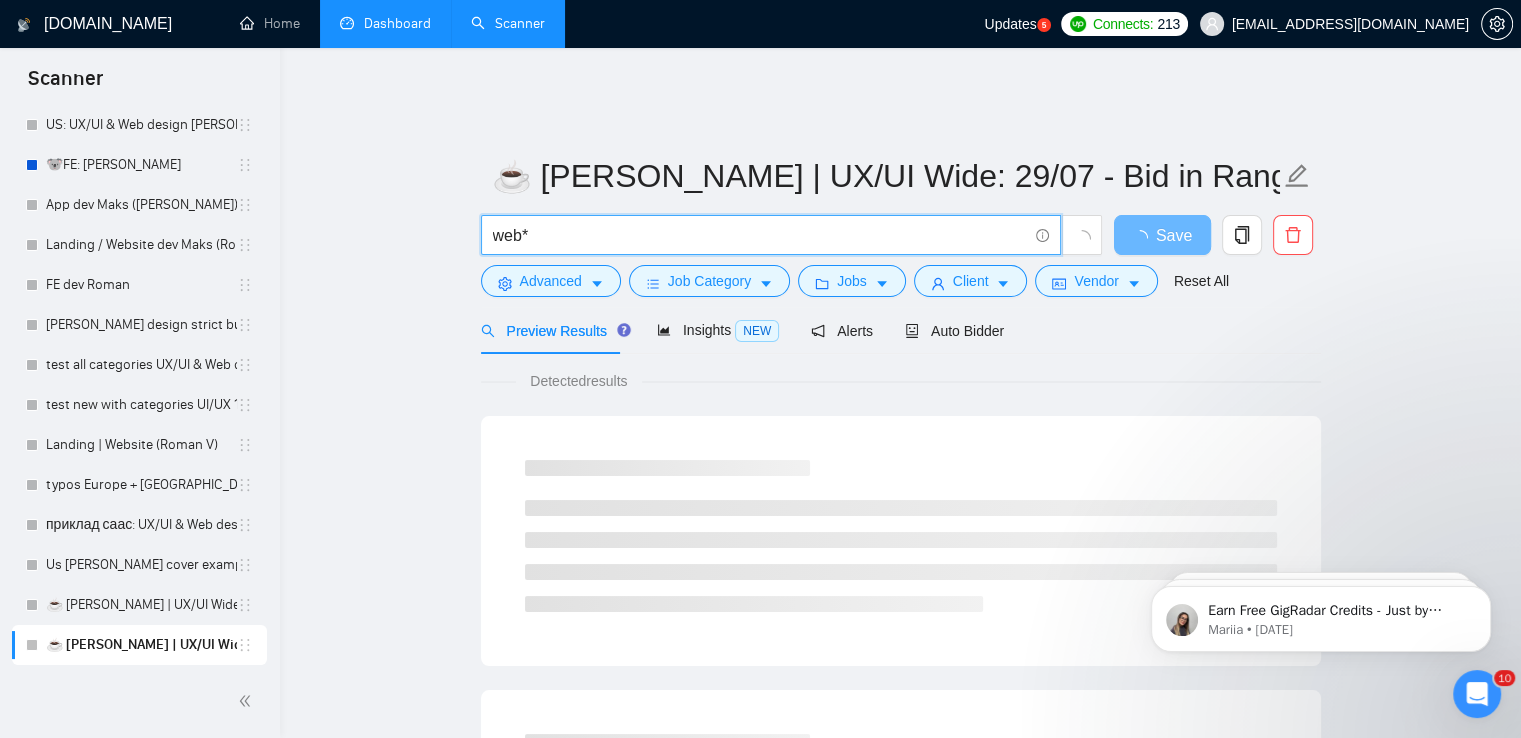 click on "web*" at bounding box center (760, 235) 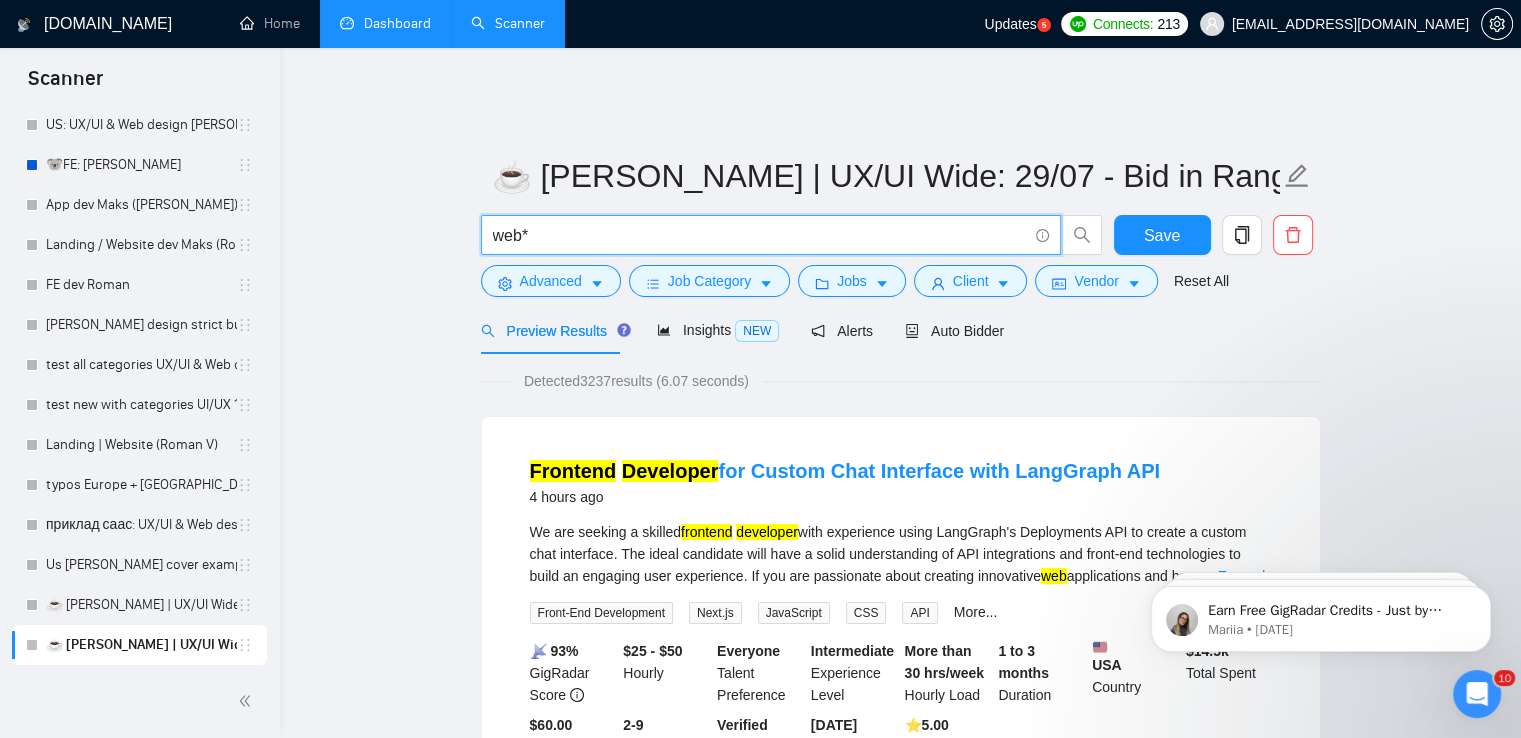 paste on "UI* | UX* | figma" 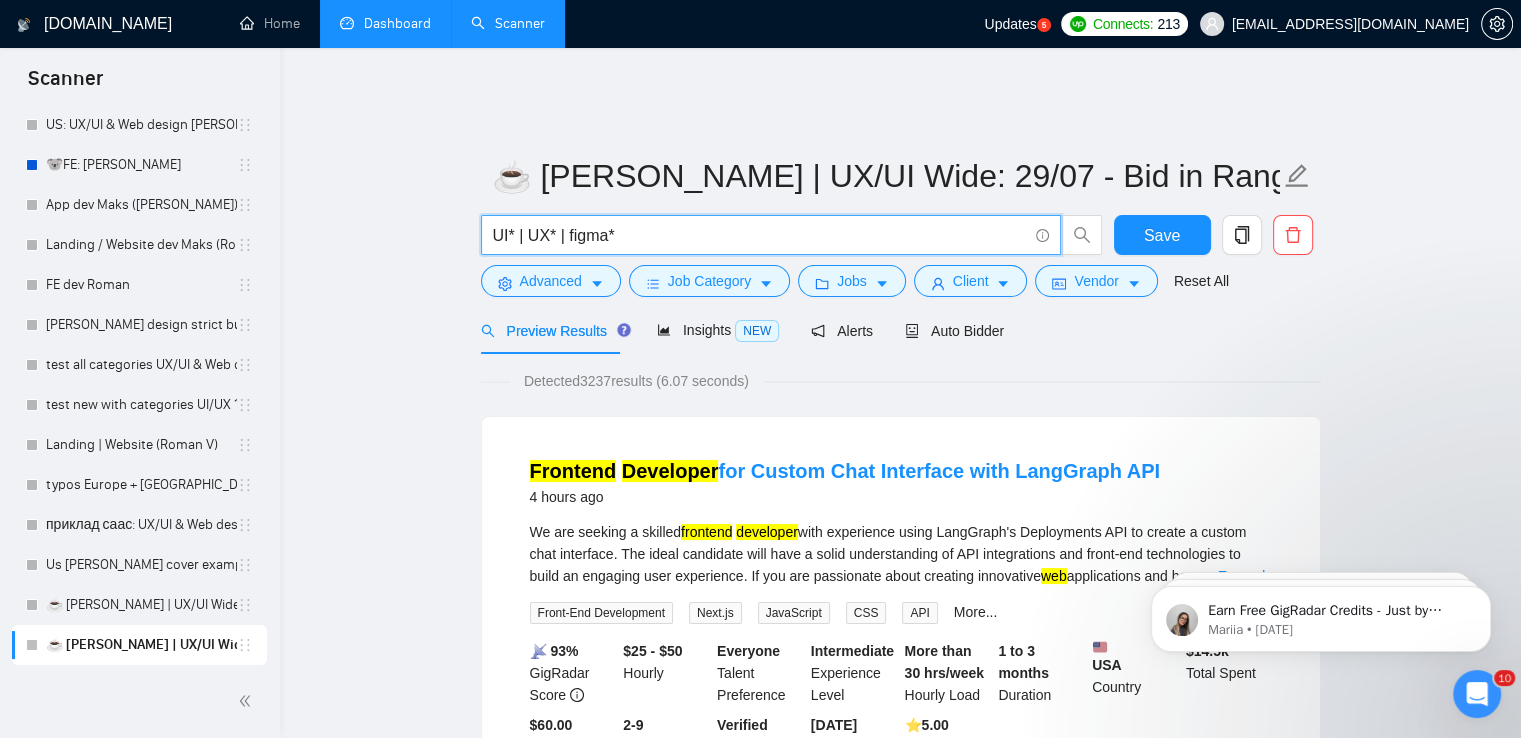 type on "UI* | UX* | figma*" 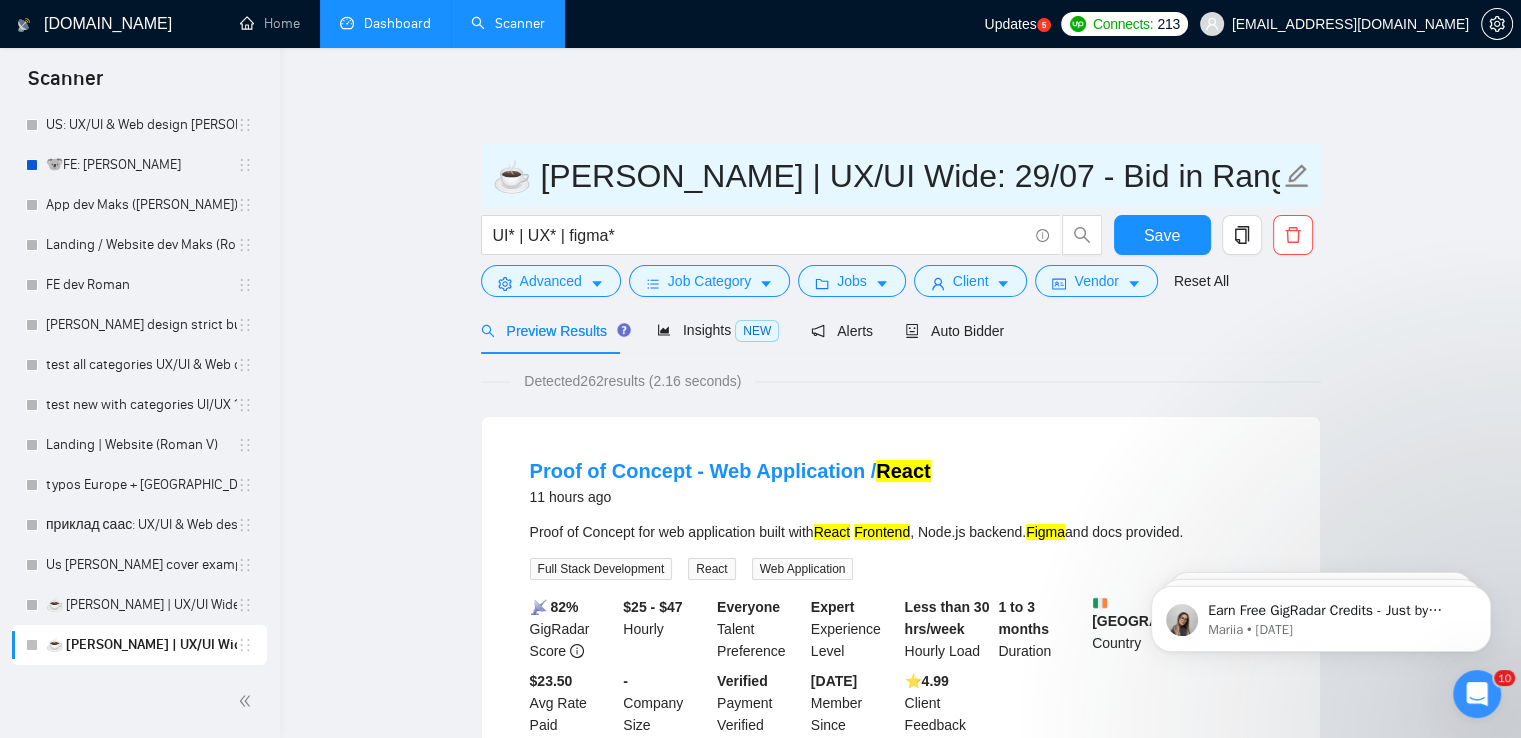 drag, startPoint x: 528, startPoint y: 161, endPoint x: 458, endPoint y: 161, distance: 70 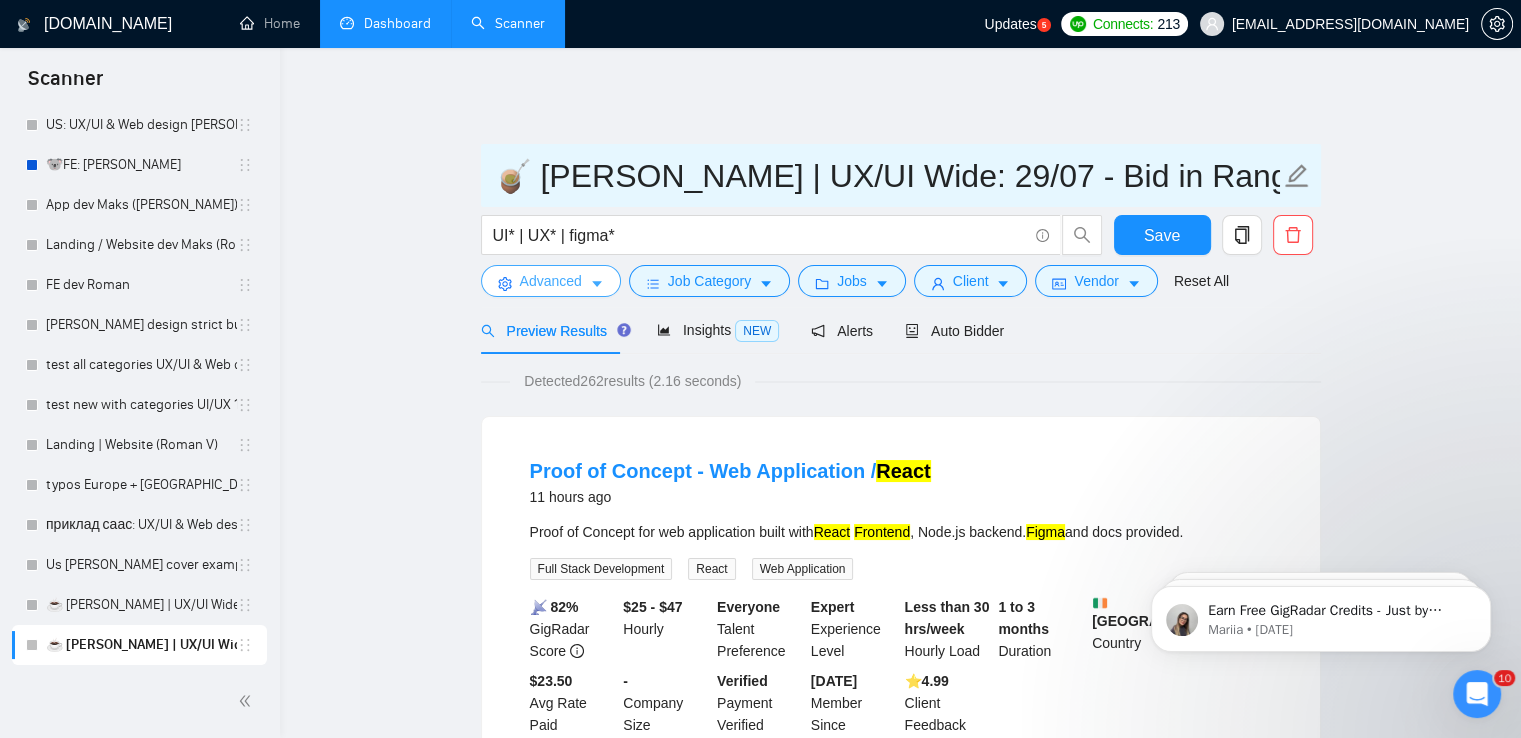 type on "🧉 [PERSON_NAME] | UX/UI Wide: 29/07 - Bid in Range" 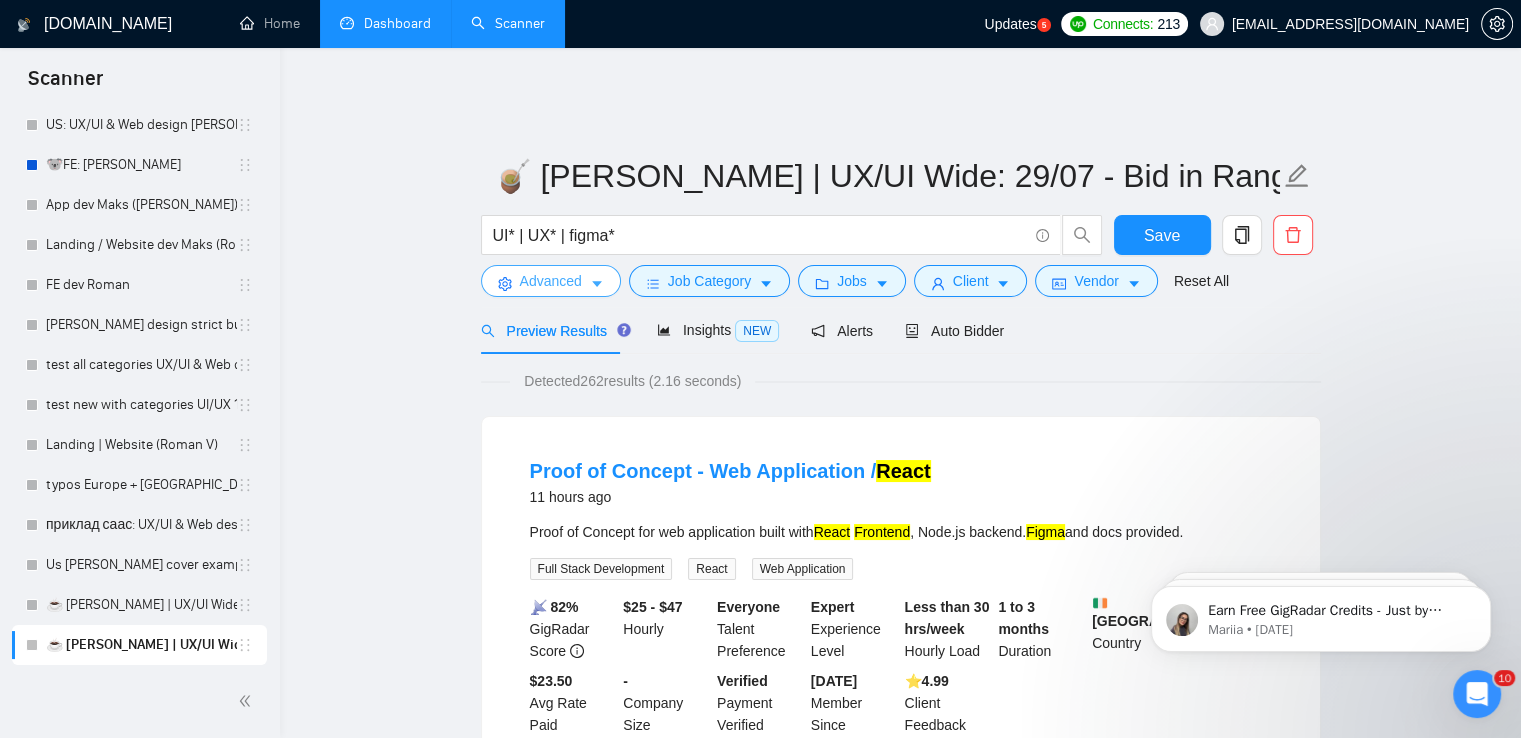 click on "Advanced" at bounding box center [551, 281] 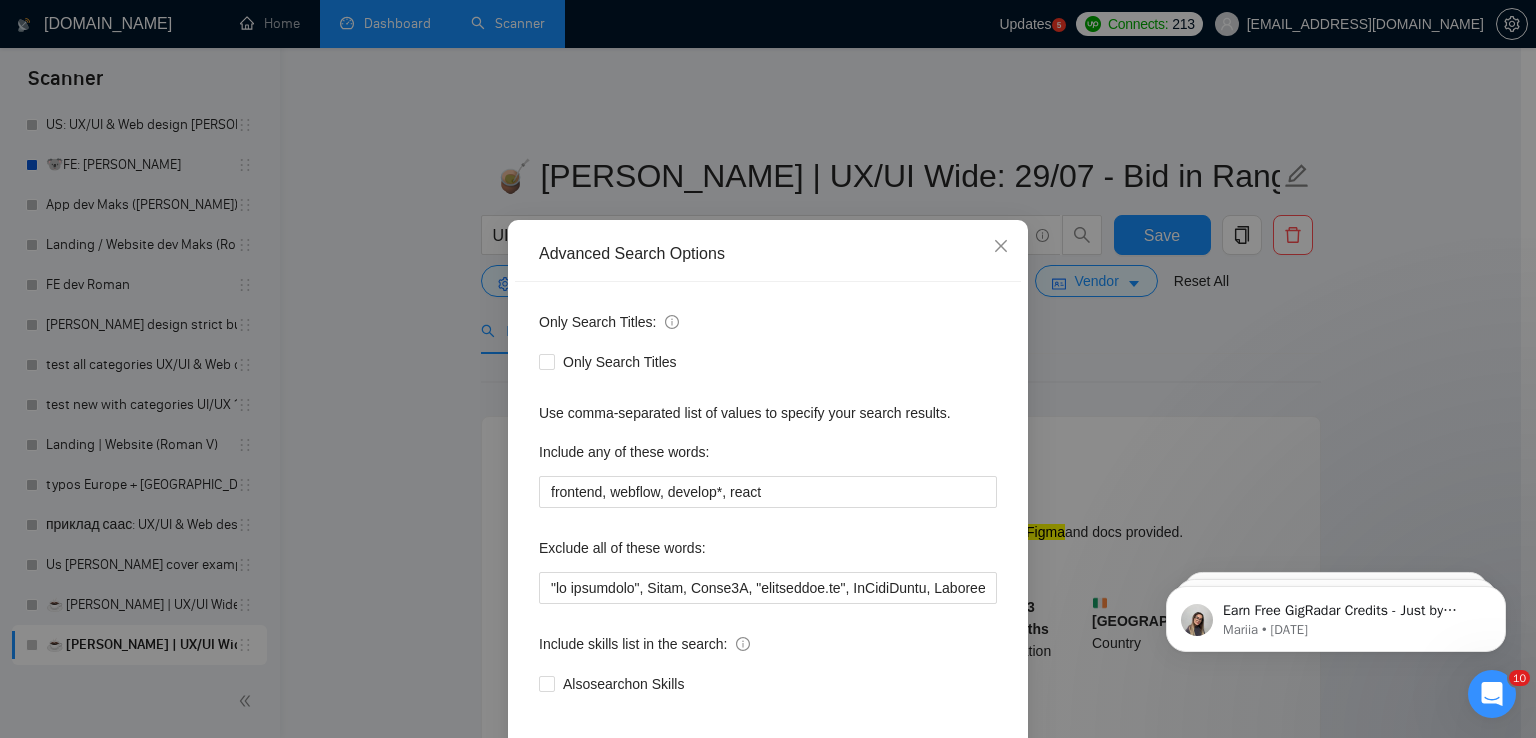 click on "Advanced Search Options Only Search Titles:   Only Search Titles Use comma-separated list of values to specify your search results. Include any of these words: frontend, webflow, develop*, react Exclude all of these words: Include skills list in the search:   Also  search  on Skills Reset OK" at bounding box center [768, 369] 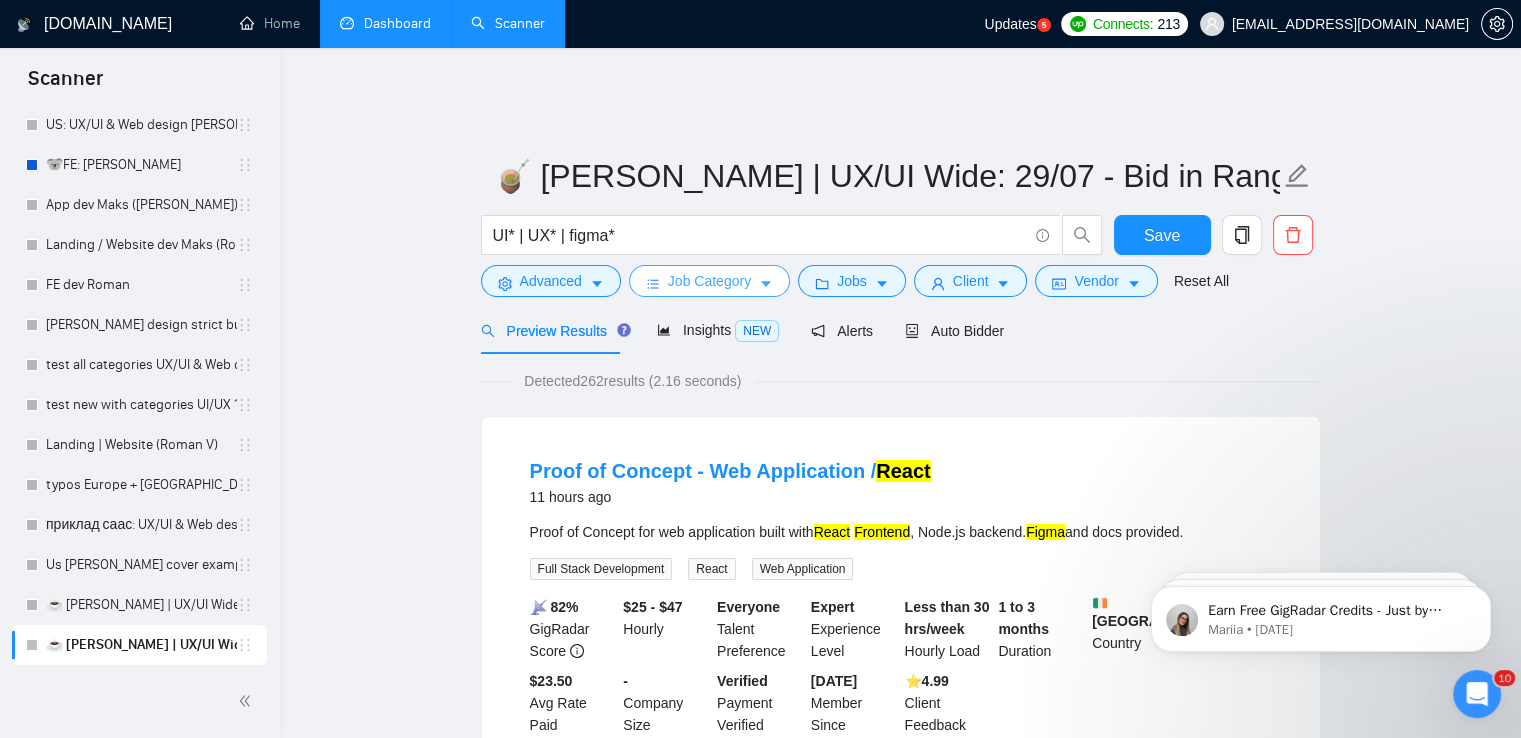 click on "Job Category" at bounding box center [709, 281] 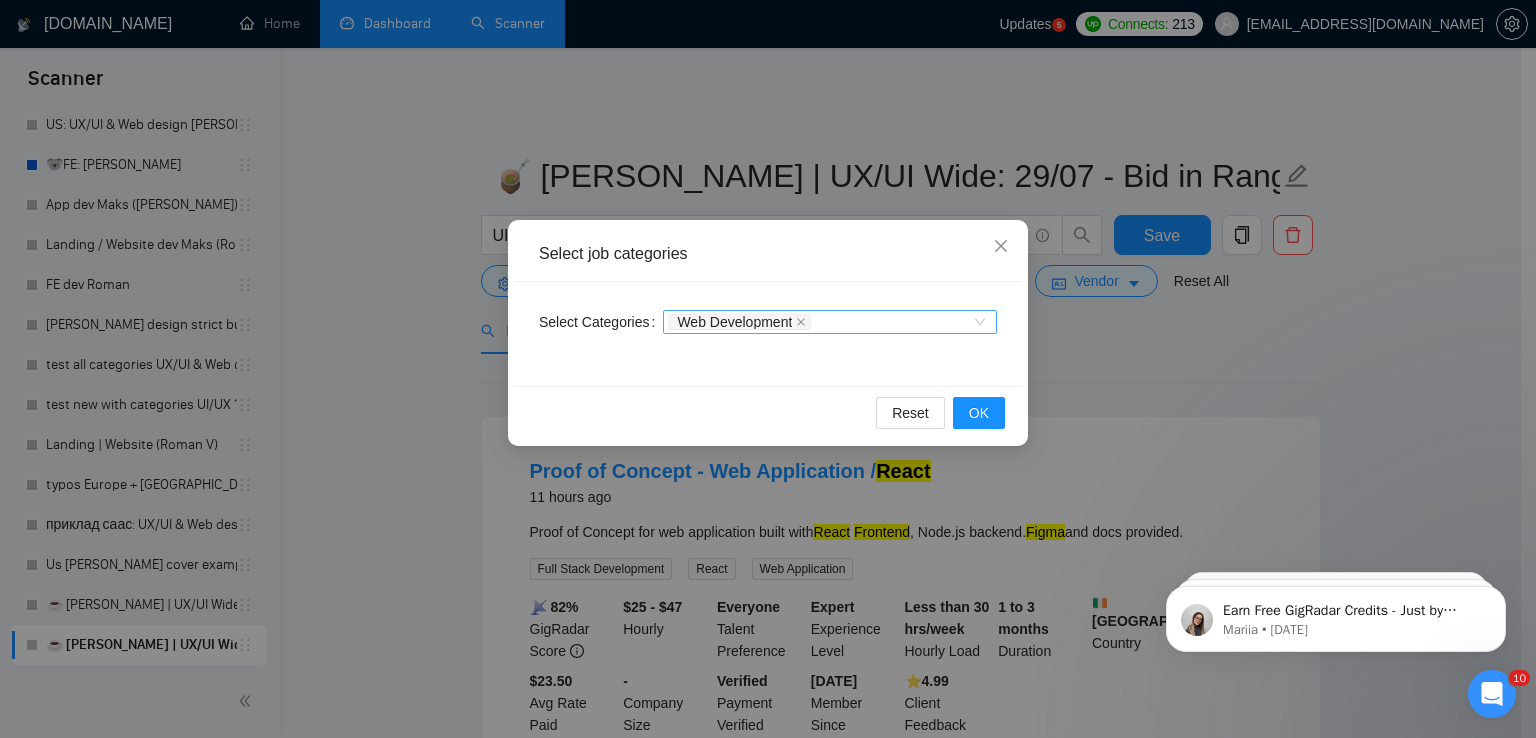 click on "Web Development" at bounding box center (820, 322) 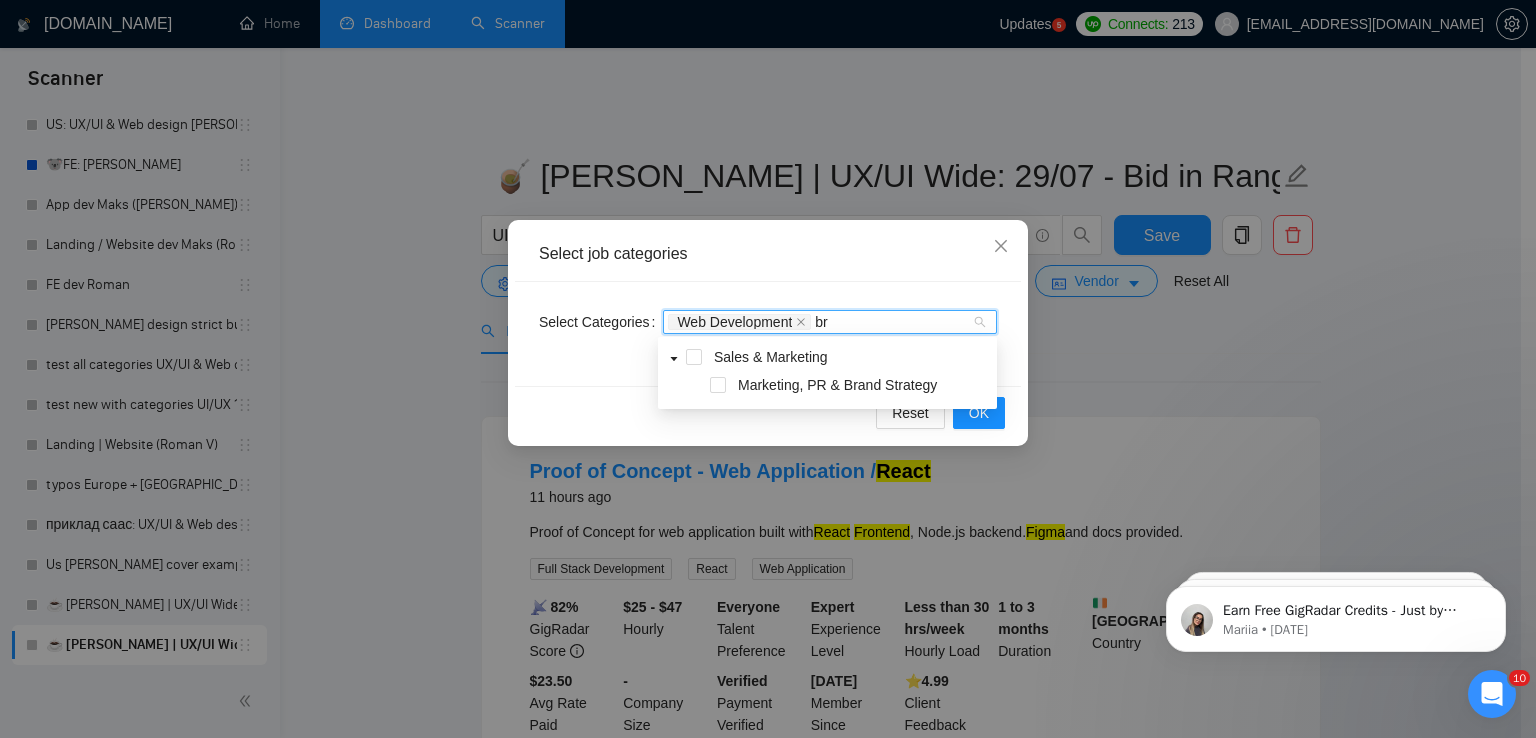 type on "b" 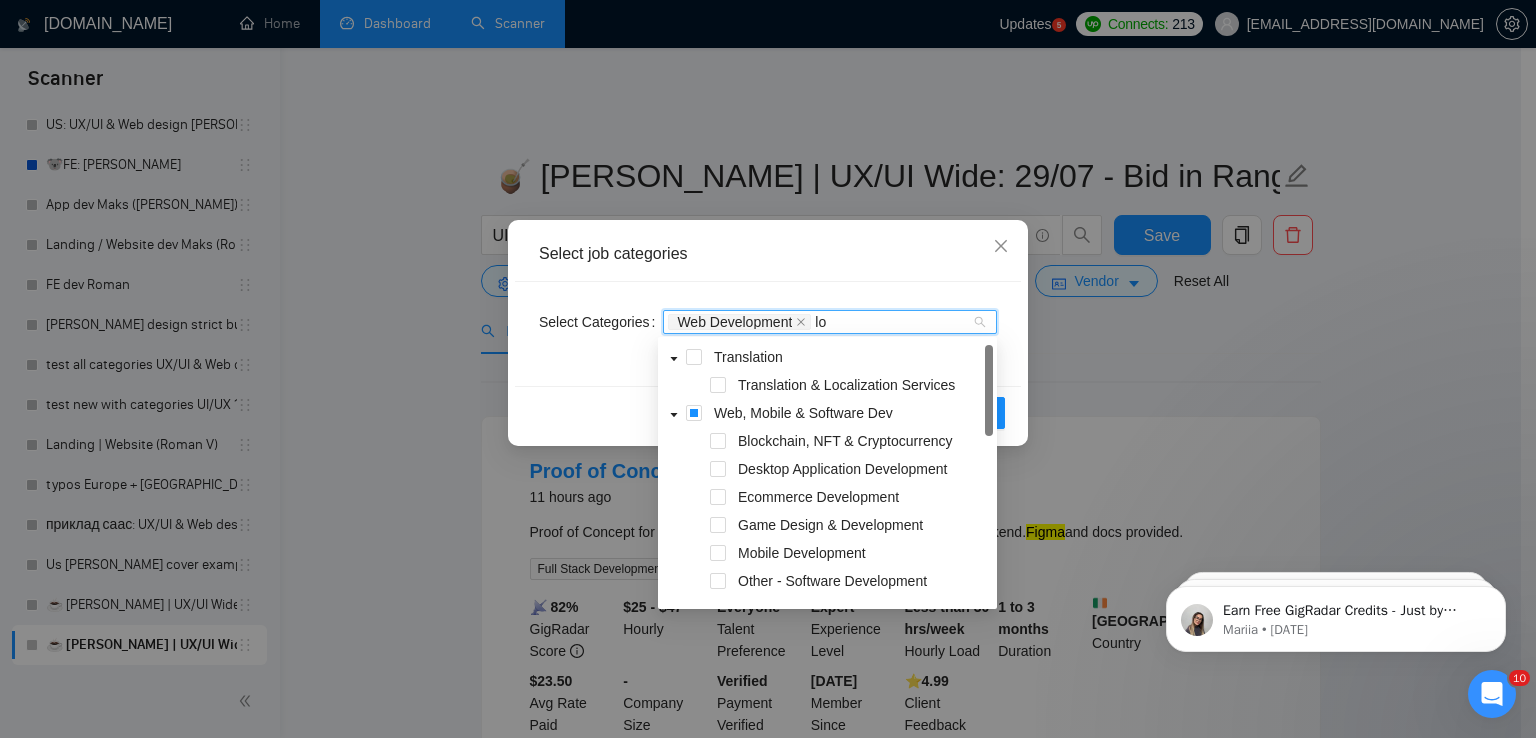 type on "l" 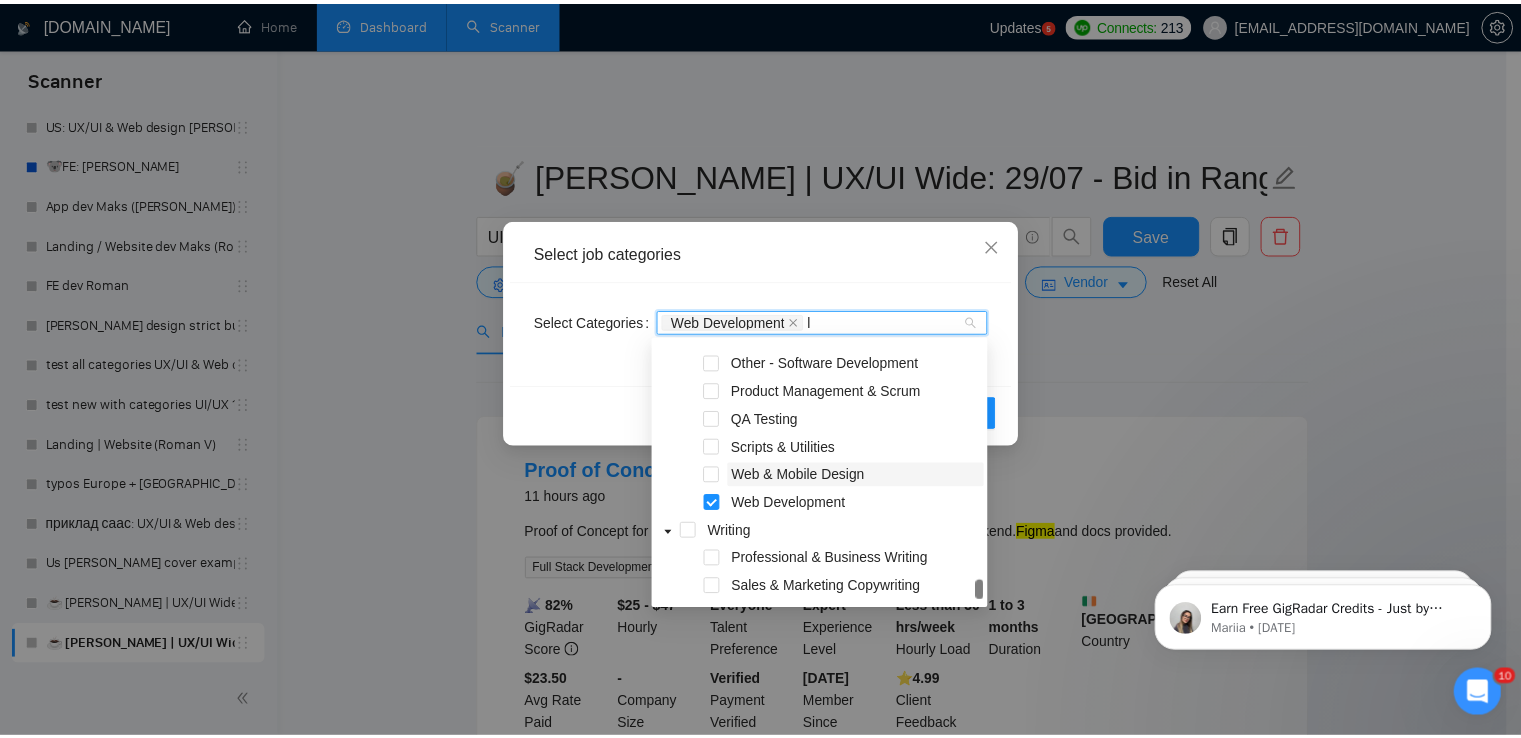 scroll, scrollTop: 1280, scrollLeft: 0, axis: vertical 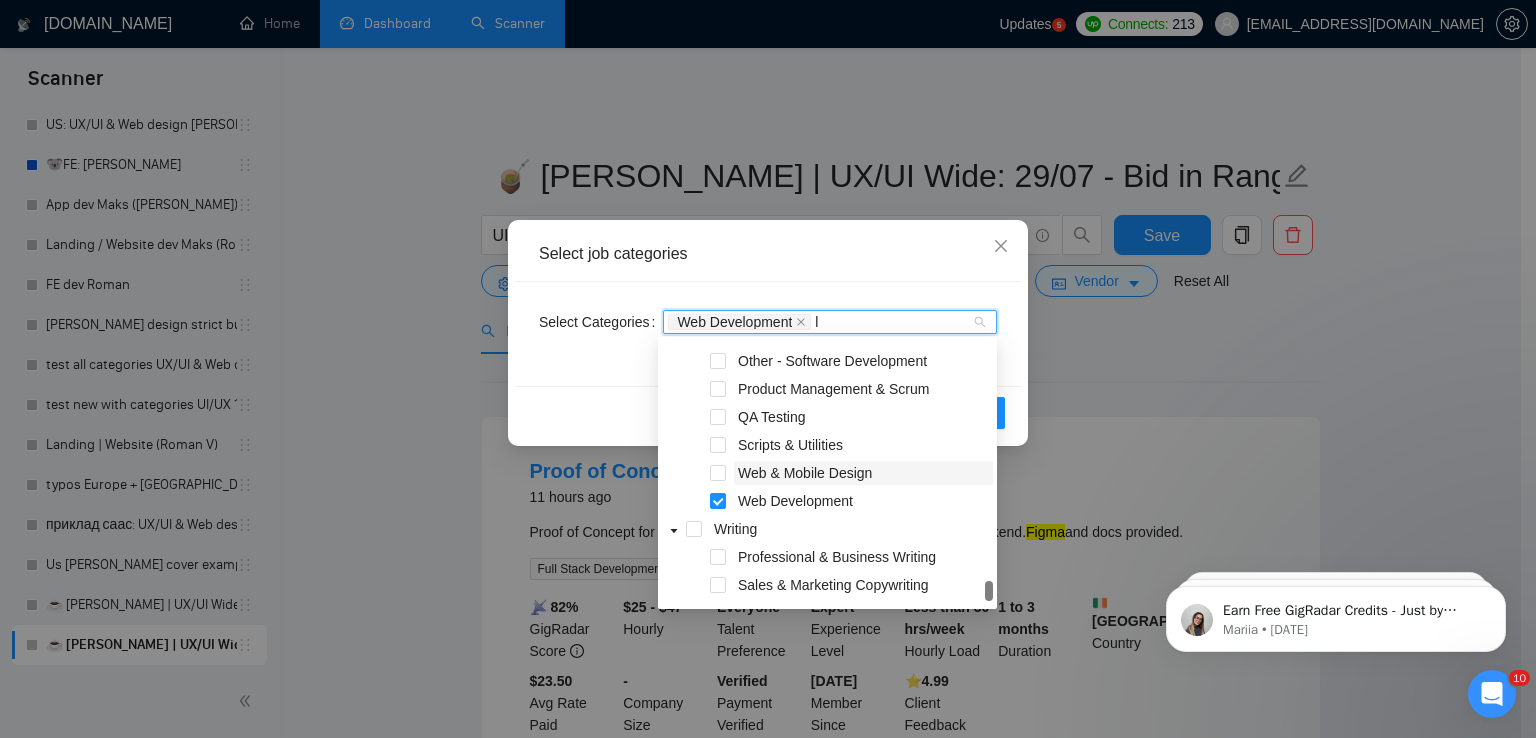 click on "Web & Mobile Design" at bounding box center (863, 473) 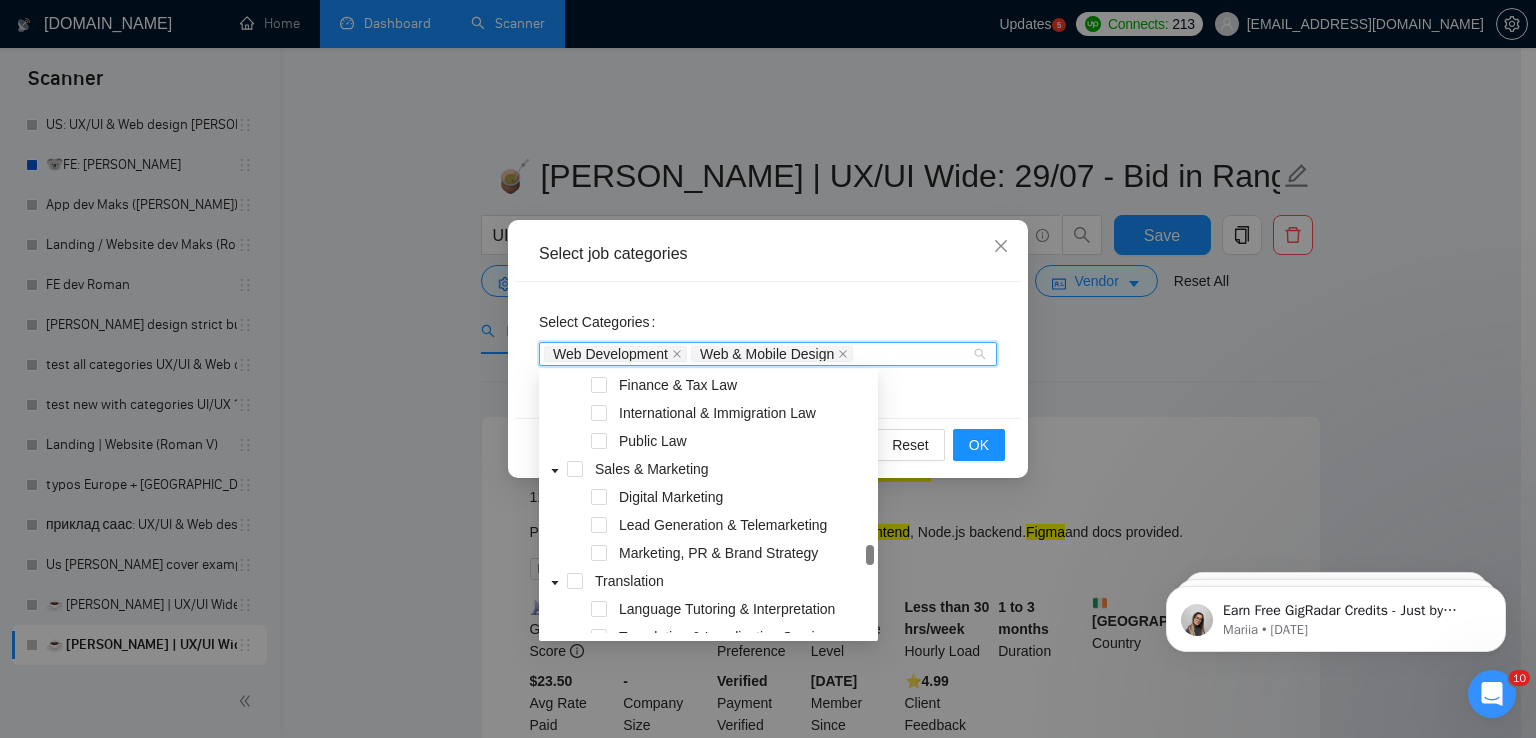 click on "Select Categories Web Development Web & Mobile Design" at bounding box center [768, 350] 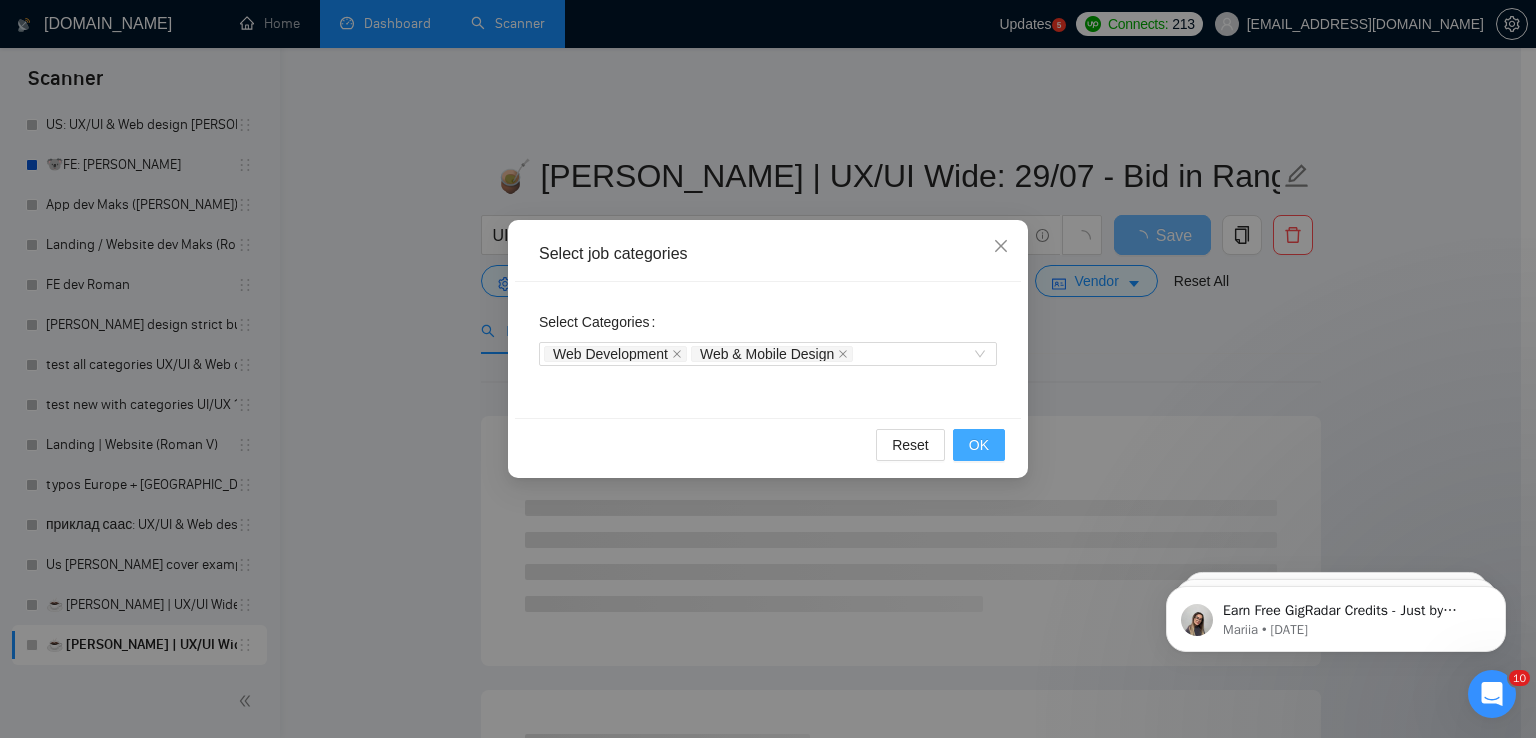 click on "OK" at bounding box center (979, 445) 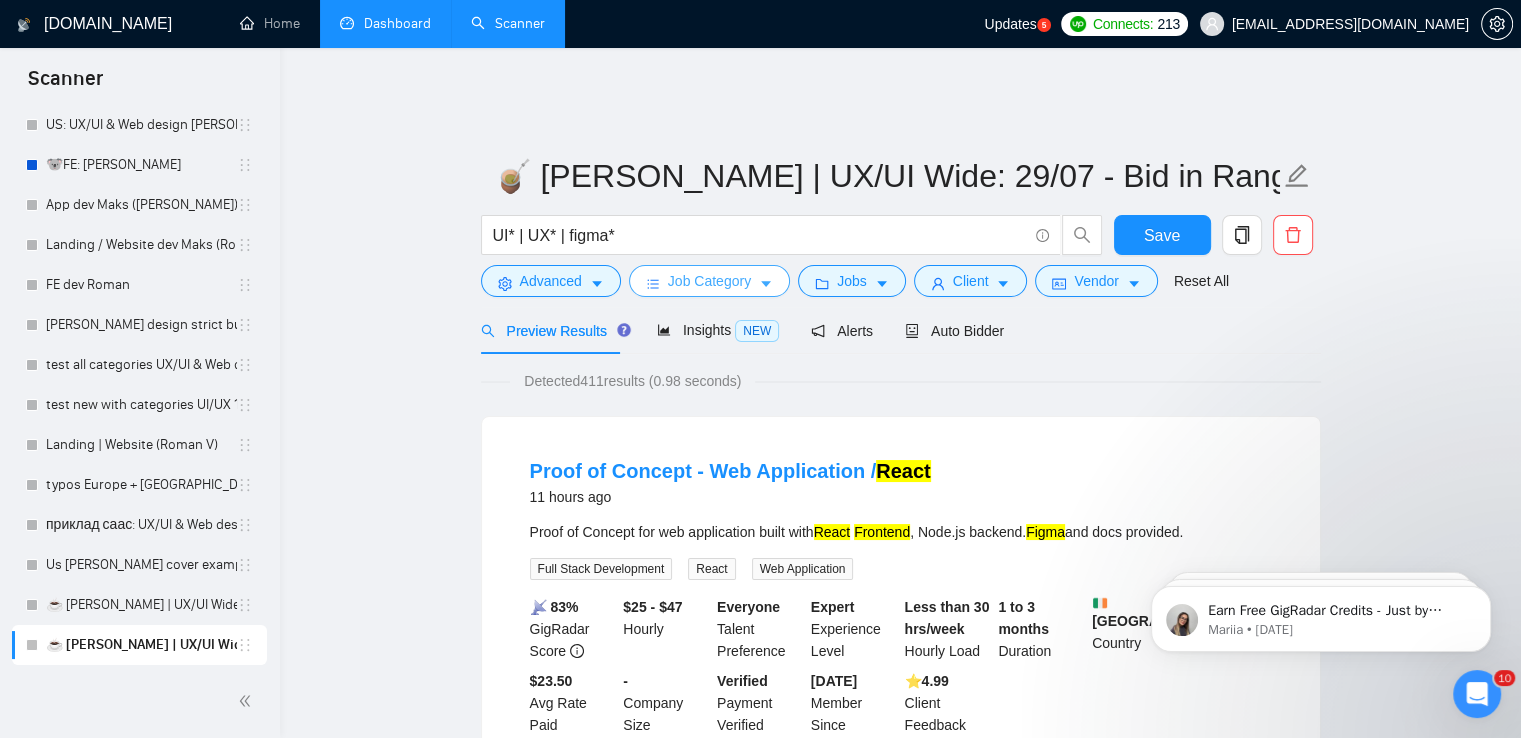 click on "Job Category" at bounding box center [709, 281] 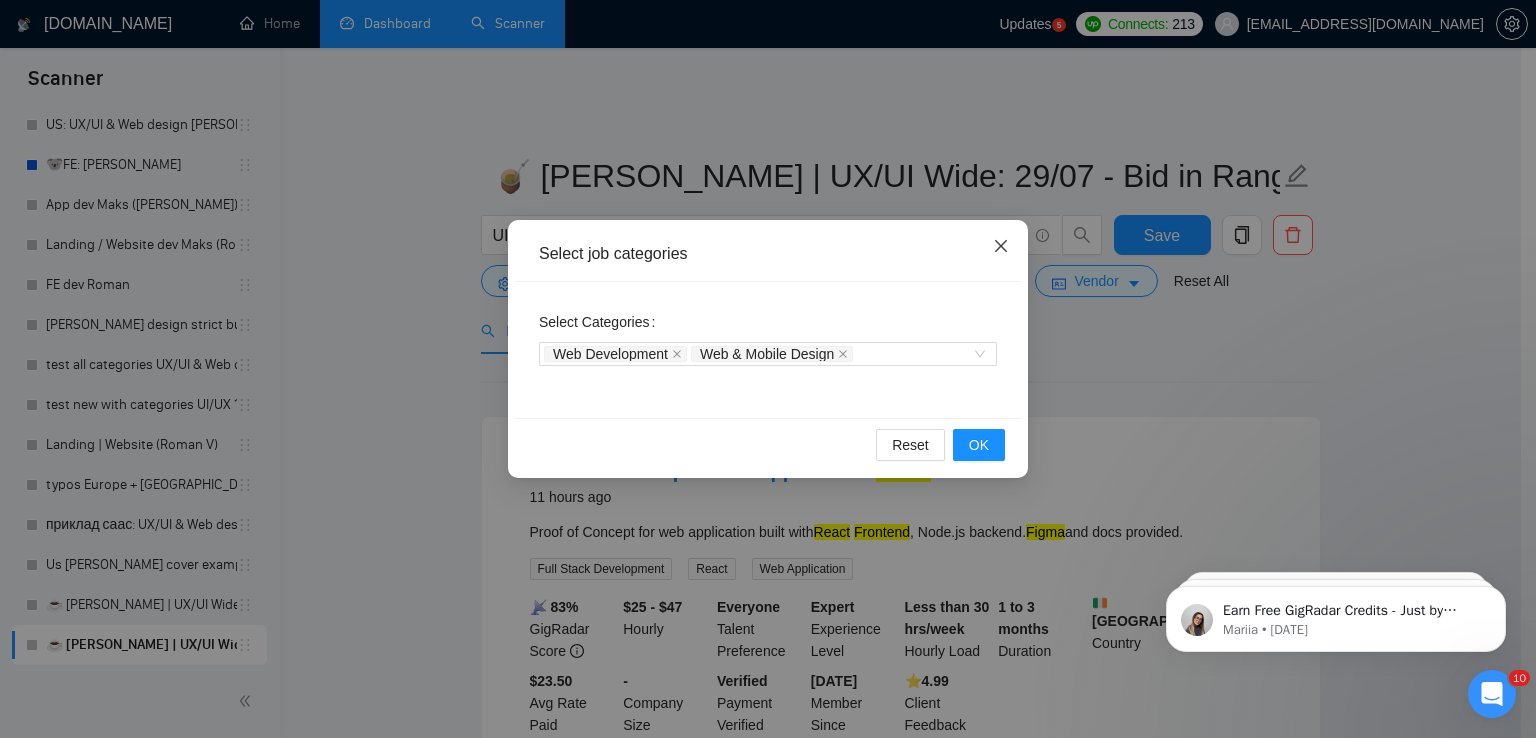 click at bounding box center [1001, 247] 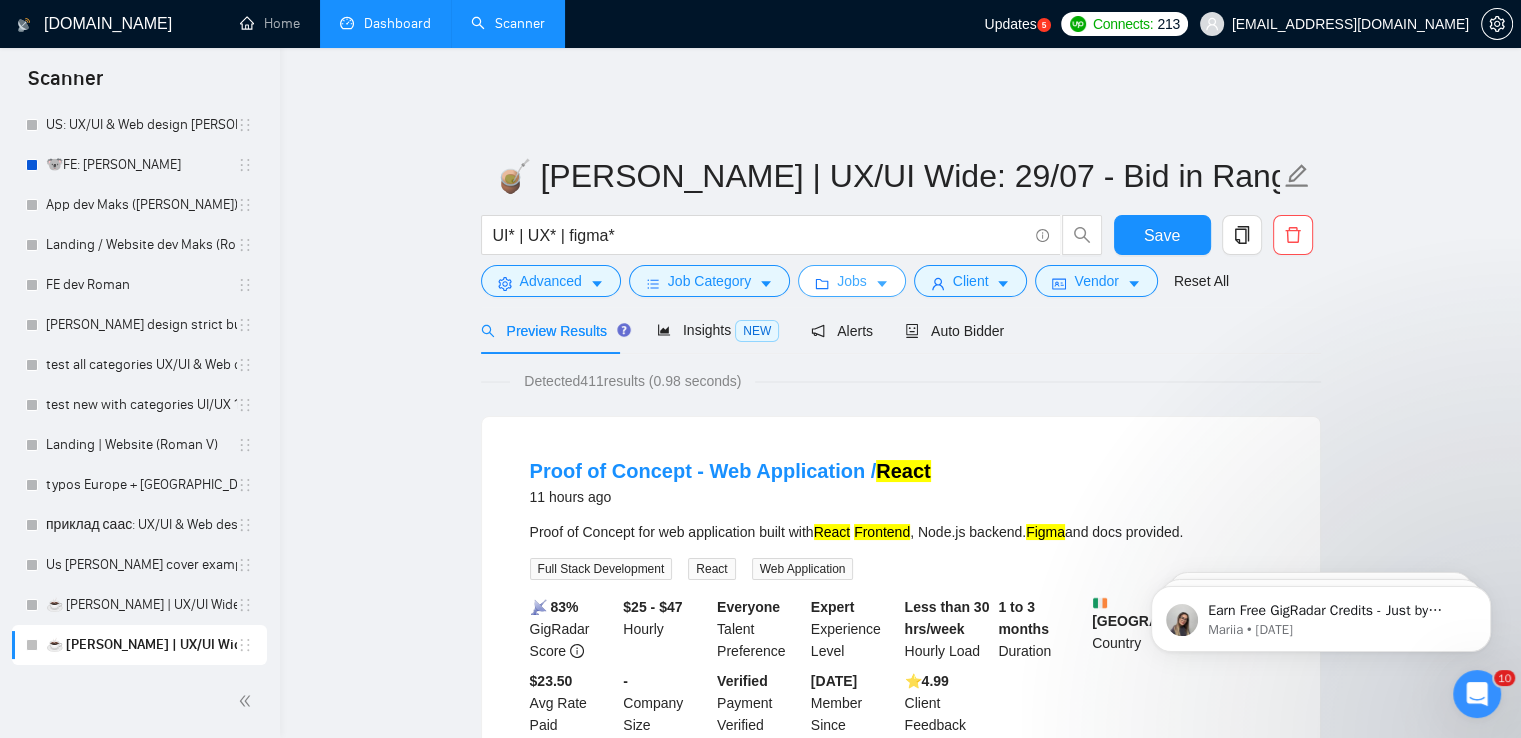 click 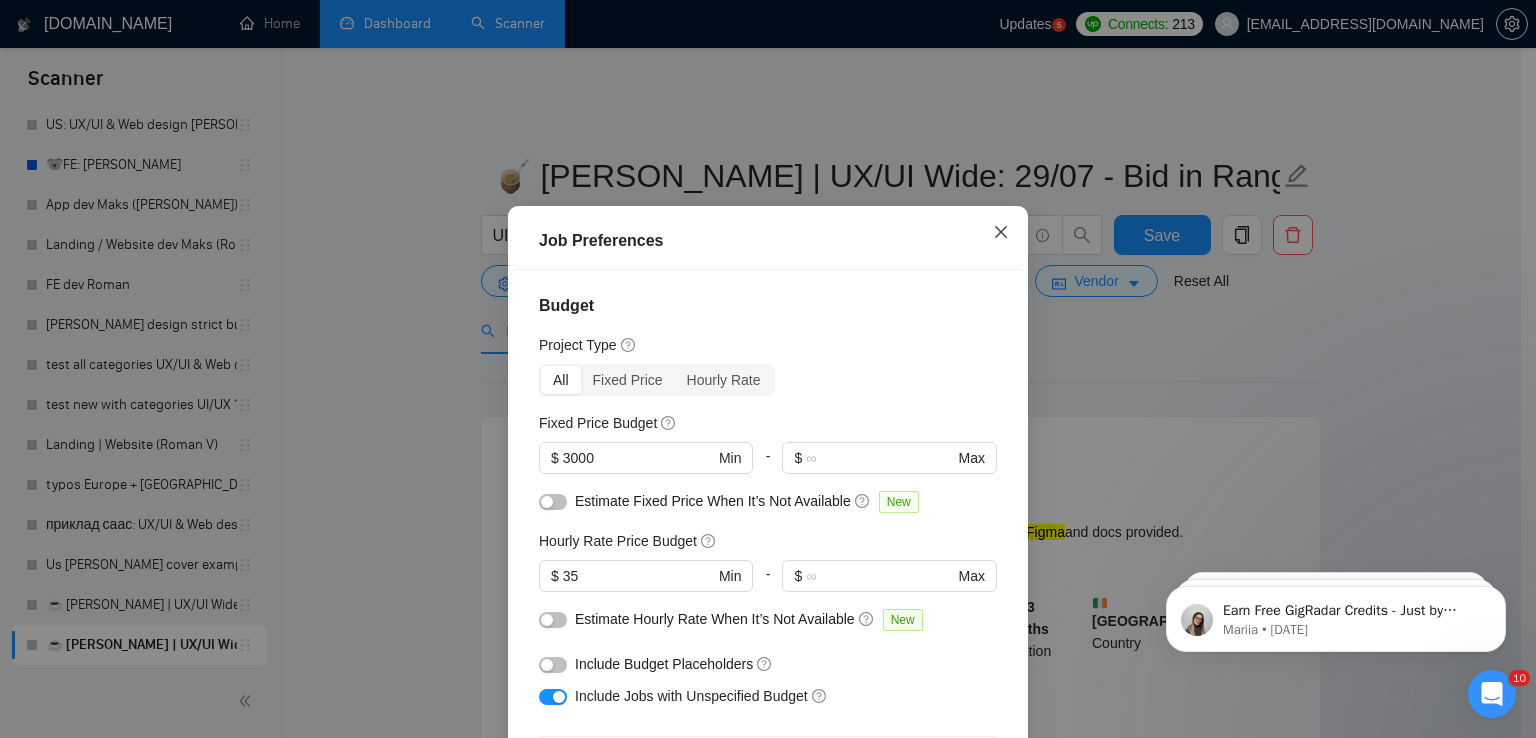 click at bounding box center [1001, 233] 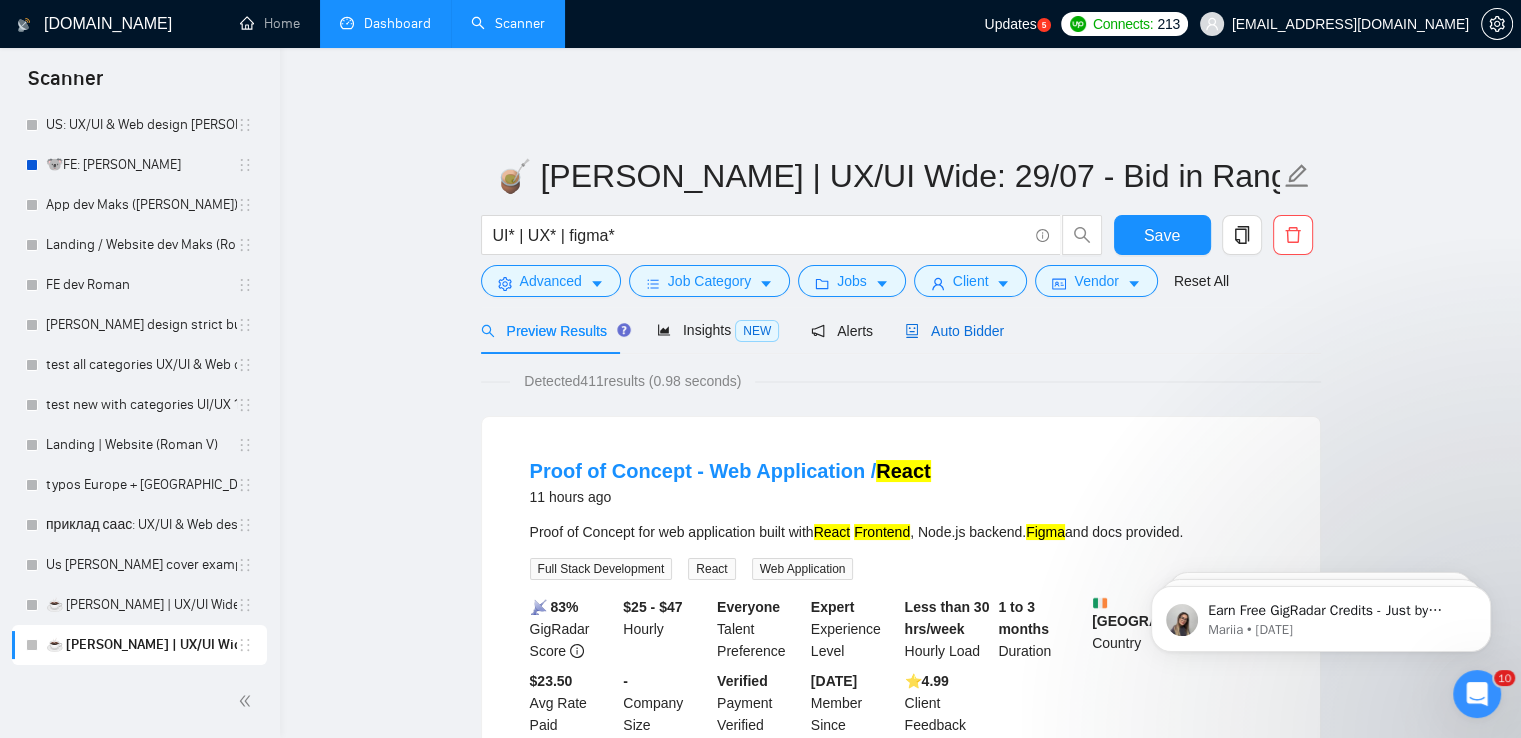 click on "Auto Bidder" at bounding box center [954, 331] 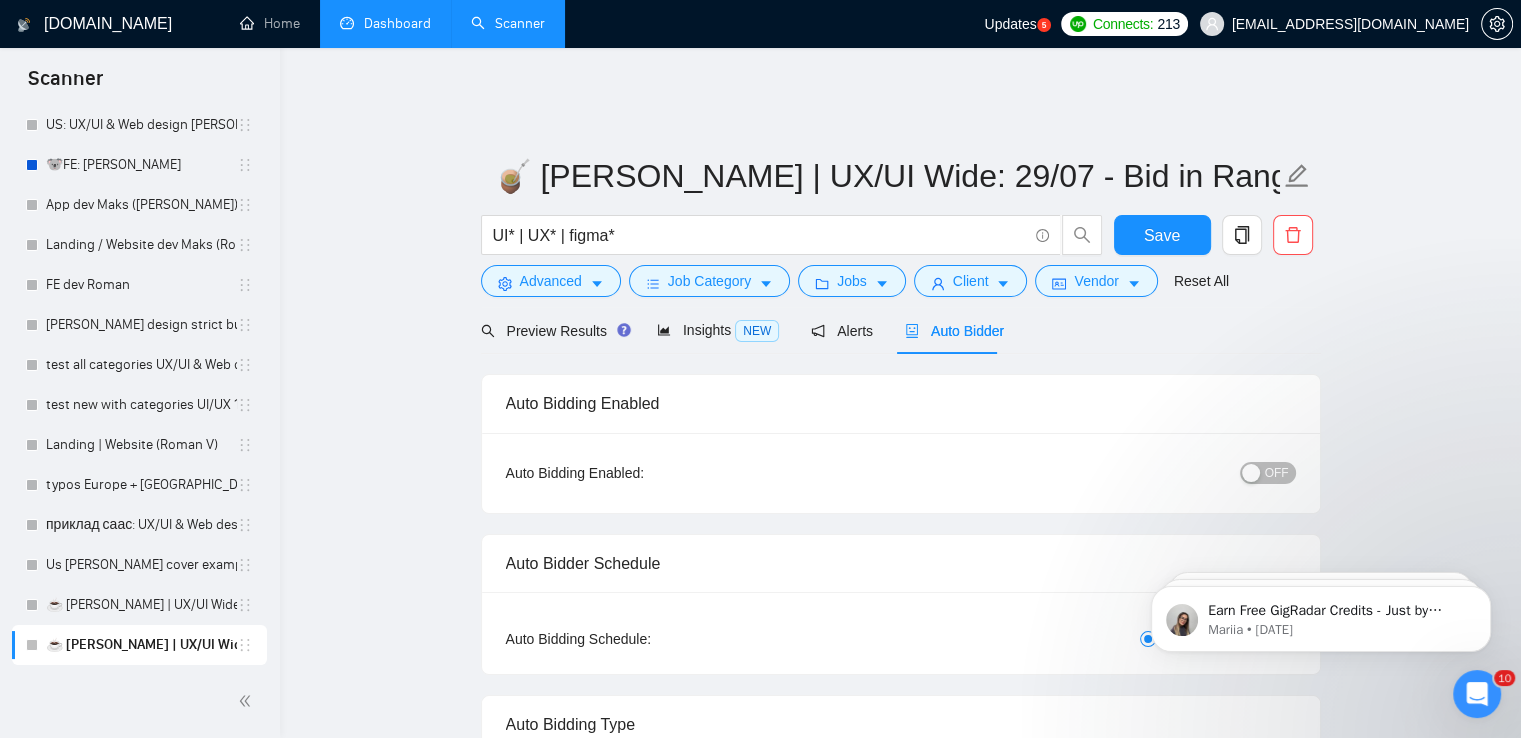 type 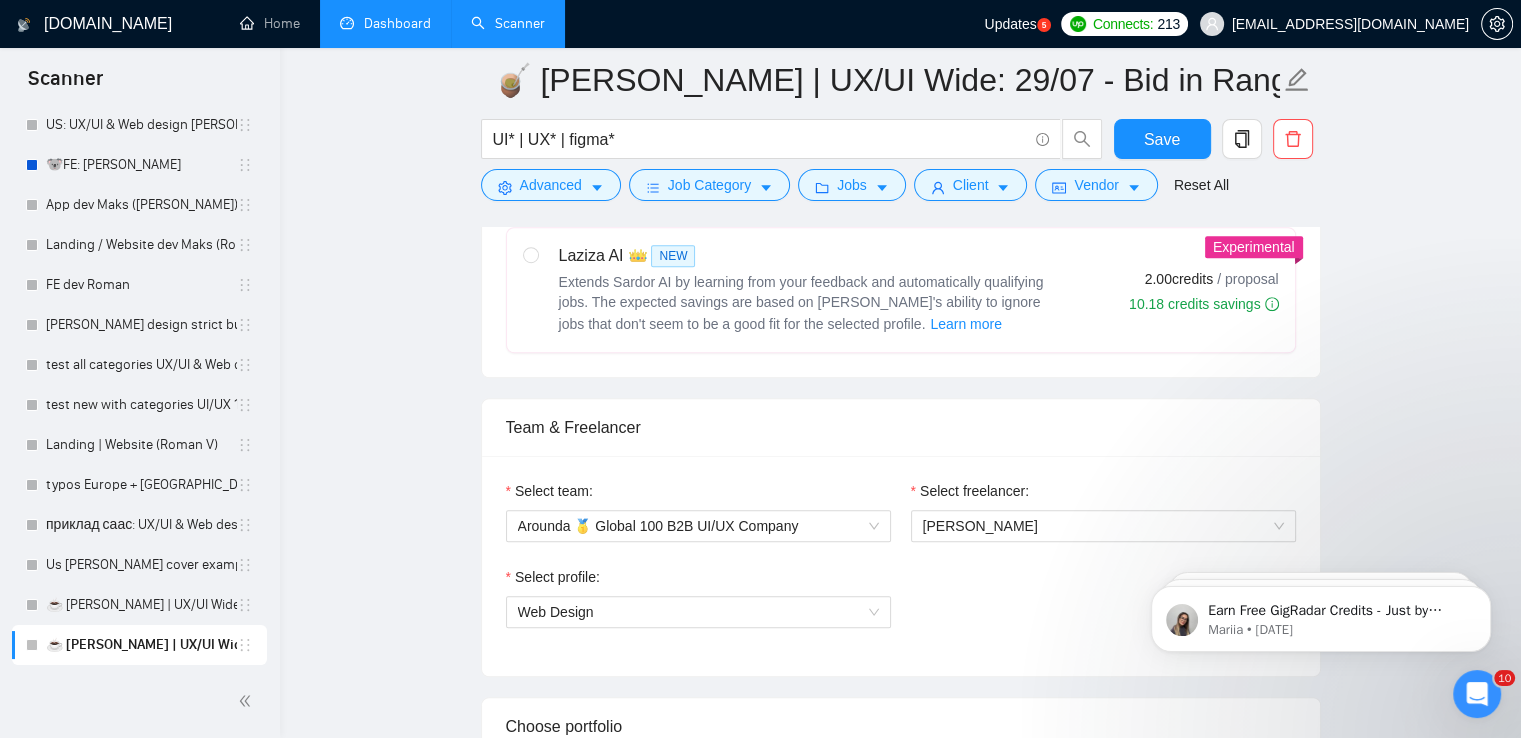 scroll, scrollTop: 1200, scrollLeft: 0, axis: vertical 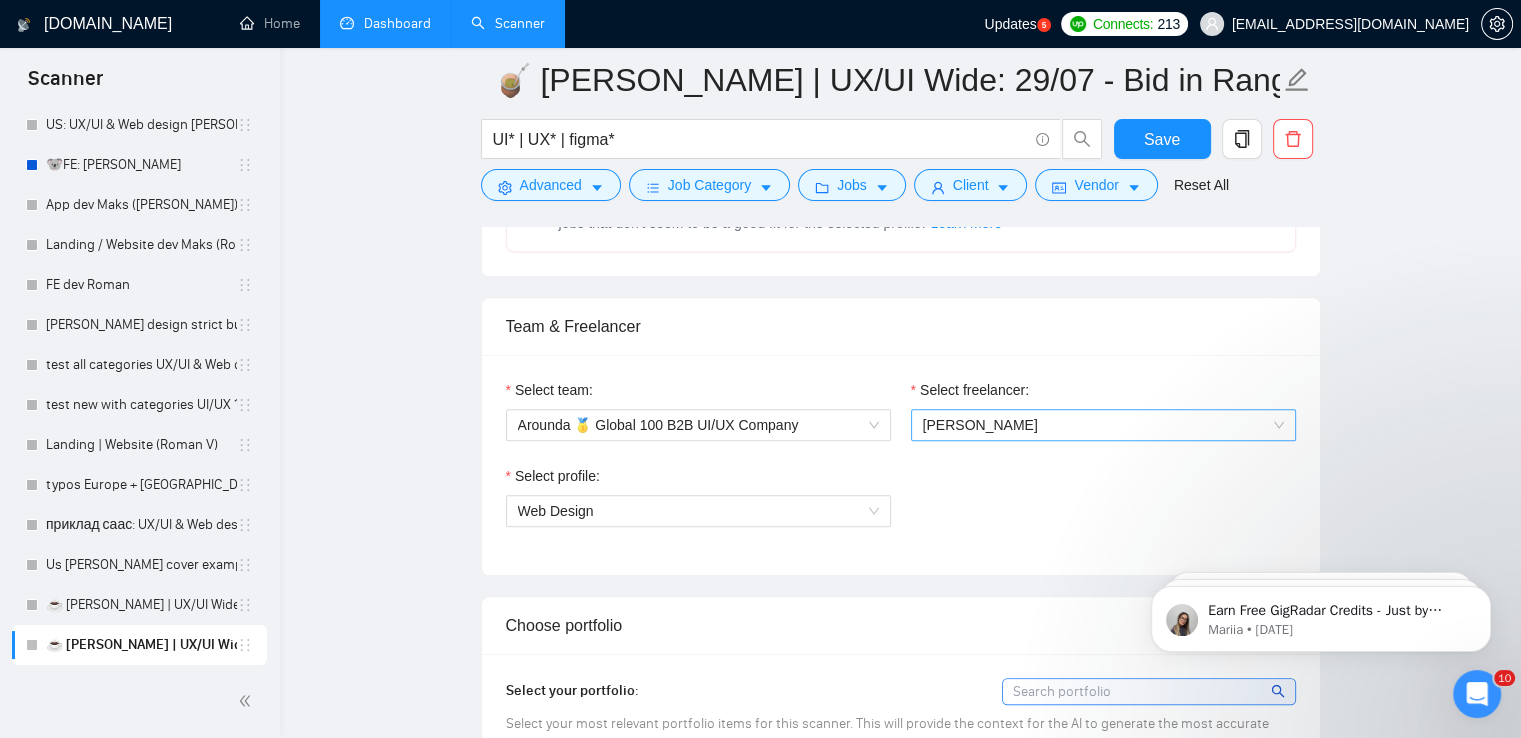 click on "[PERSON_NAME]" at bounding box center [980, 425] 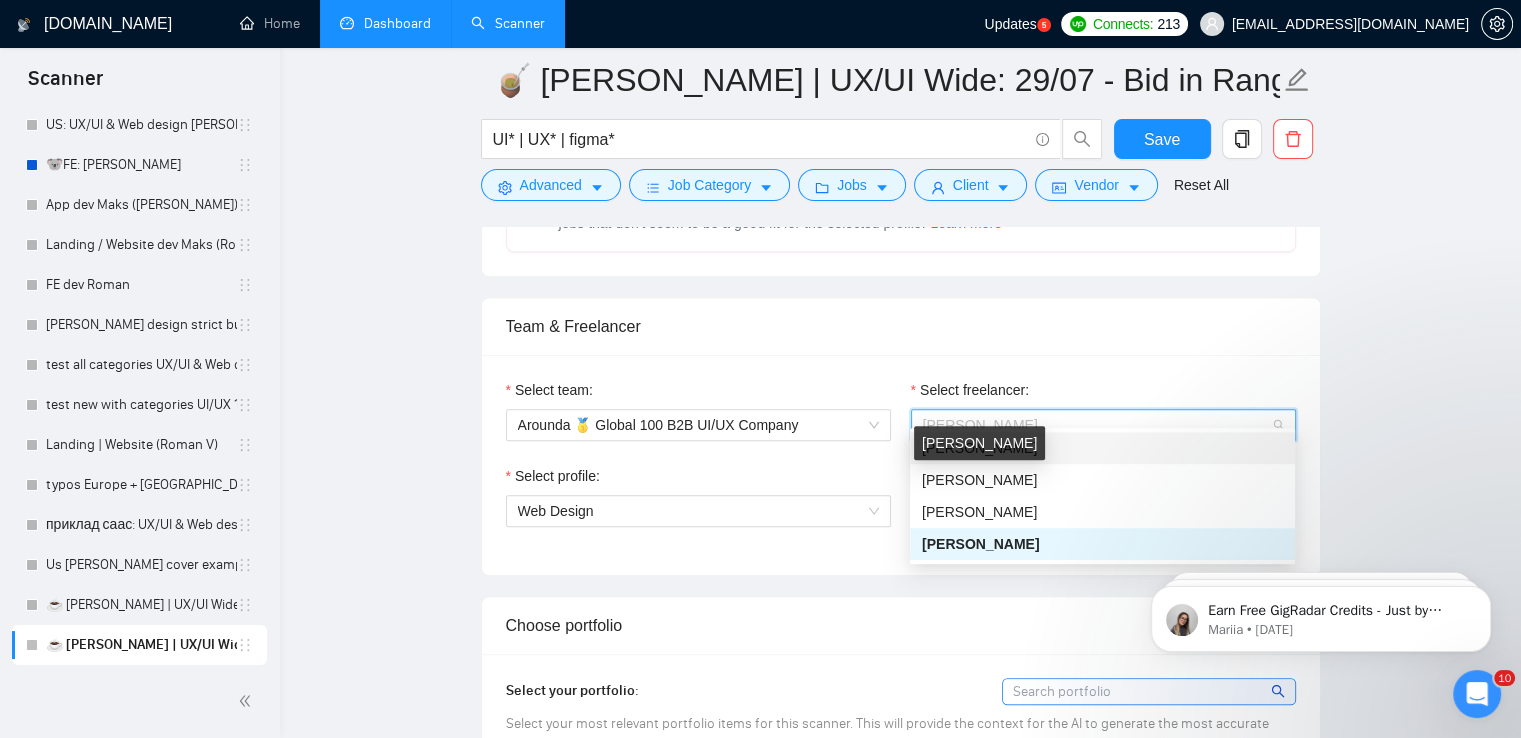 click on "[PERSON_NAME]" at bounding box center [979, 448] 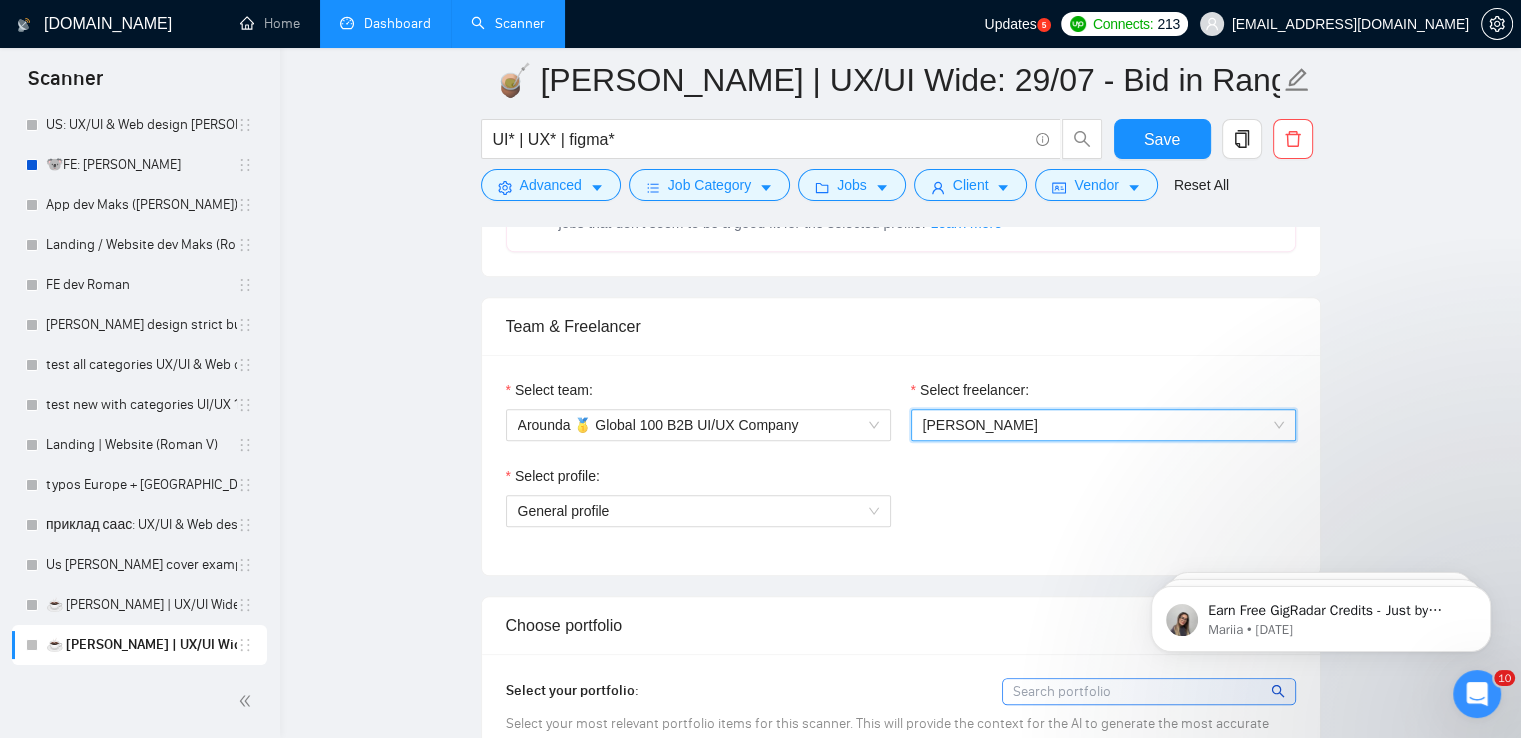 scroll, scrollTop: 1300, scrollLeft: 0, axis: vertical 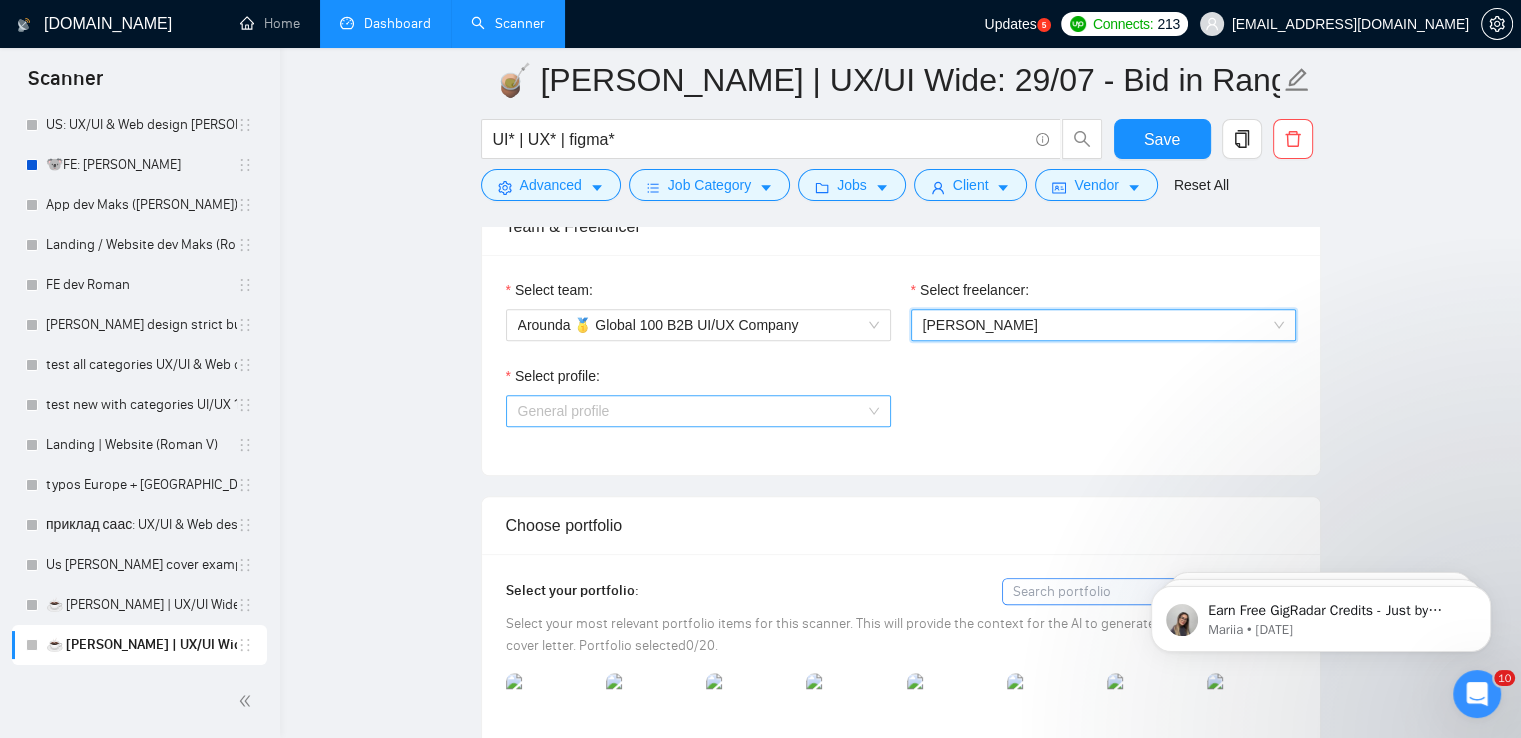 click on "General profile" at bounding box center (698, 411) 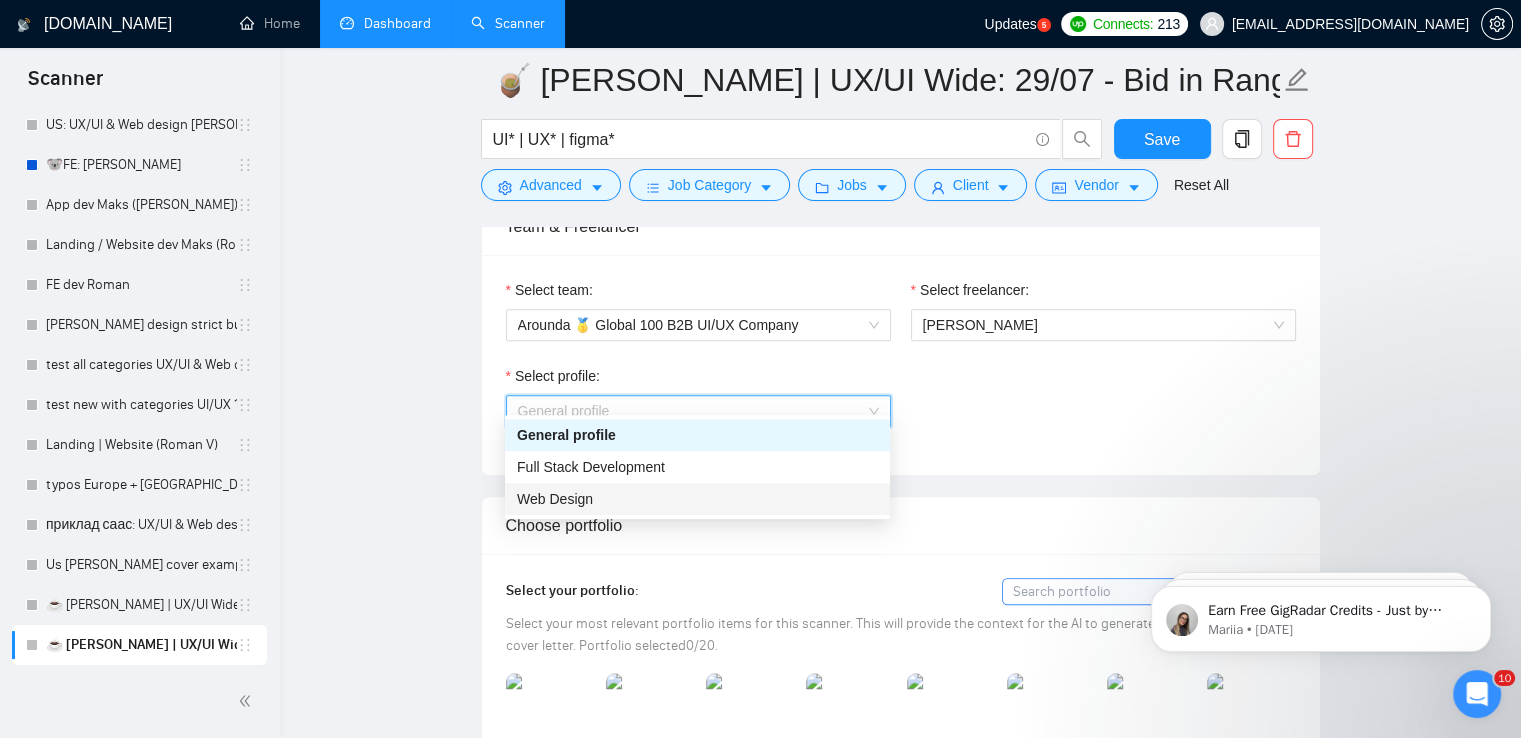 drag, startPoint x: 665, startPoint y: 495, endPoint x: 990, endPoint y: 401, distance: 338.32086 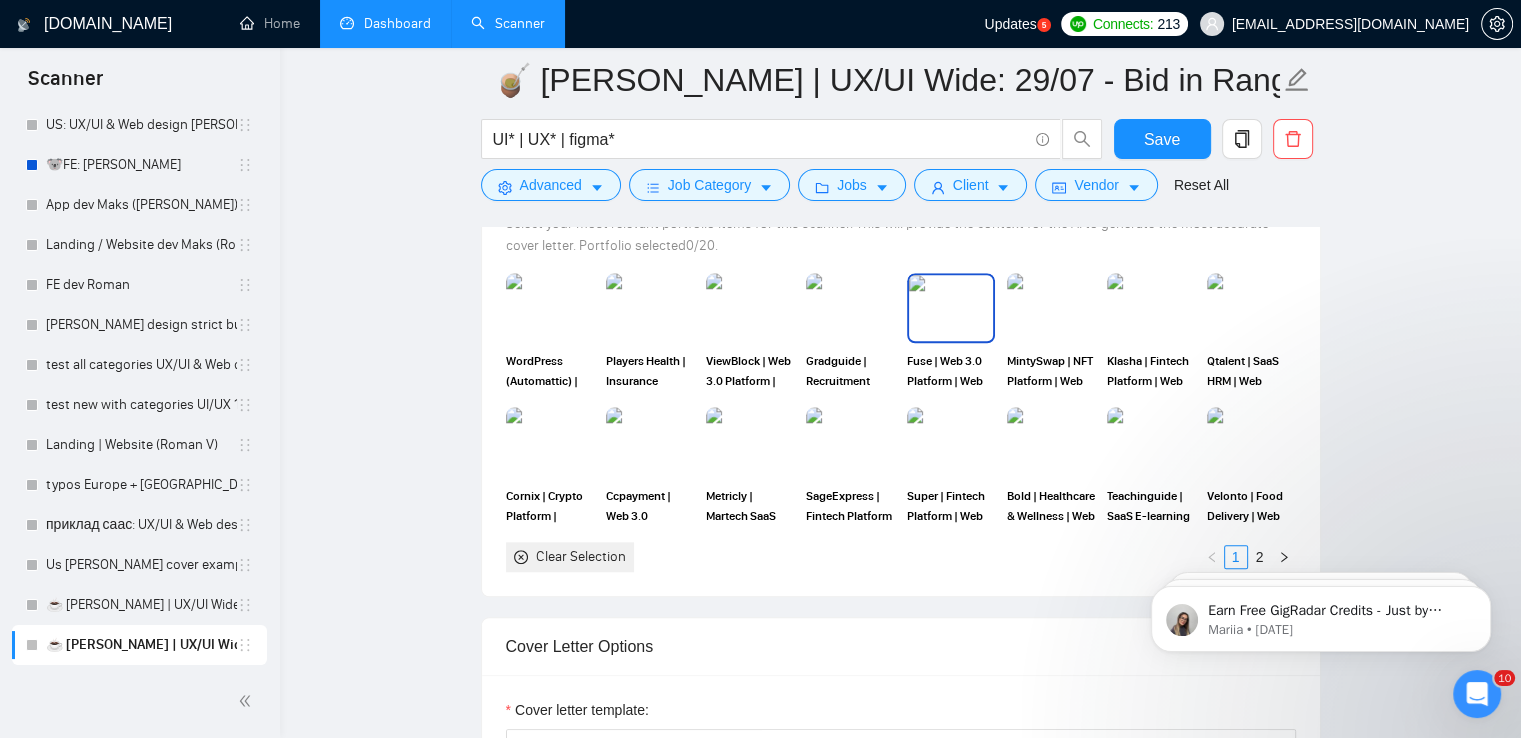 scroll, scrollTop: 1600, scrollLeft: 0, axis: vertical 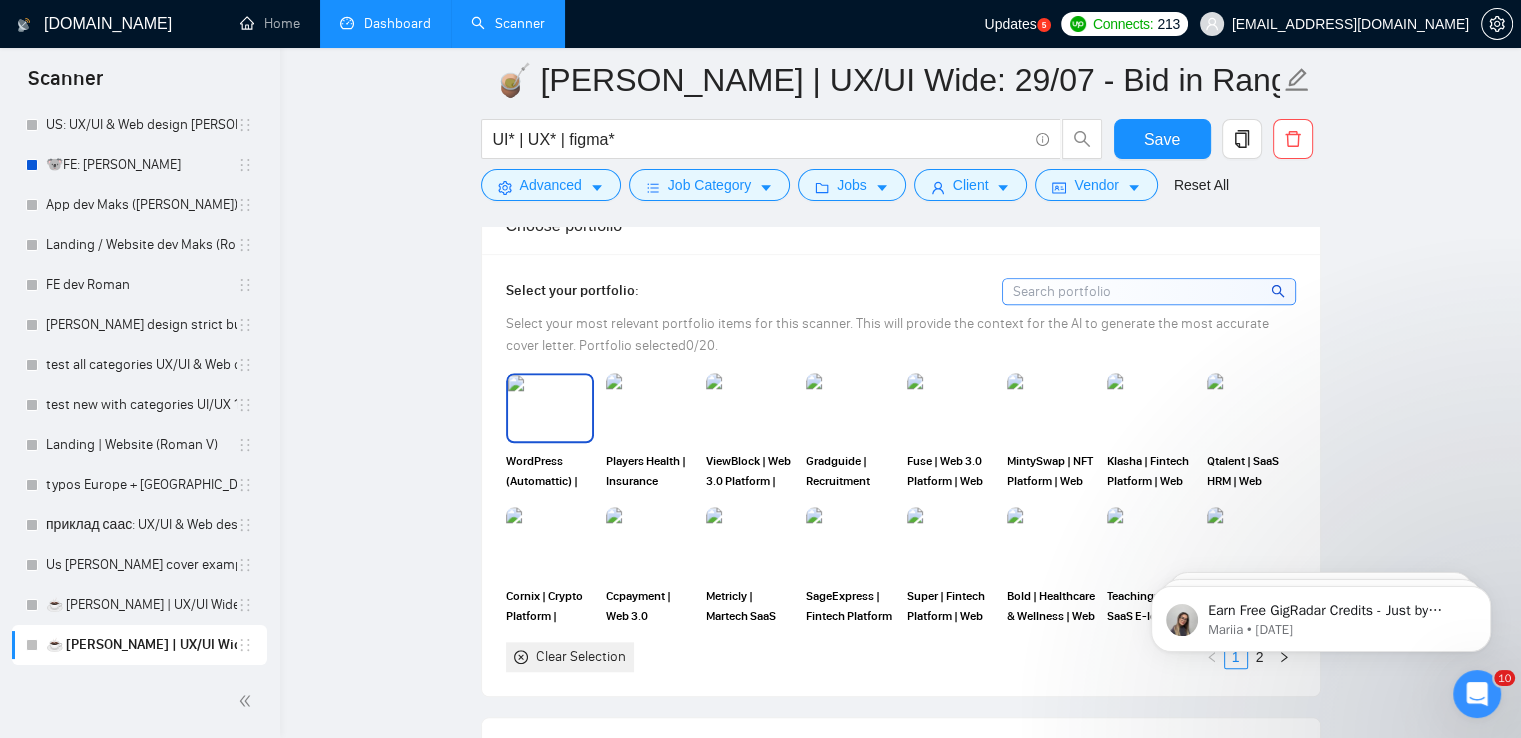 click at bounding box center [550, 408] 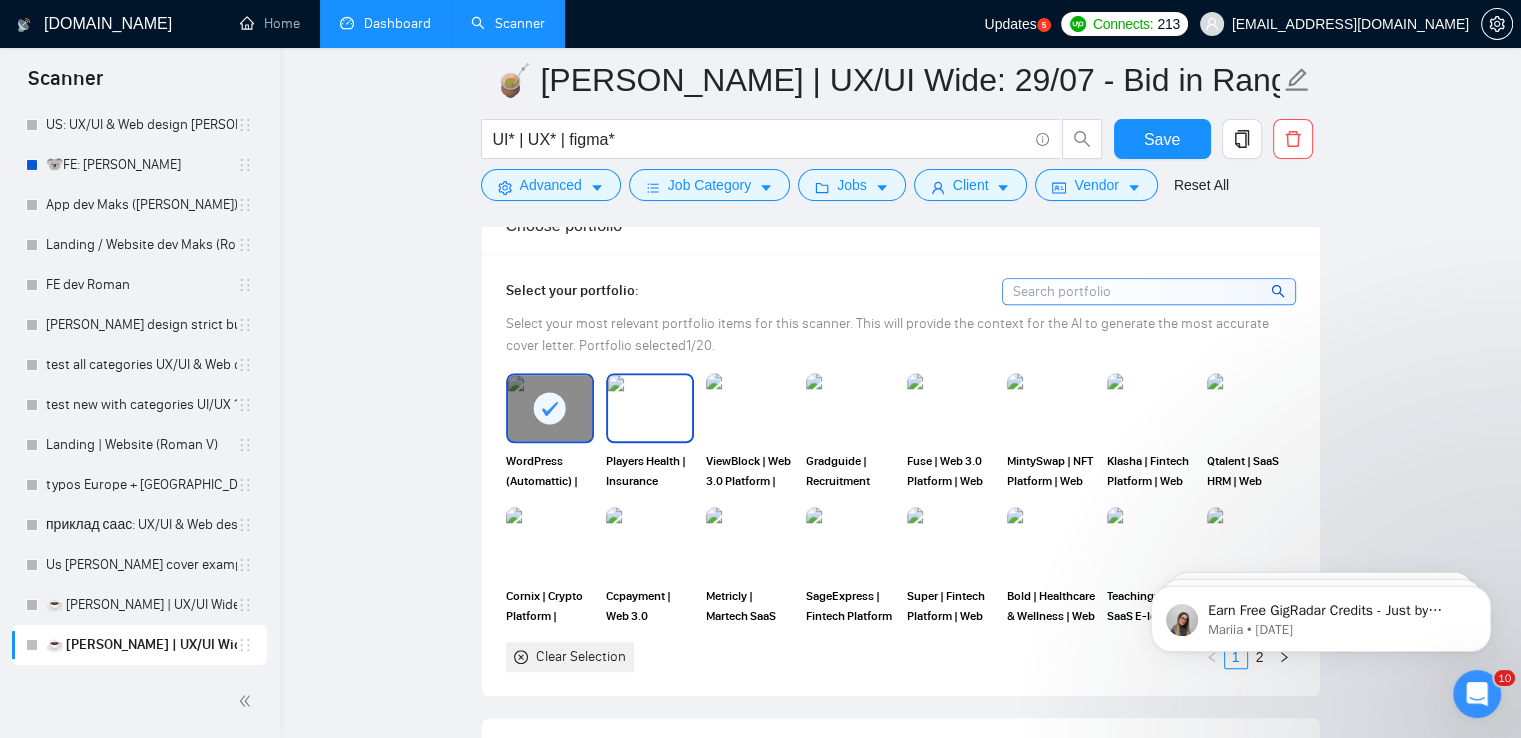 click at bounding box center [650, 408] 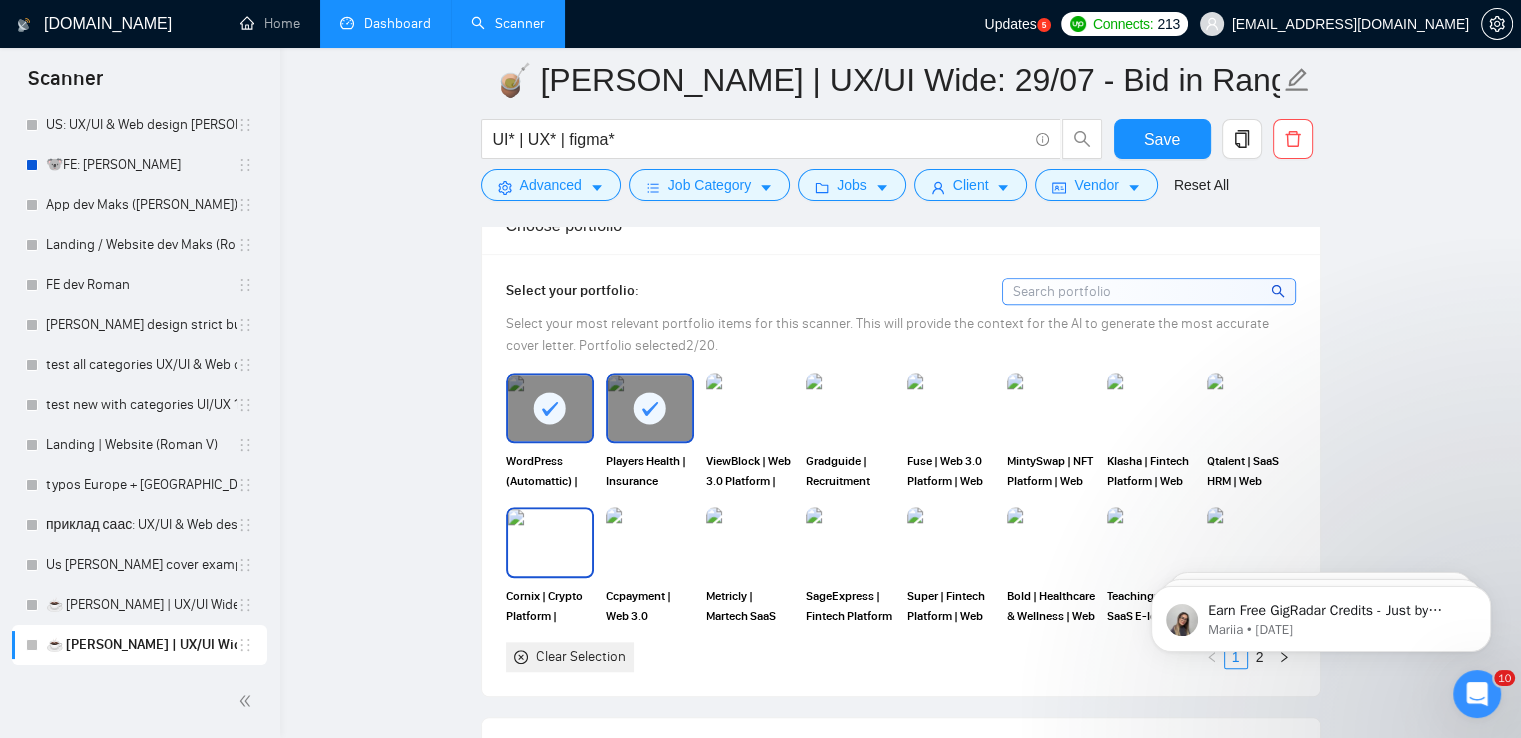 drag, startPoint x: 557, startPoint y: 508, endPoint x: 620, endPoint y: 511, distance: 63.07139 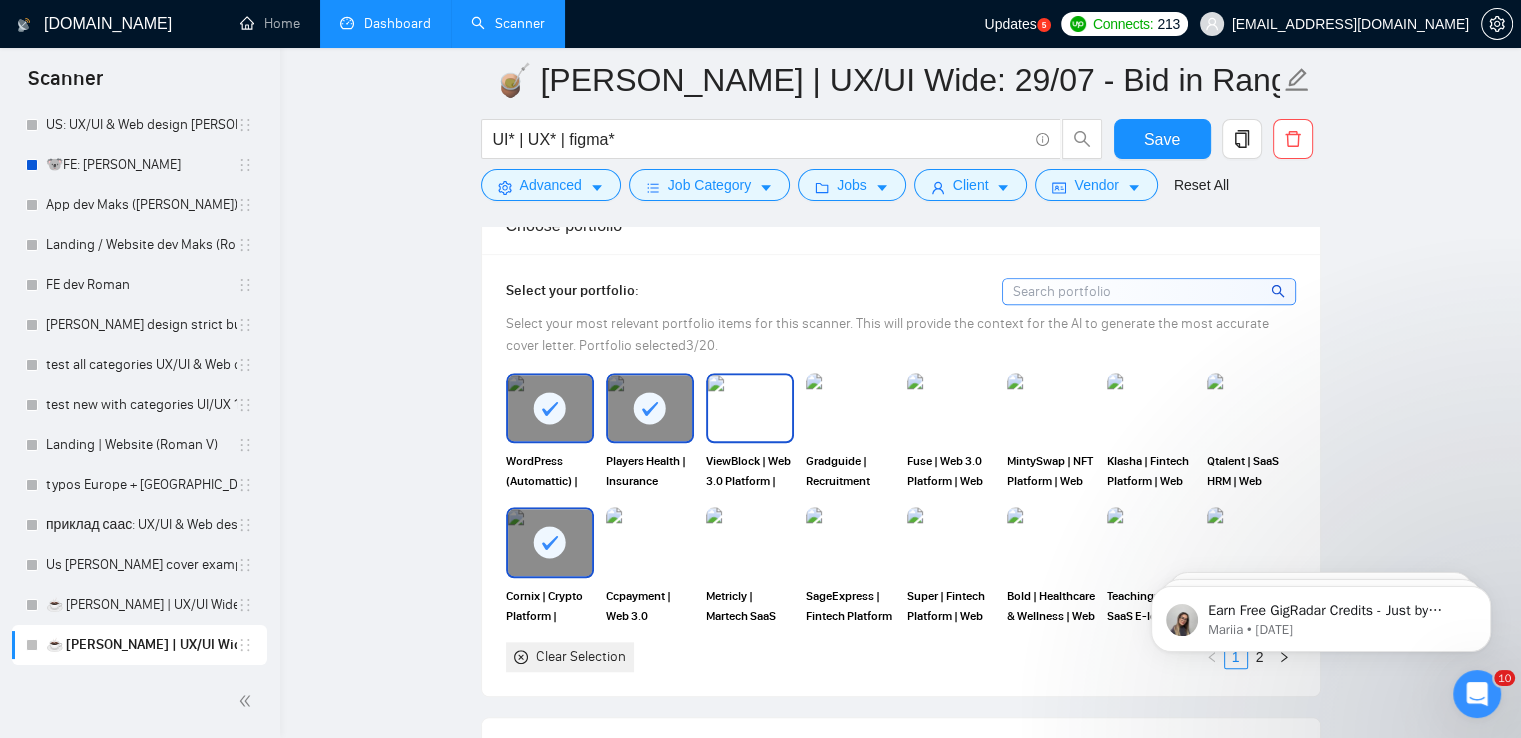 drag, startPoint x: 753, startPoint y: 399, endPoint x: 868, endPoint y: 398, distance: 115.00435 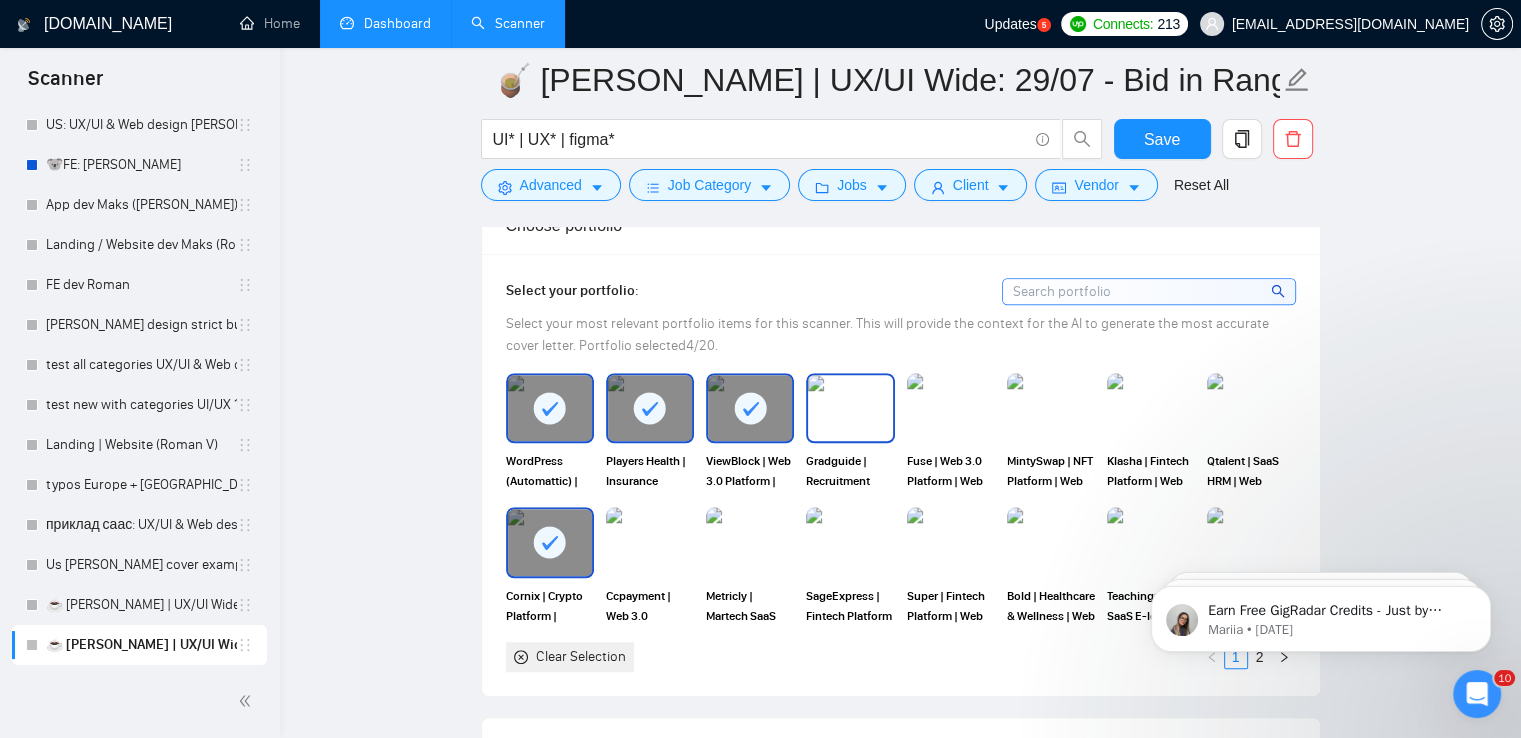 drag, startPoint x: 868, startPoint y: 398, endPoint x: 869, endPoint y: 464, distance: 66.007576 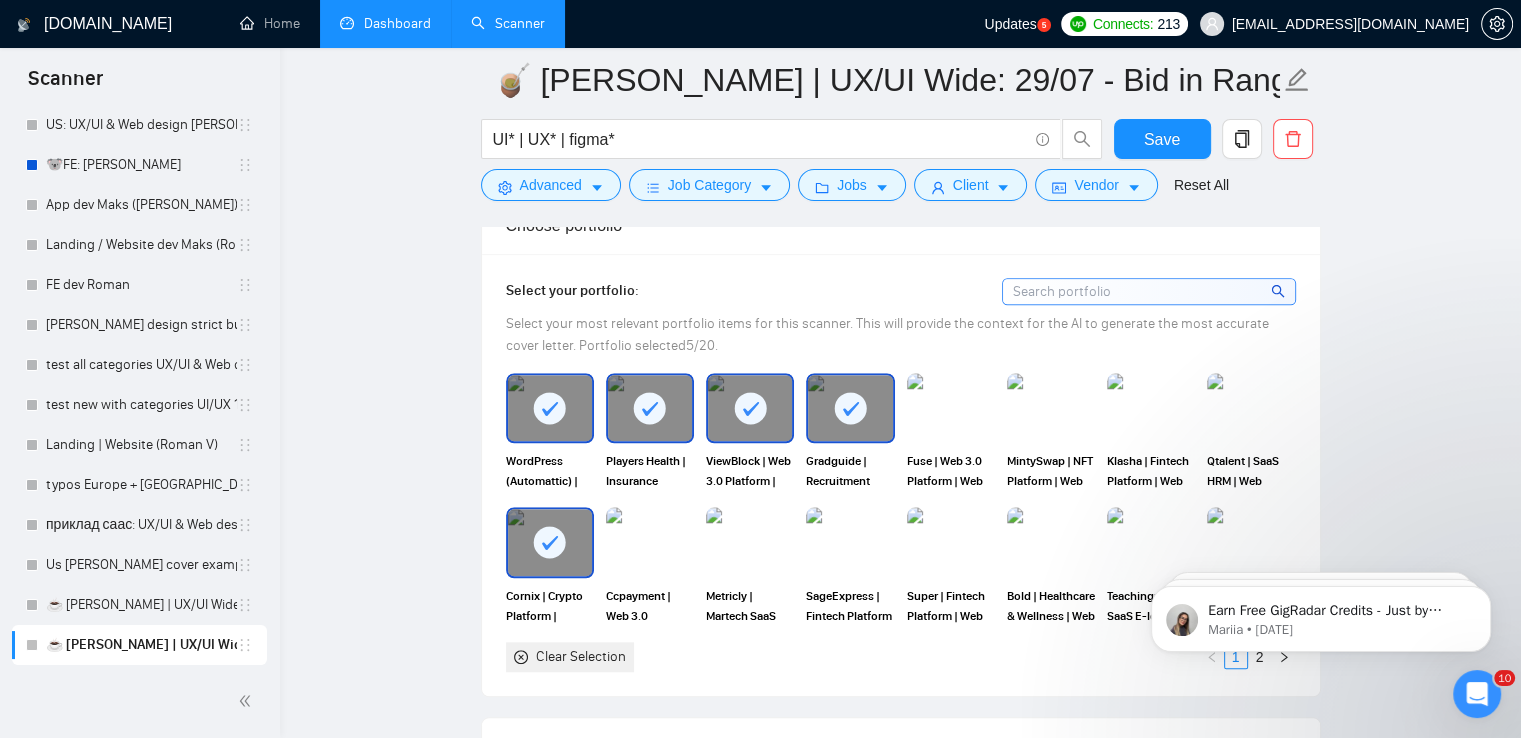 click at bounding box center [850, 542] 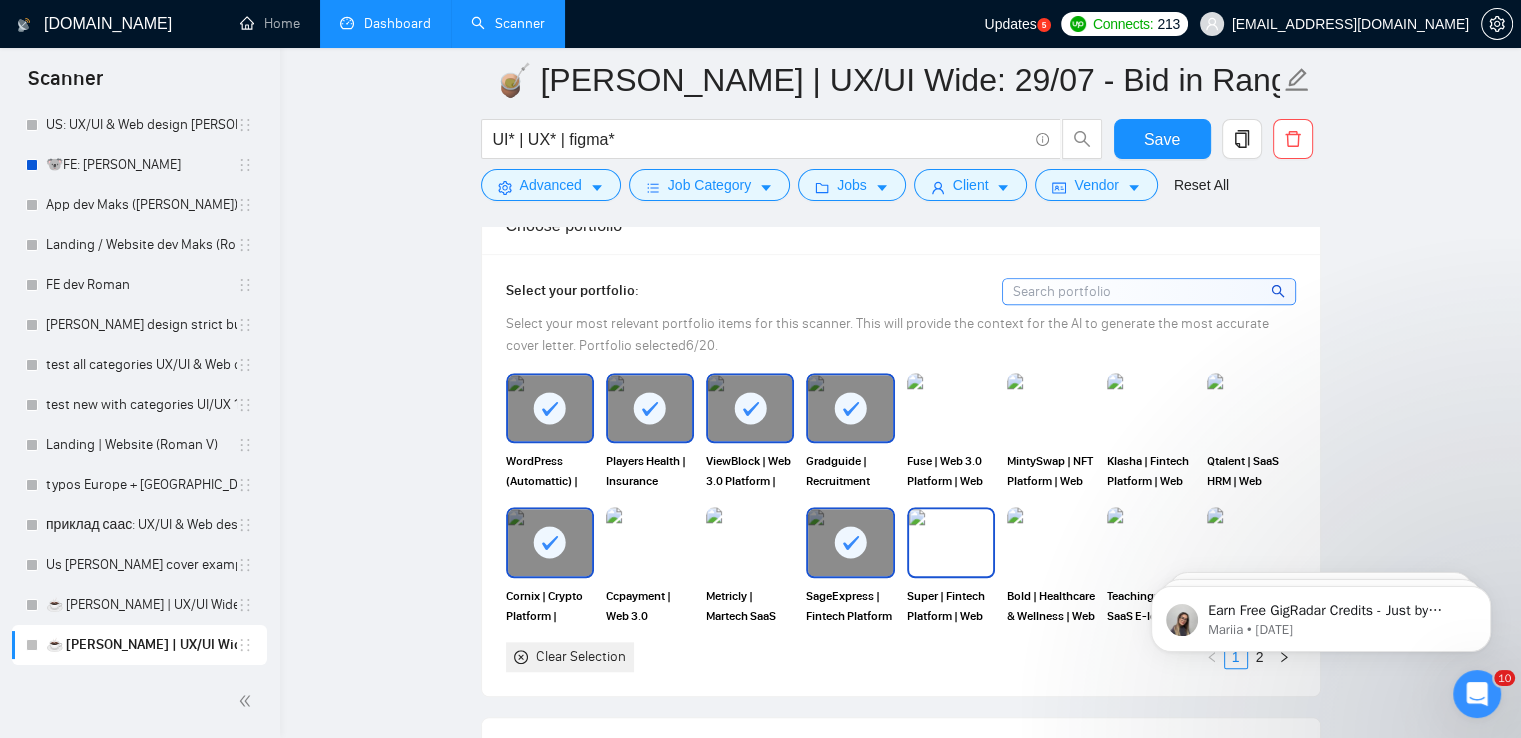 drag, startPoint x: 952, startPoint y: 510, endPoint x: 877, endPoint y: 507, distance: 75.059975 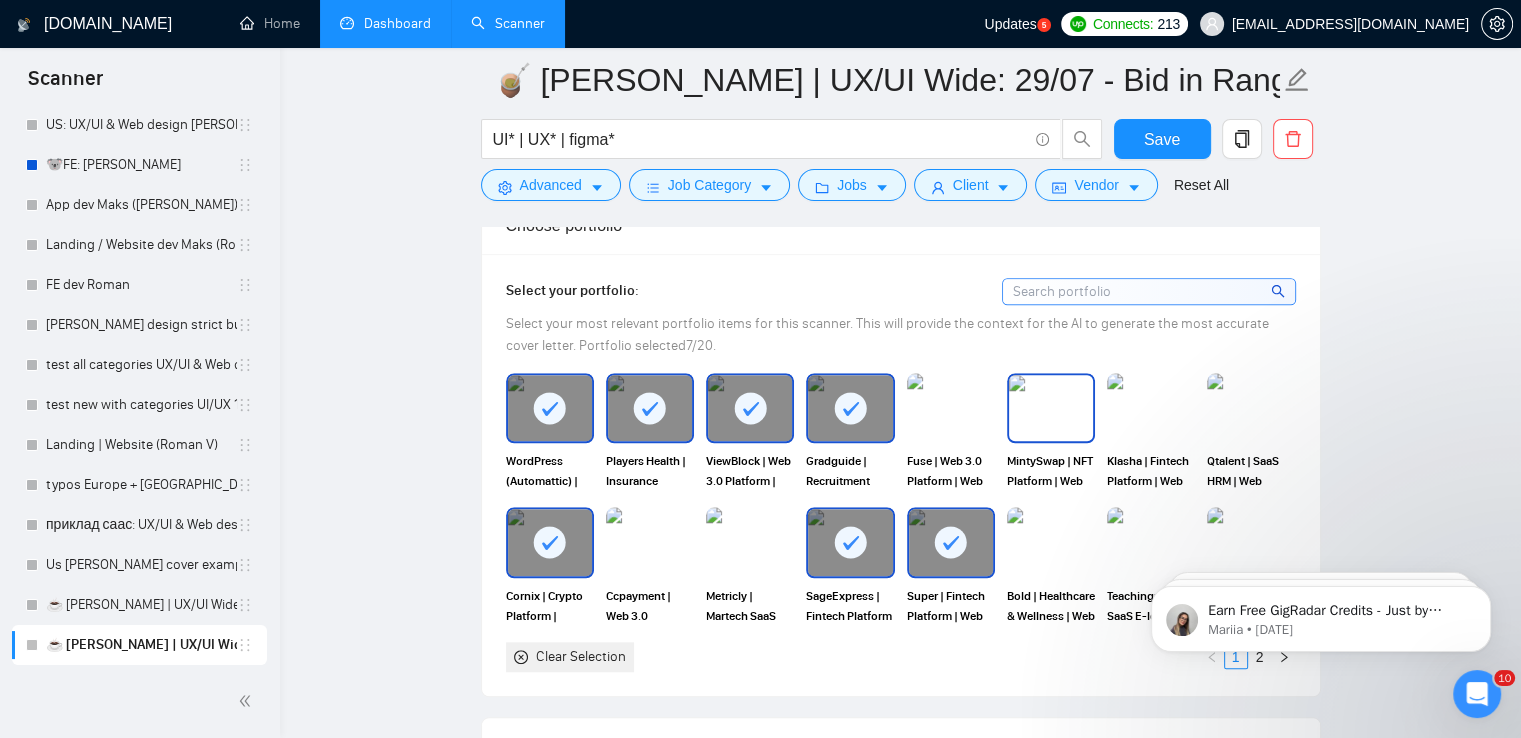 click at bounding box center (1051, 408) 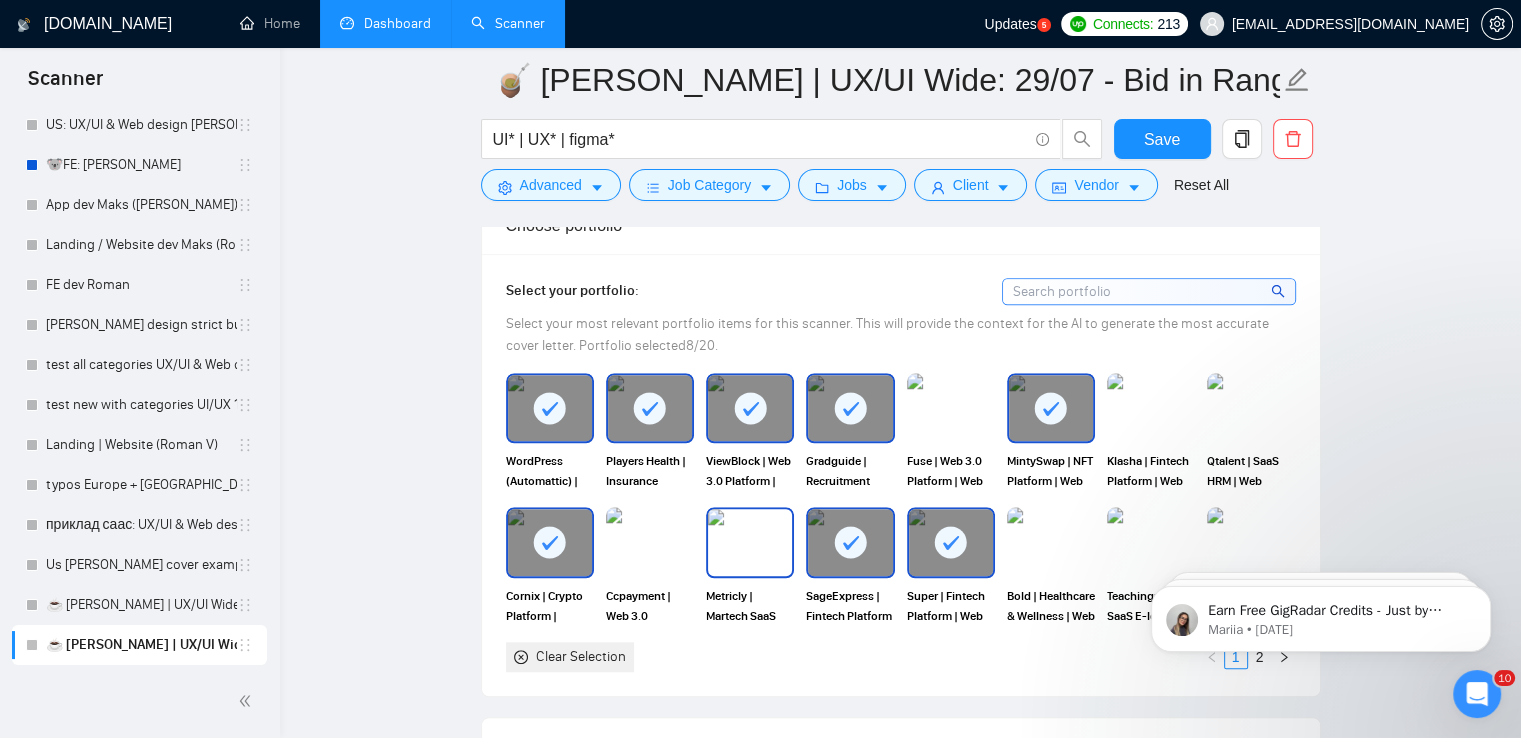 click at bounding box center (750, 542) 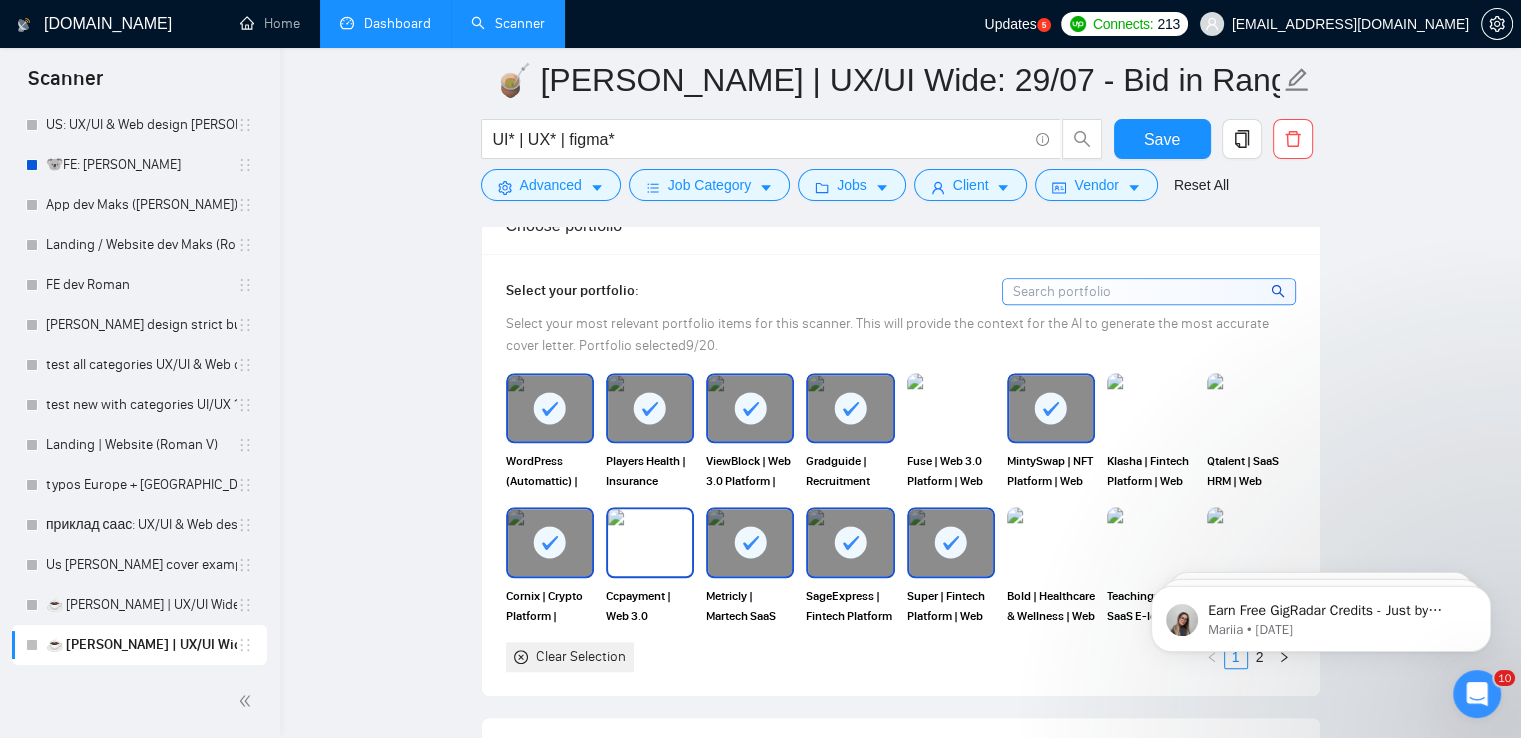 click at bounding box center (650, 542) 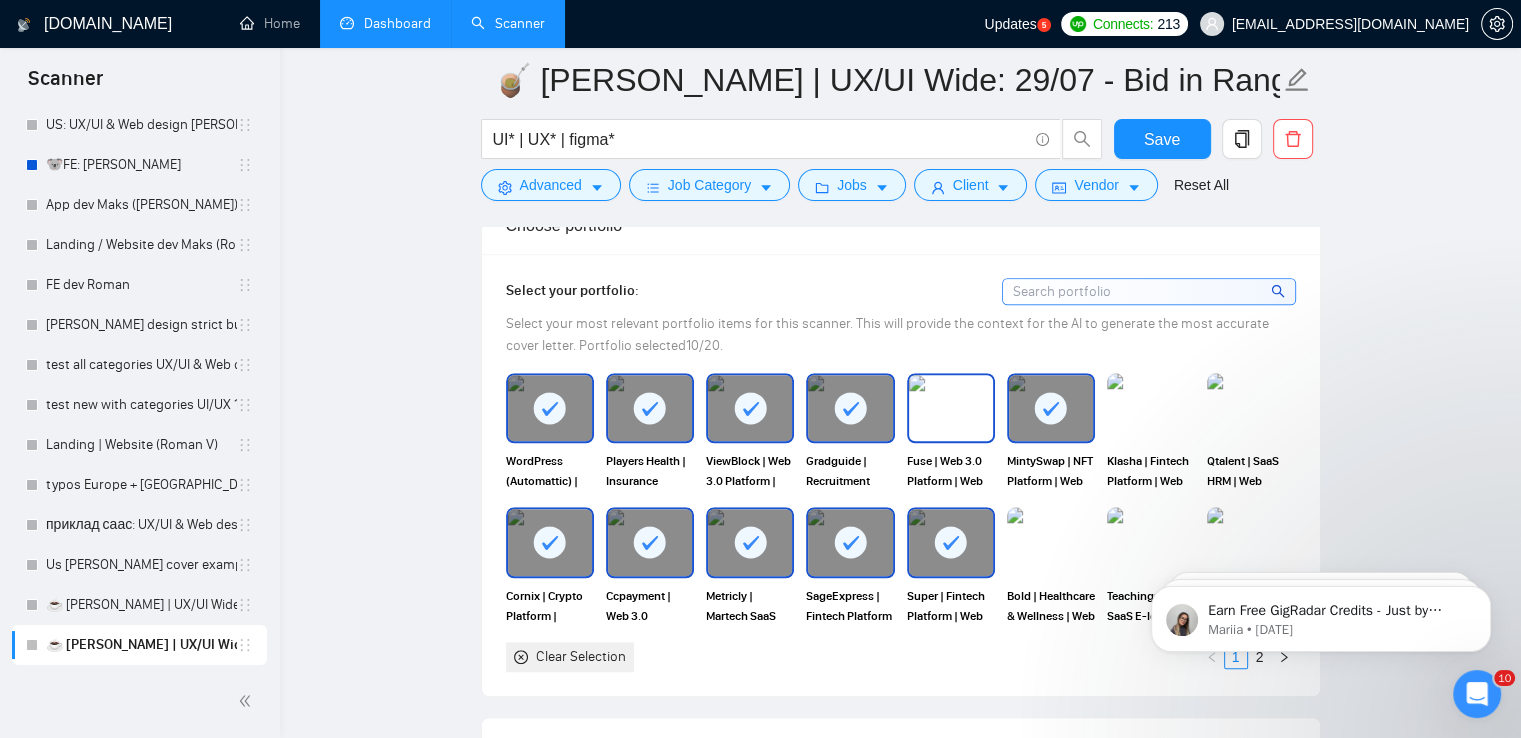 click at bounding box center [951, 408] 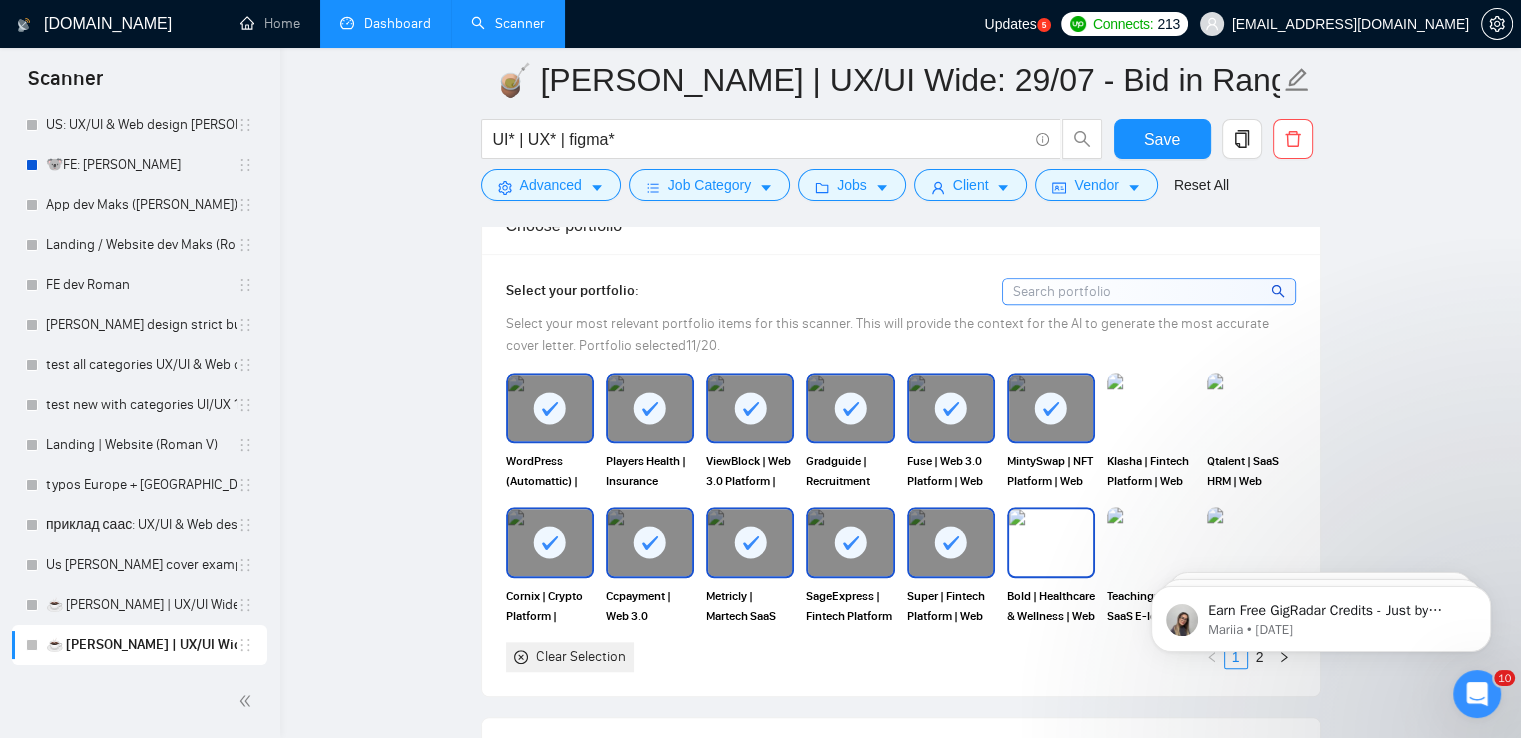 click at bounding box center (1051, 542) 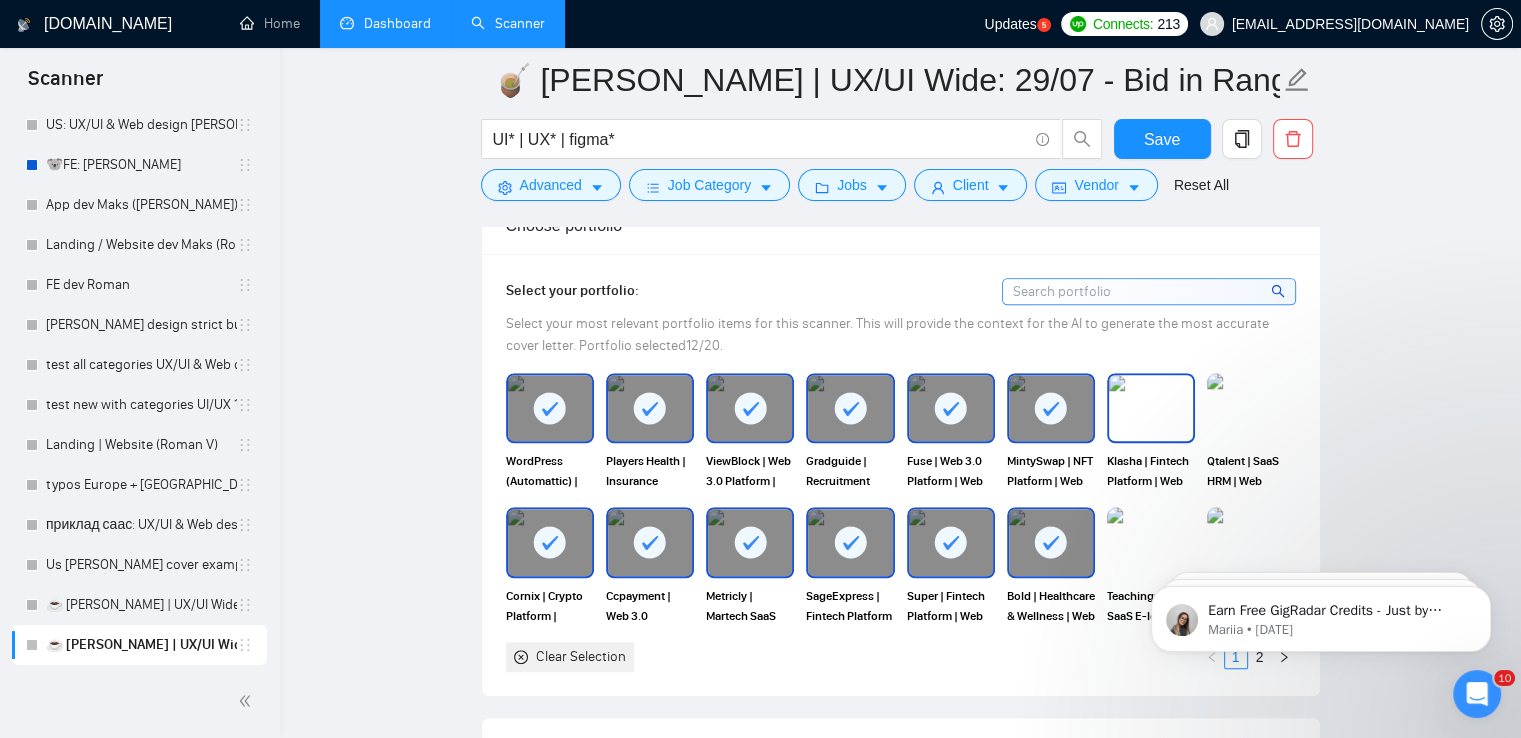 click at bounding box center [1151, 408] 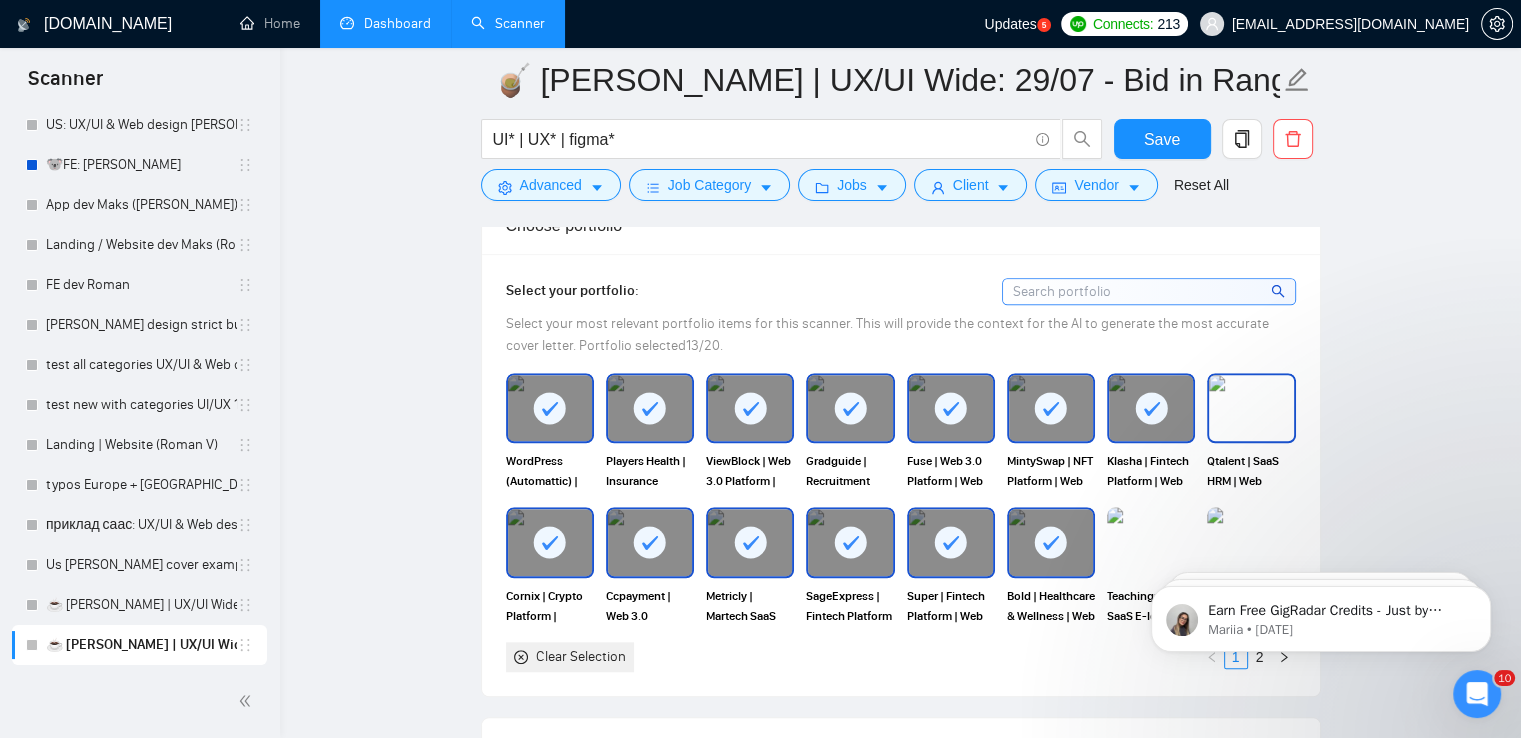 click at bounding box center (1251, 408) 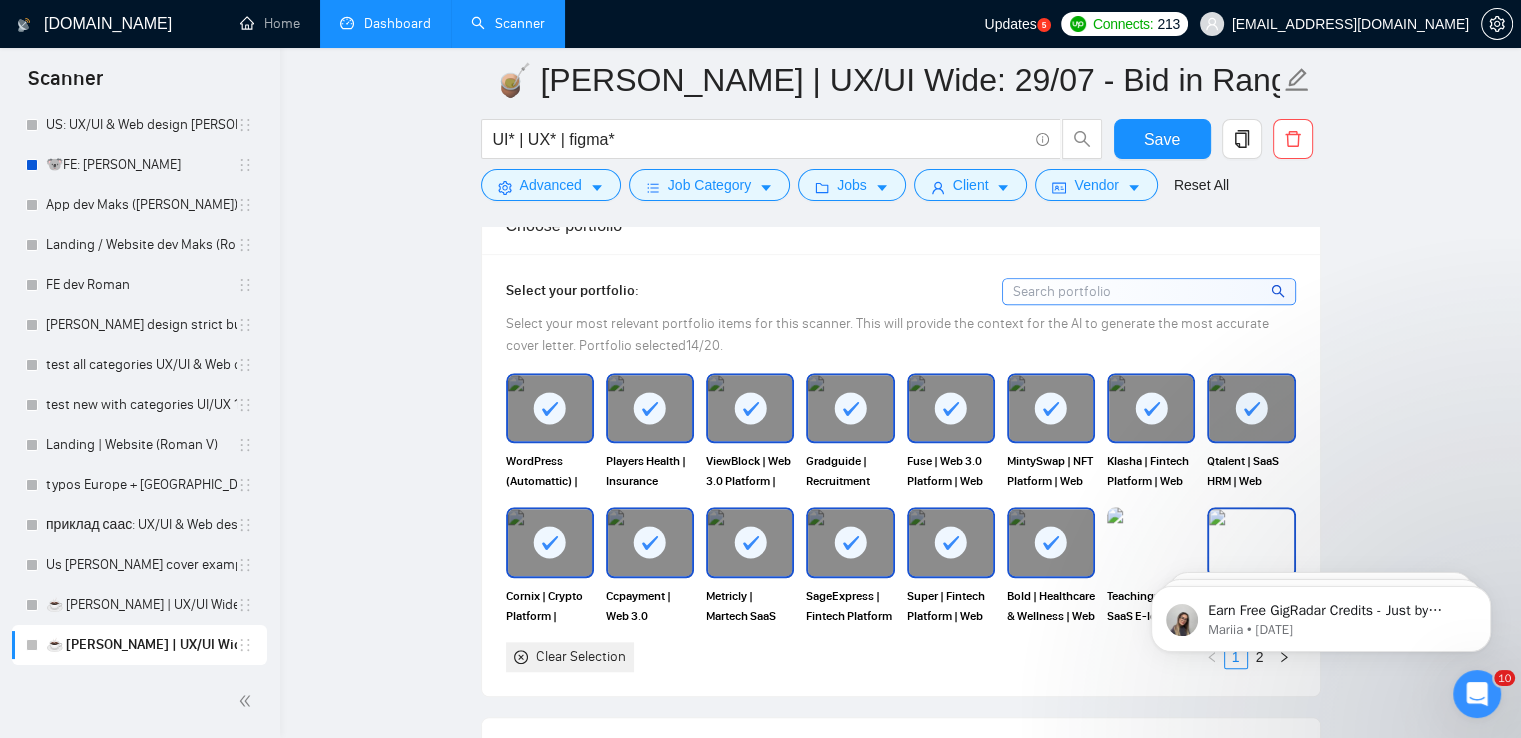 click at bounding box center (1251, 542) 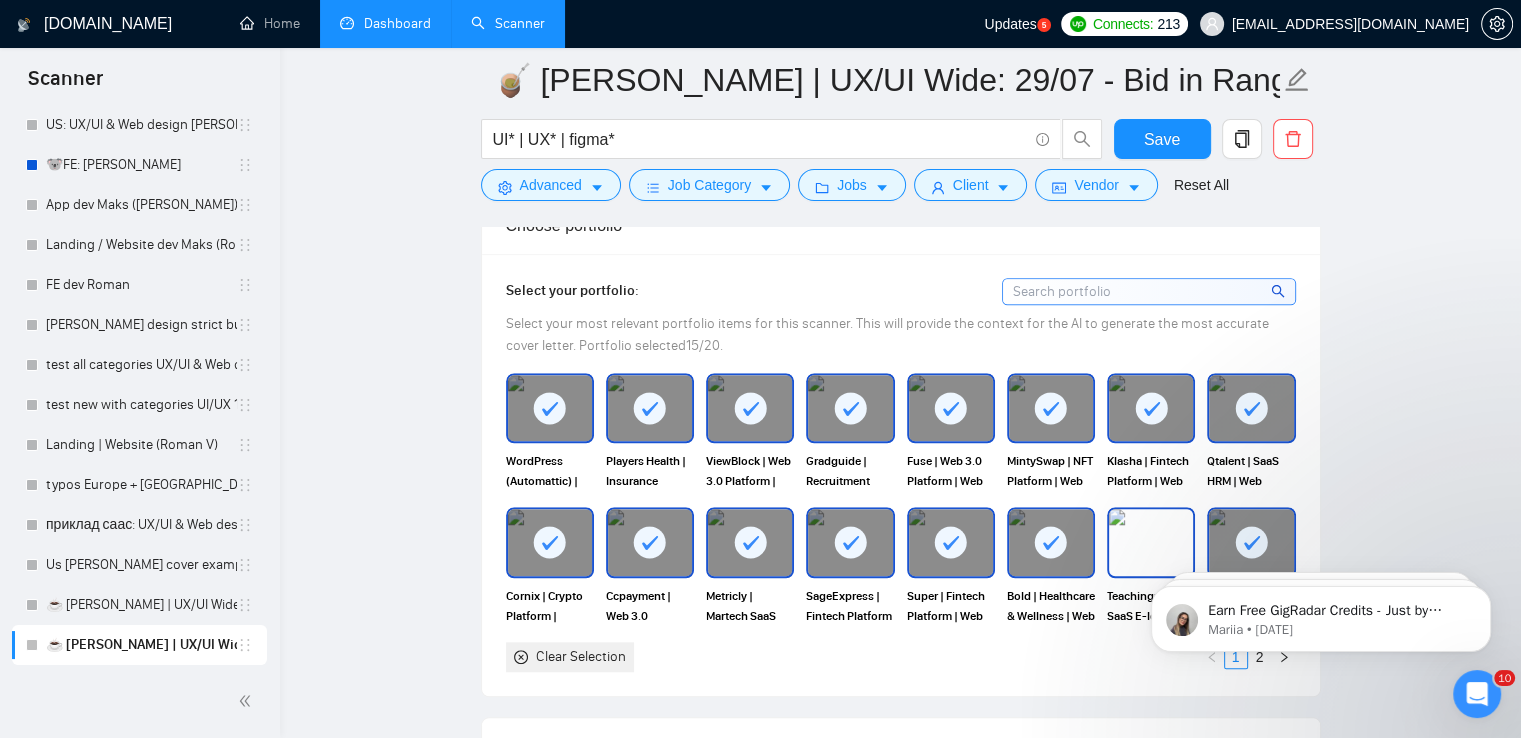 click at bounding box center (1151, 542) 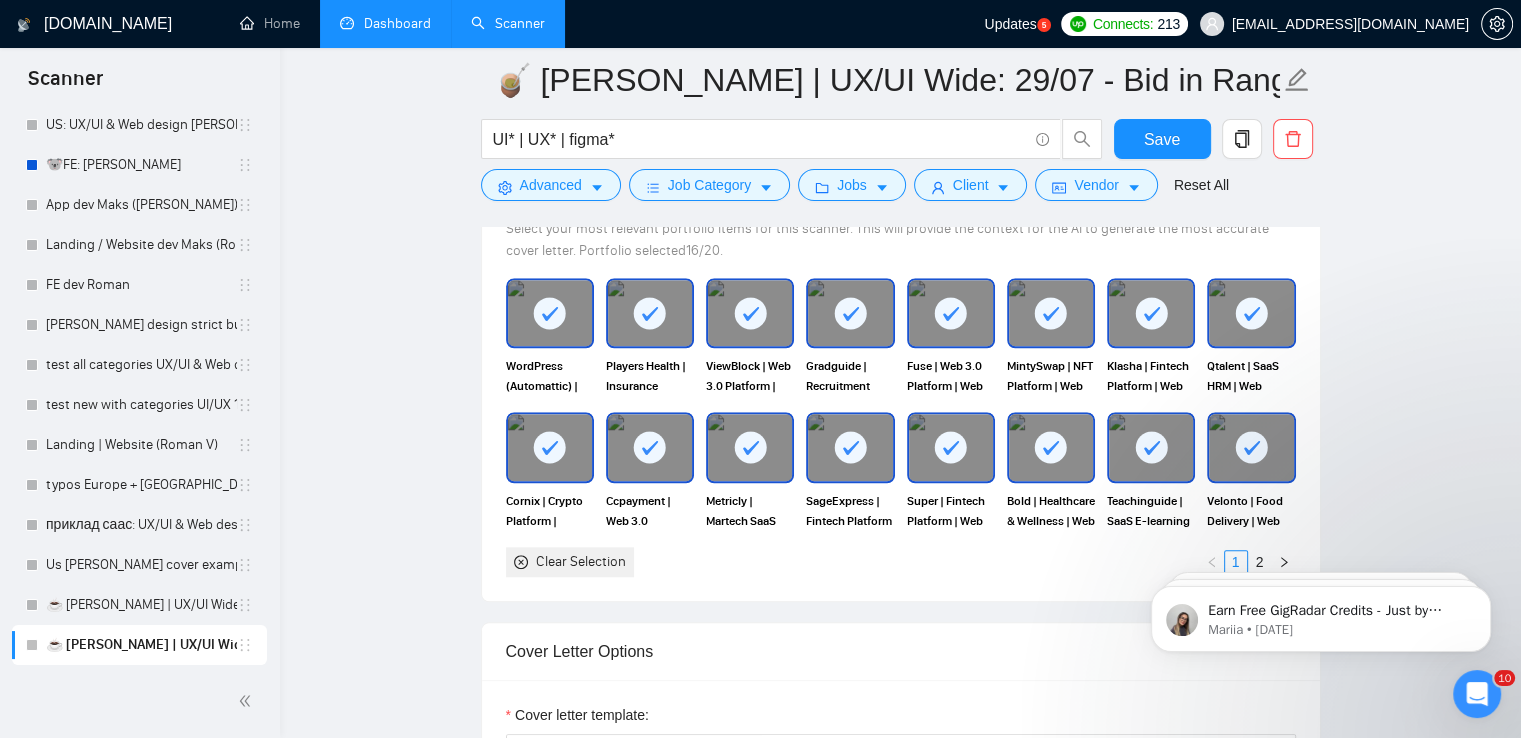 scroll, scrollTop: 1700, scrollLeft: 0, axis: vertical 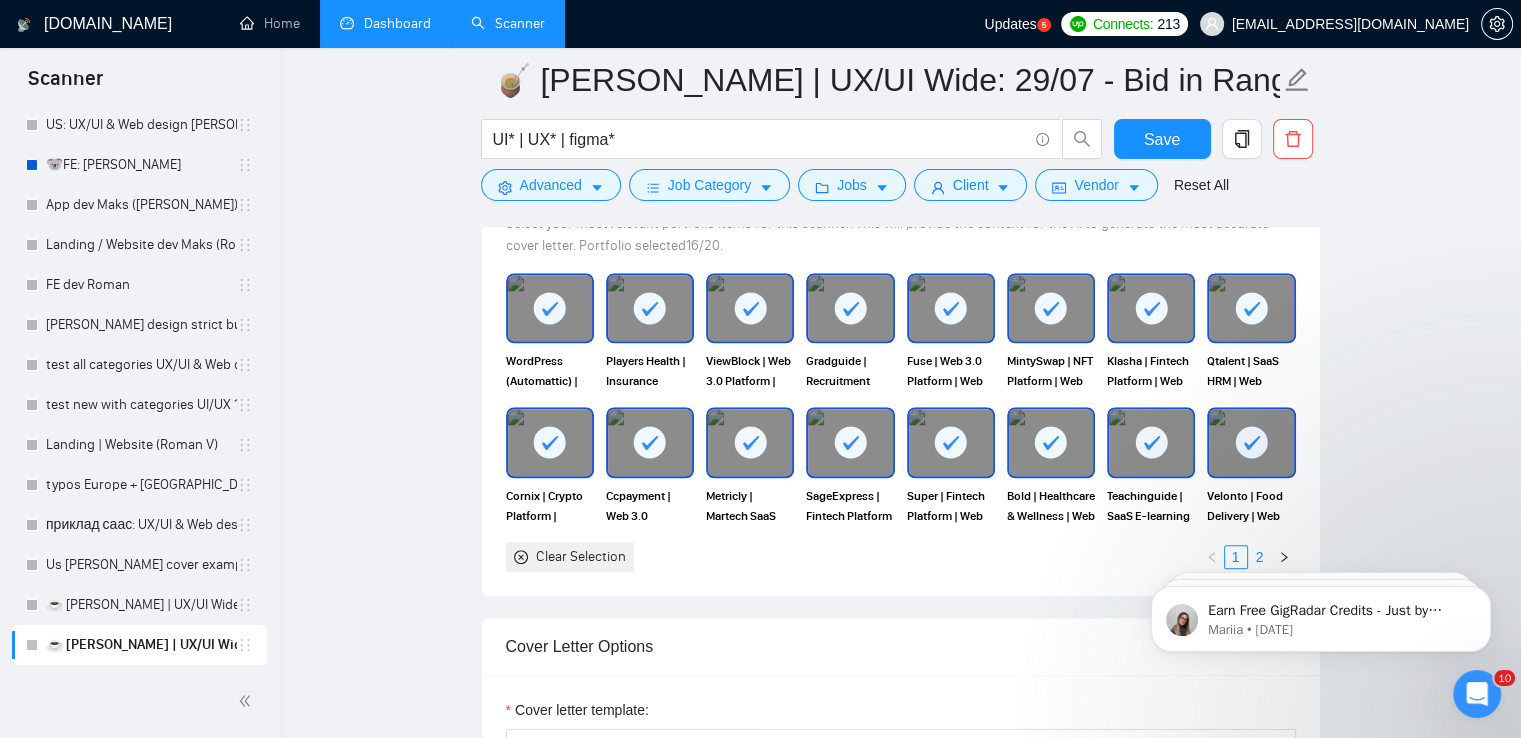 click on "2" at bounding box center [1260, 557] 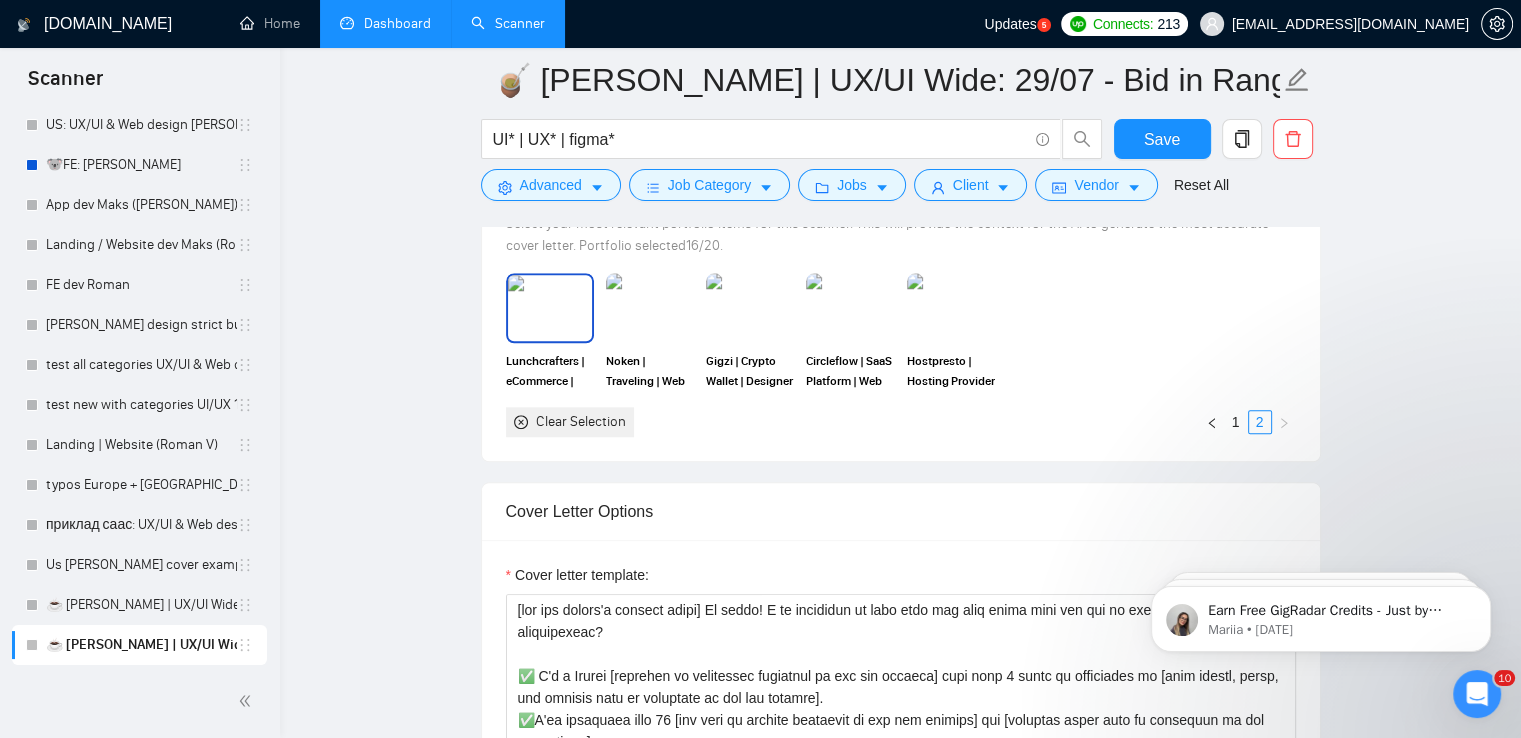 click at bounding box center [550, 308] 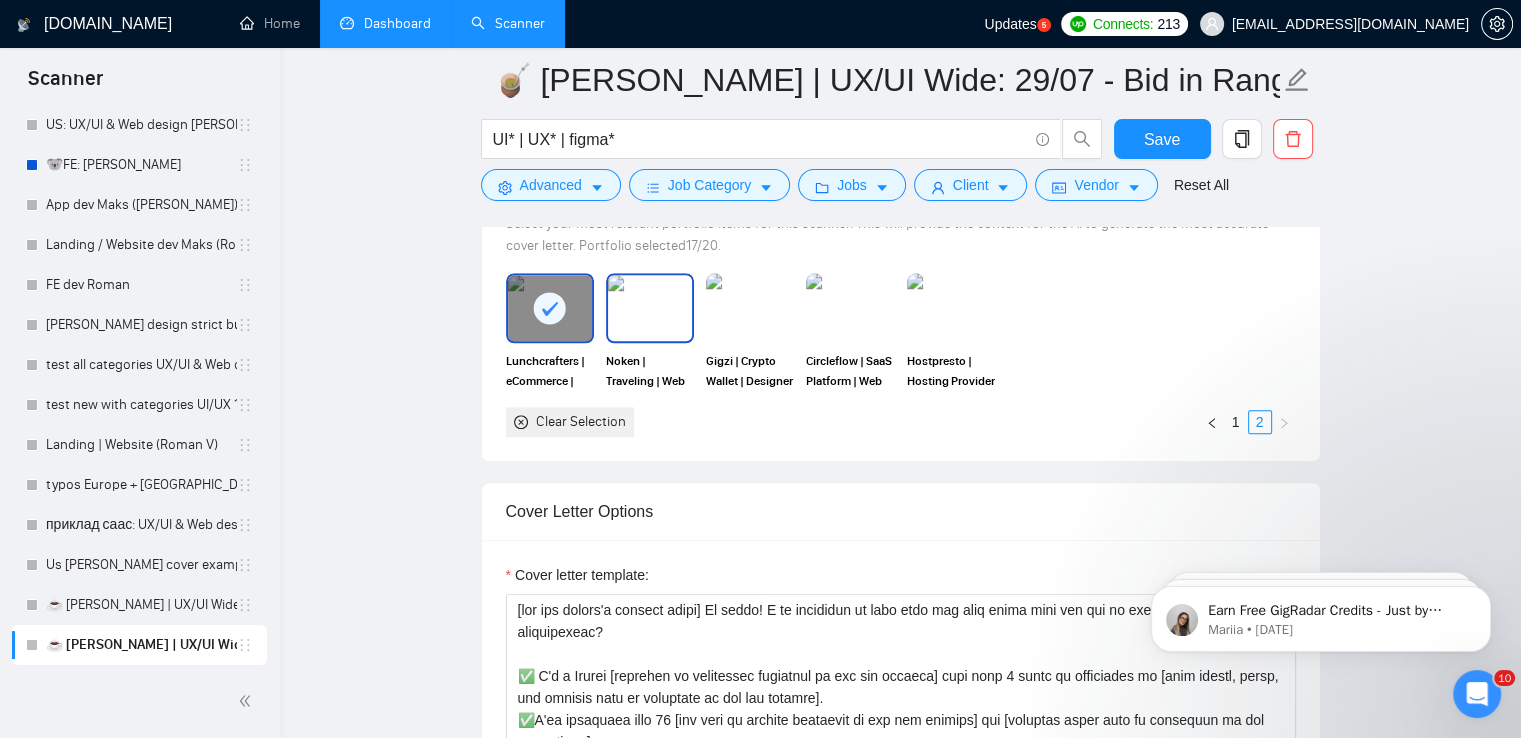click at bounding box center [650, 308] 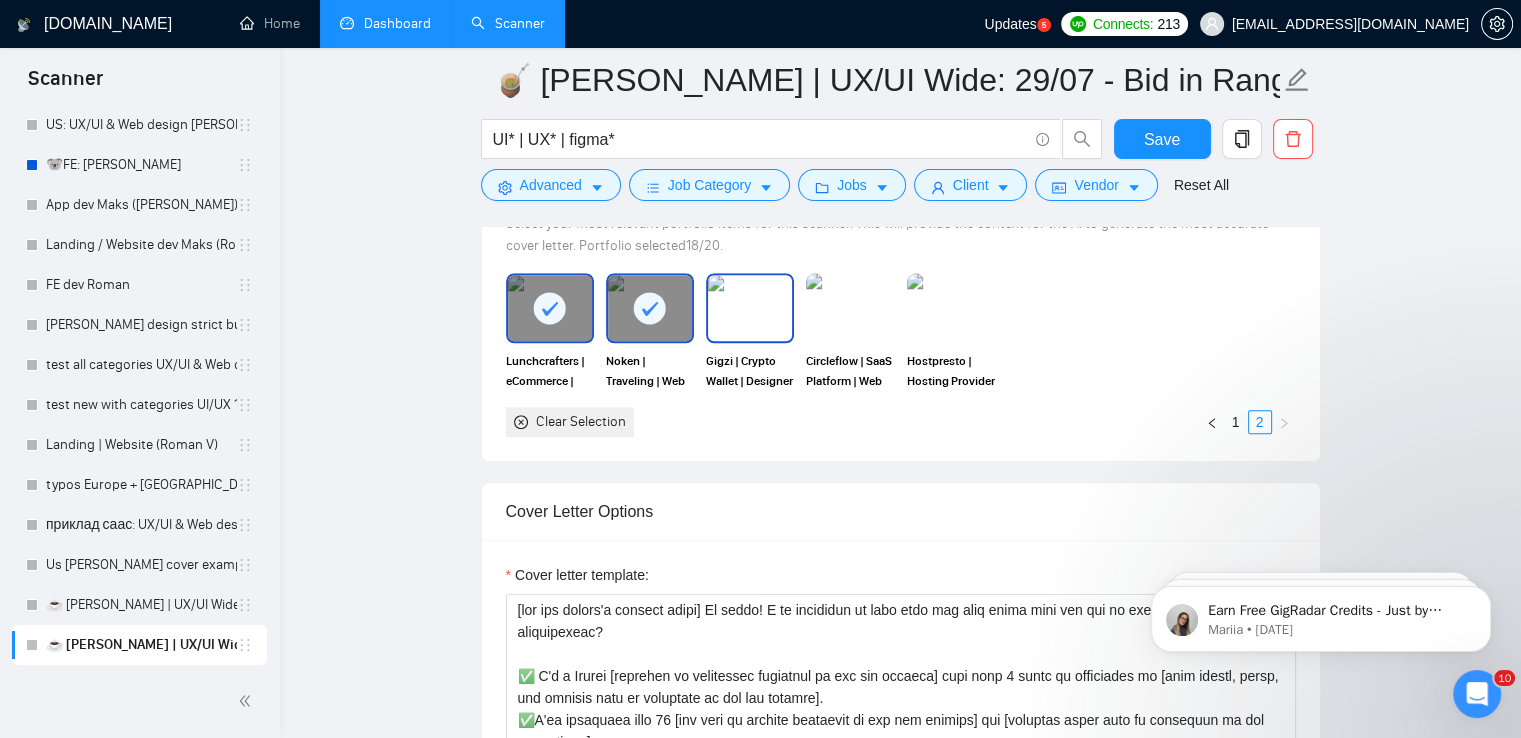 click at bounding box center [750, 308] 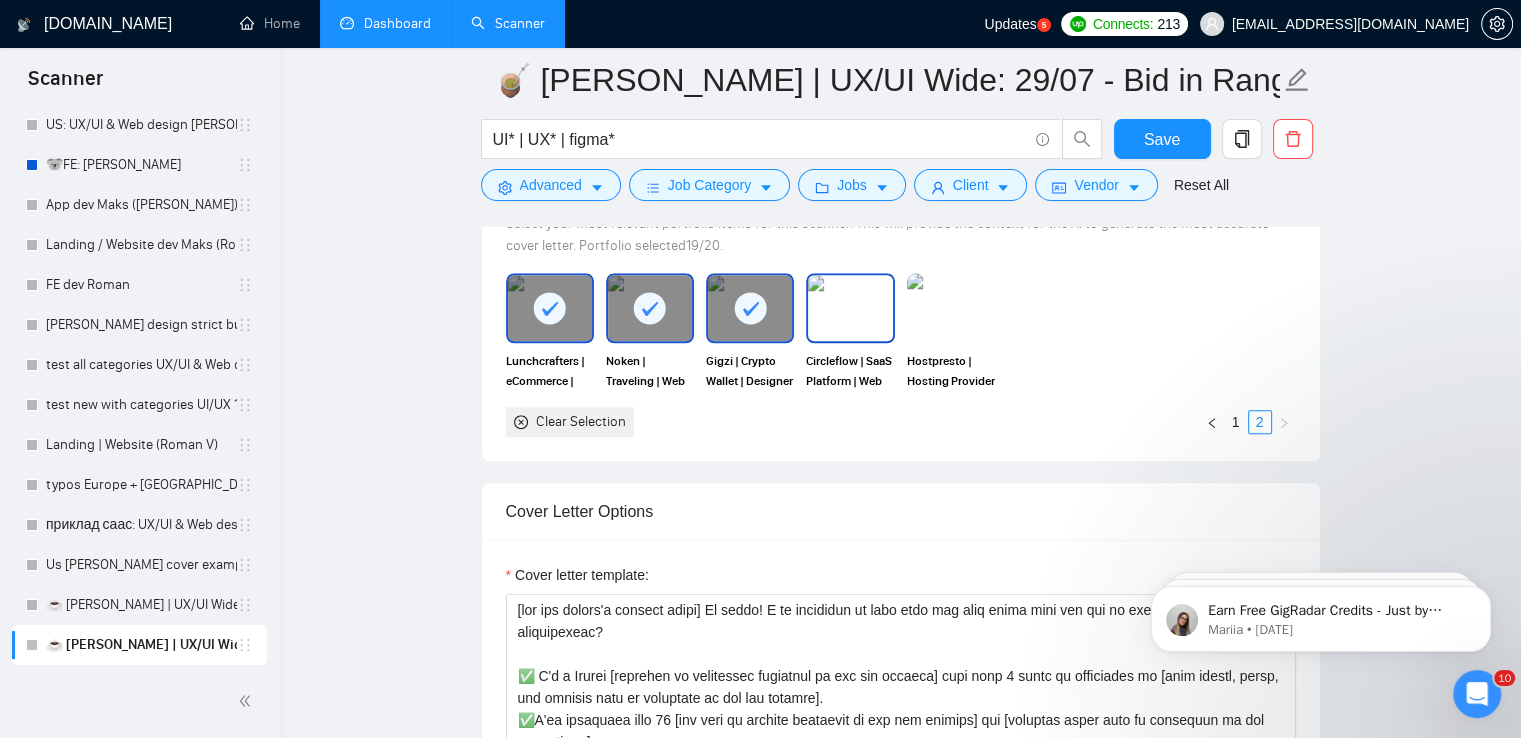 click at bounding box center [850, 308] 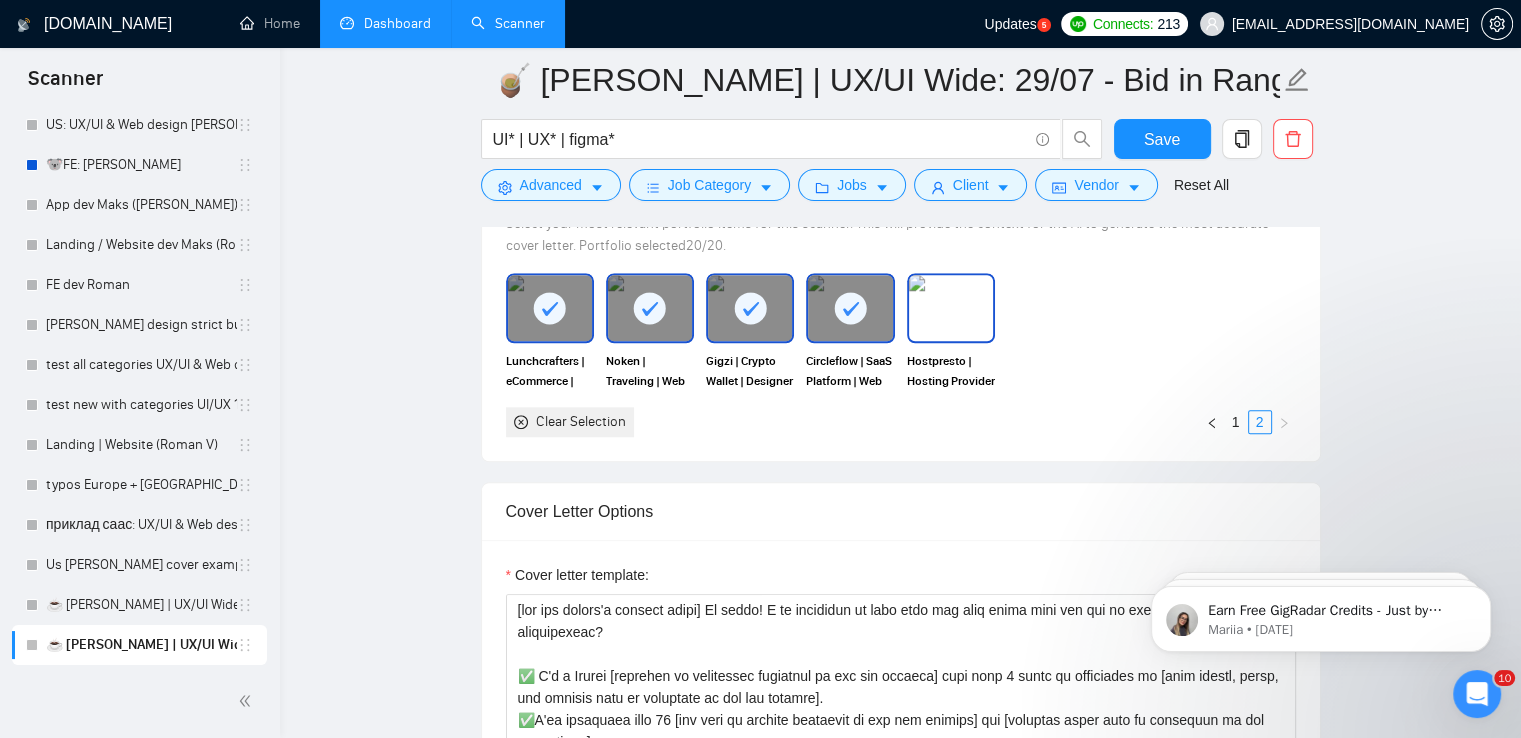 click at bounding box center [951, 308] 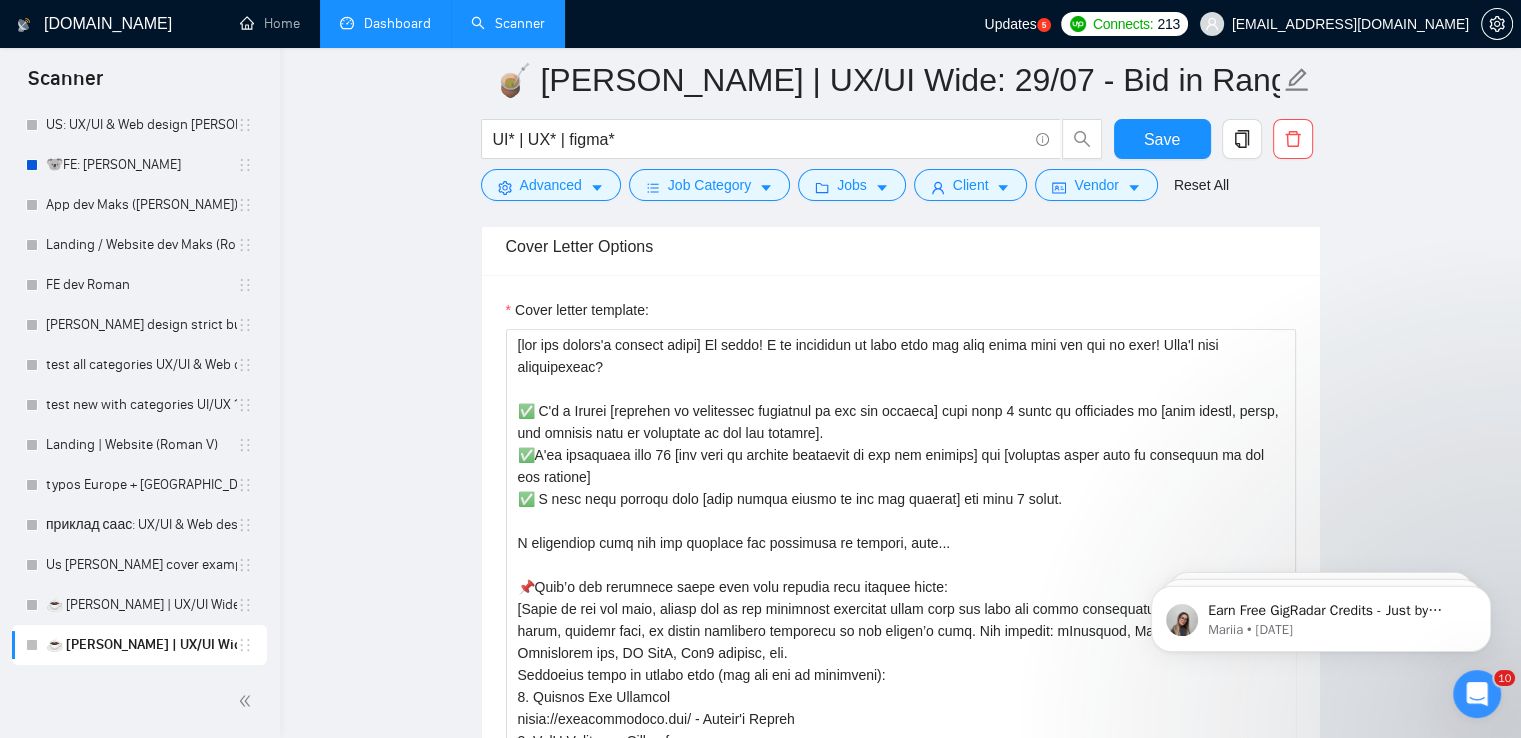 scroll, scrollTop: 2000, scrollLeft: 0, axis: vertical 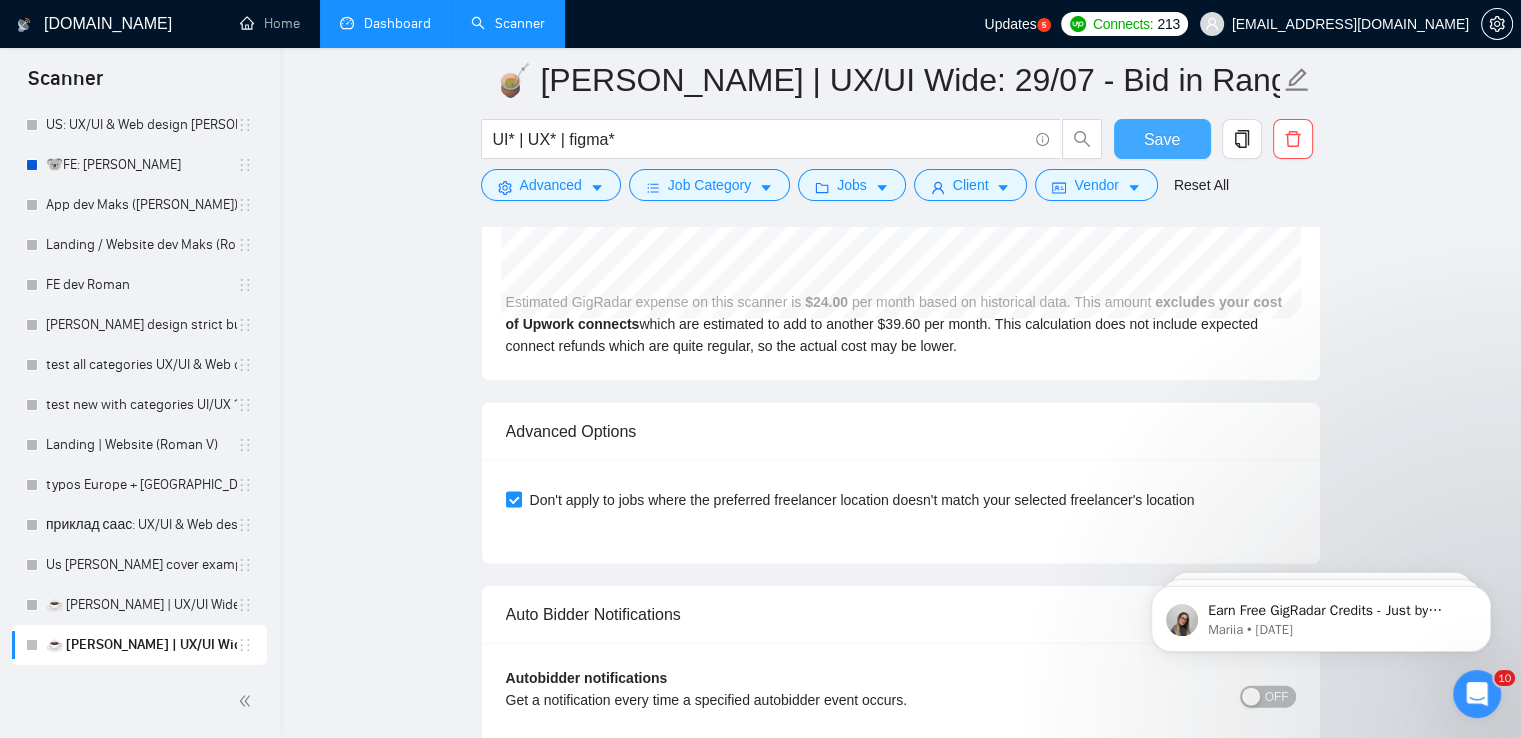 click on "Save" at bounding box center (1162, 139) 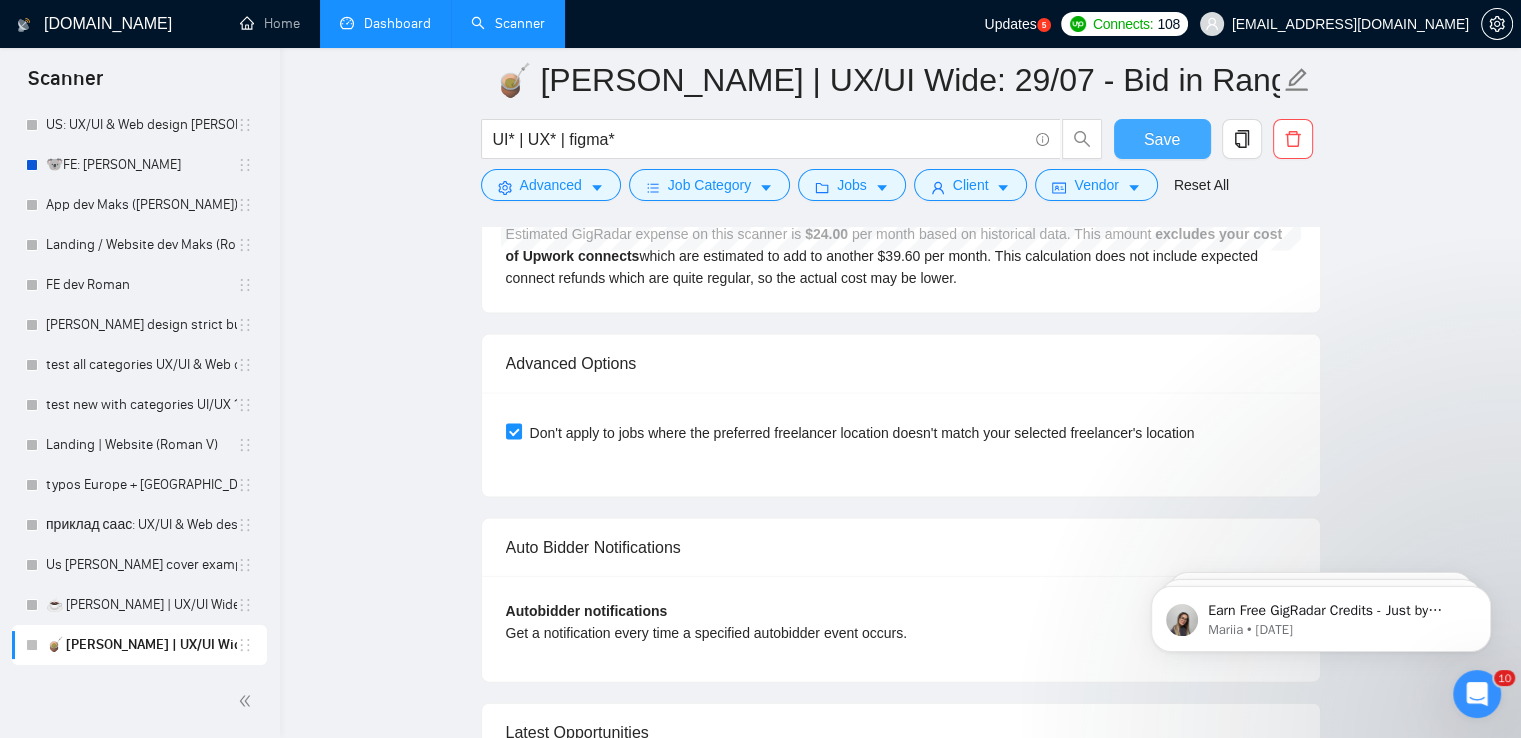 scroll, scrollTop: 157, scrollLeft: 0, axis: vertical 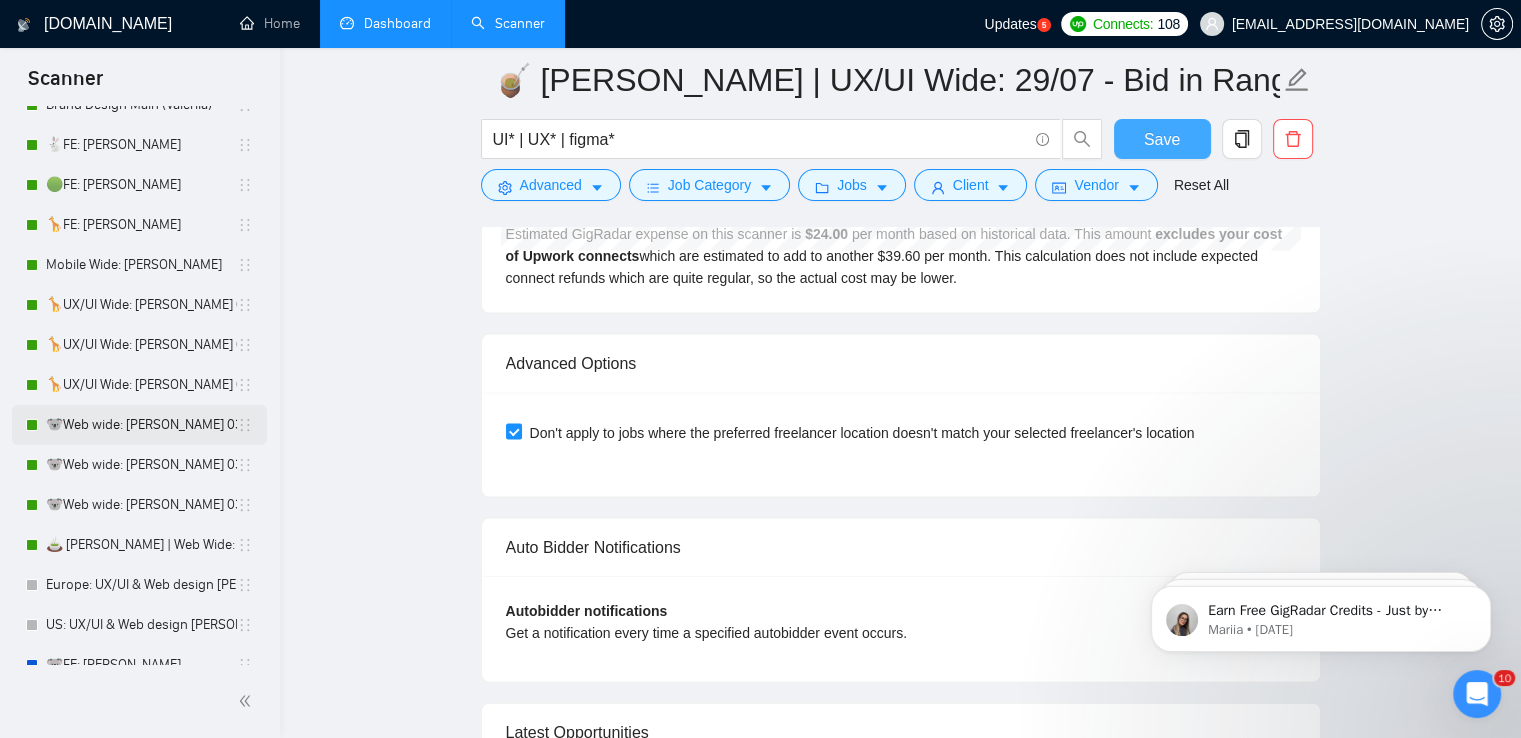 type 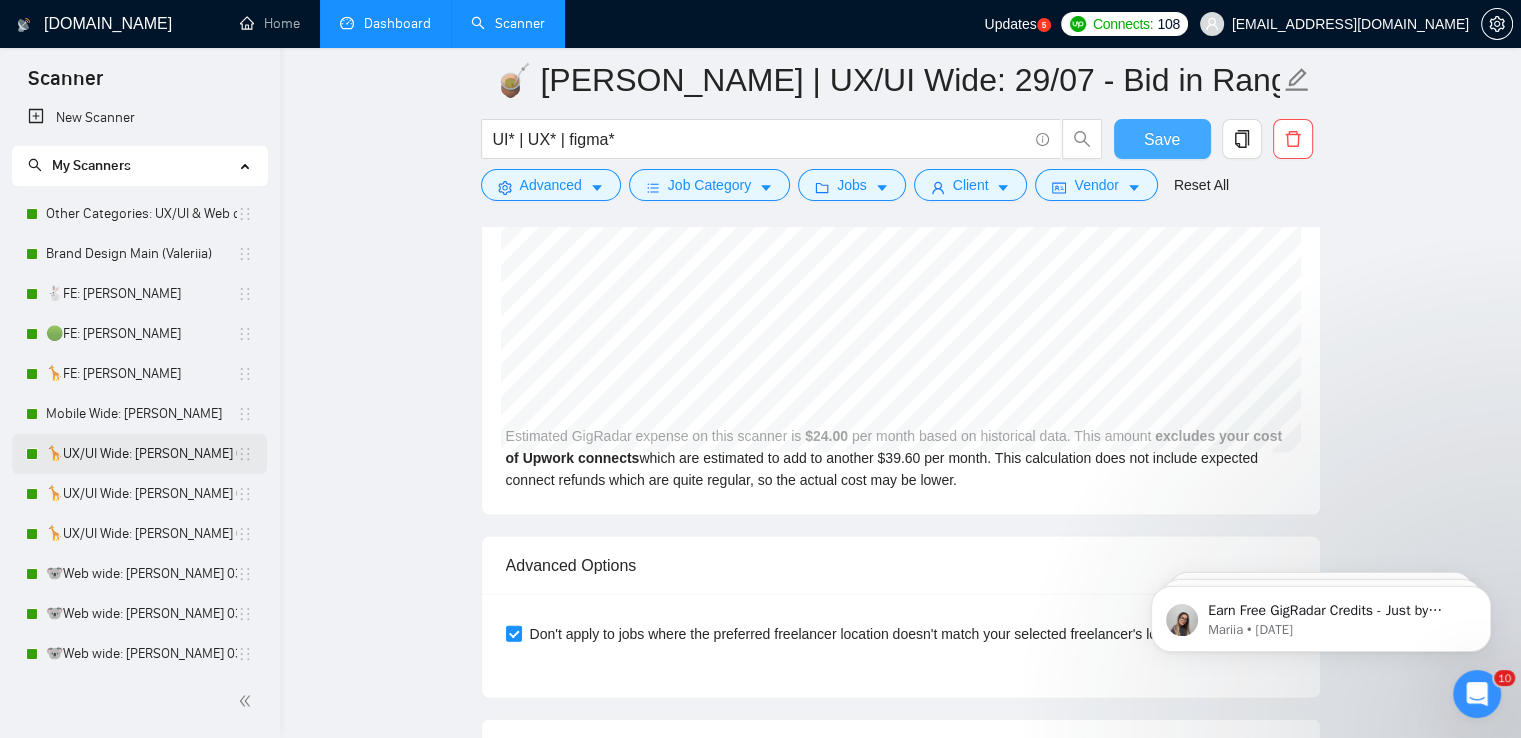 scroll, scrollTop: 0, scrollLeft: 0, axis: both 